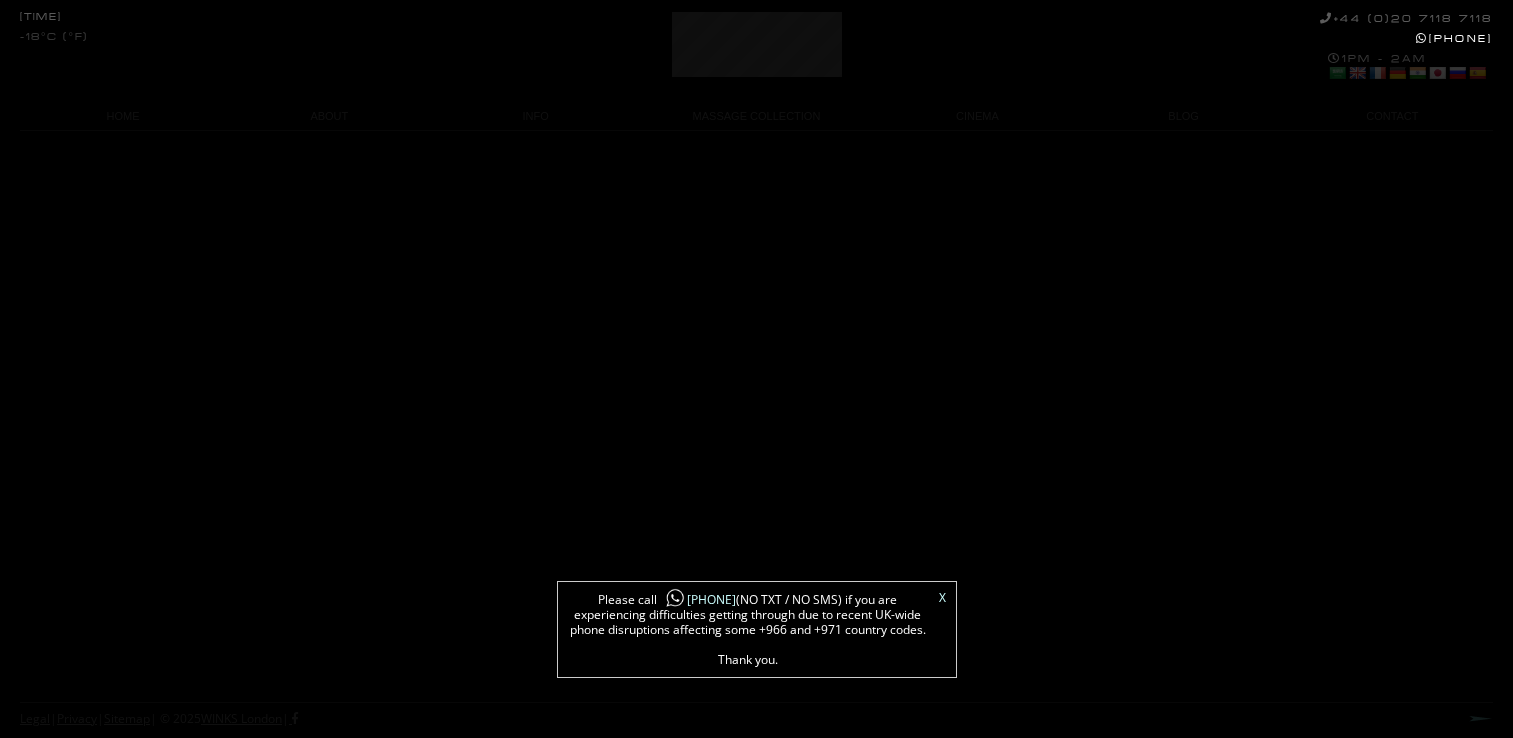 scroll, scrollTop: 0, scrollLeft: 0, axis: both 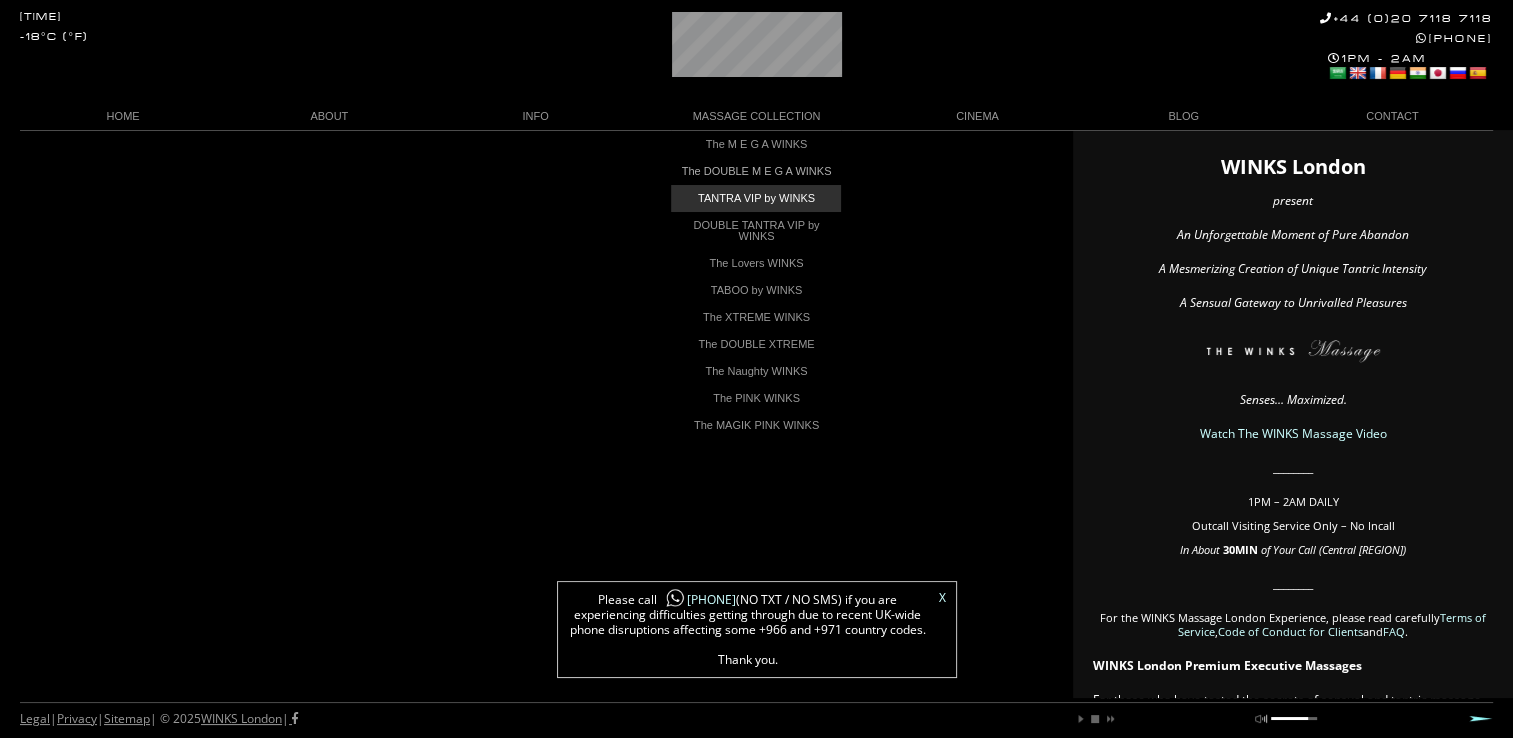 click on "TANTRA VIP by WINKS" at bounding box center (756, 198) 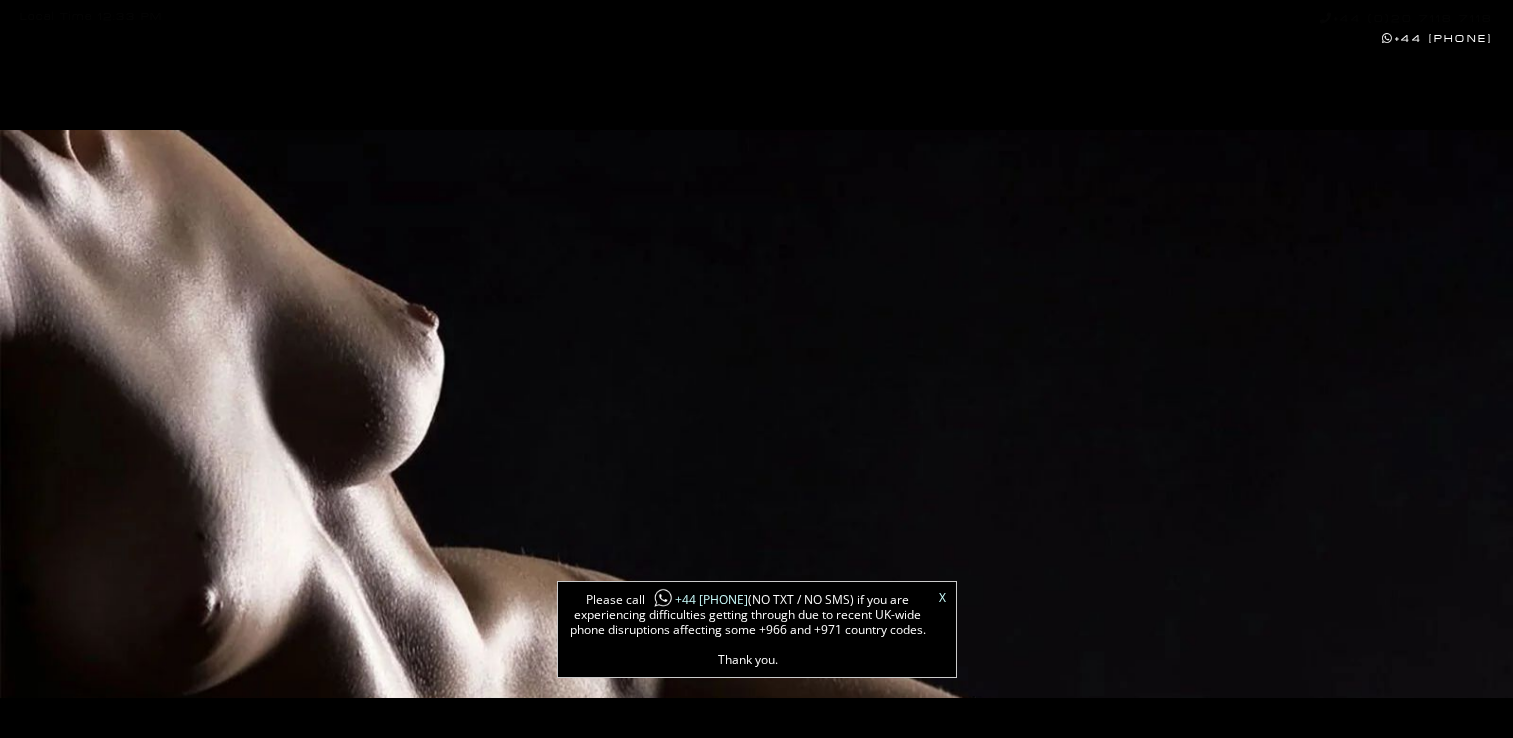scroll, scrollTop: 0, scrollLeft: 0, axis: both 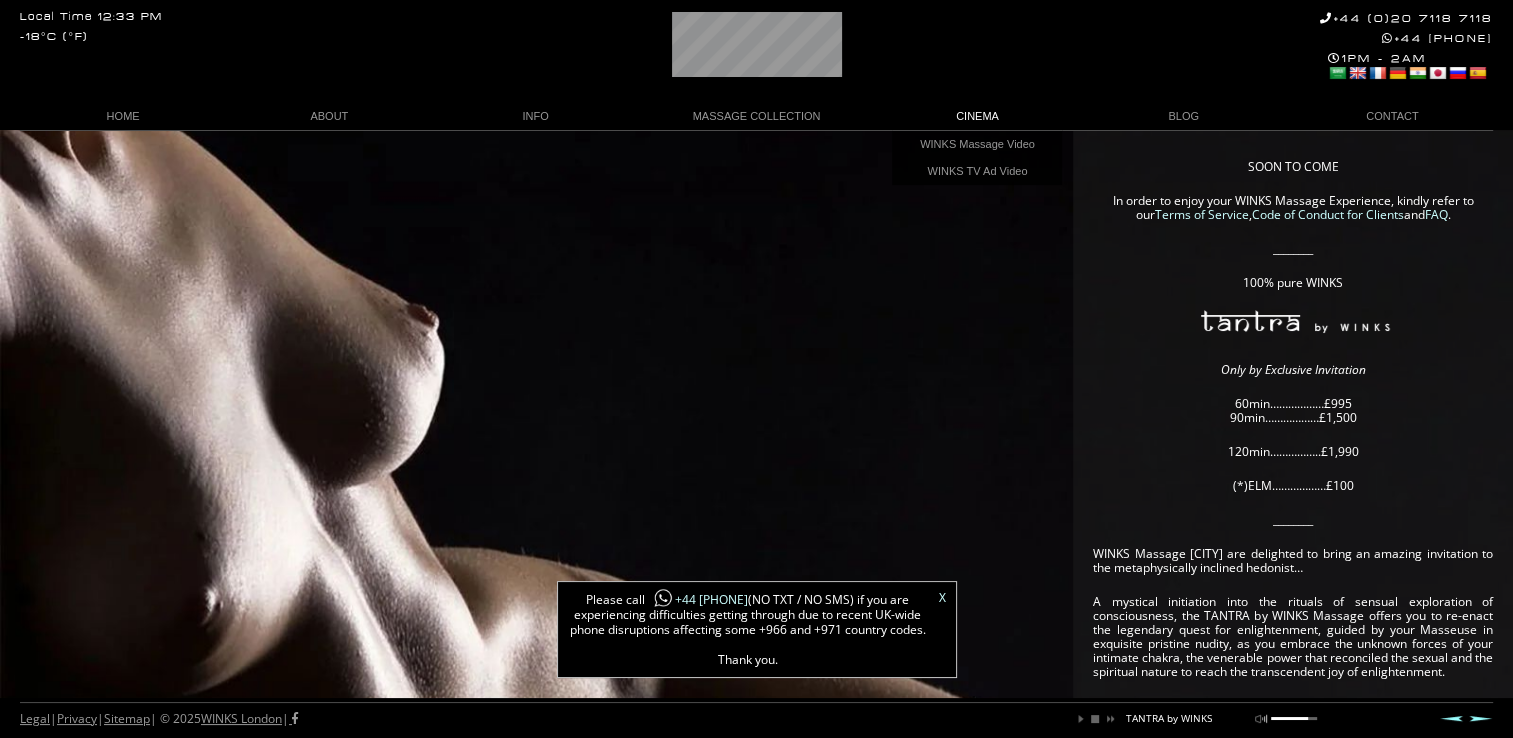 click on "CINEMA" at bounding box center (977, 116) 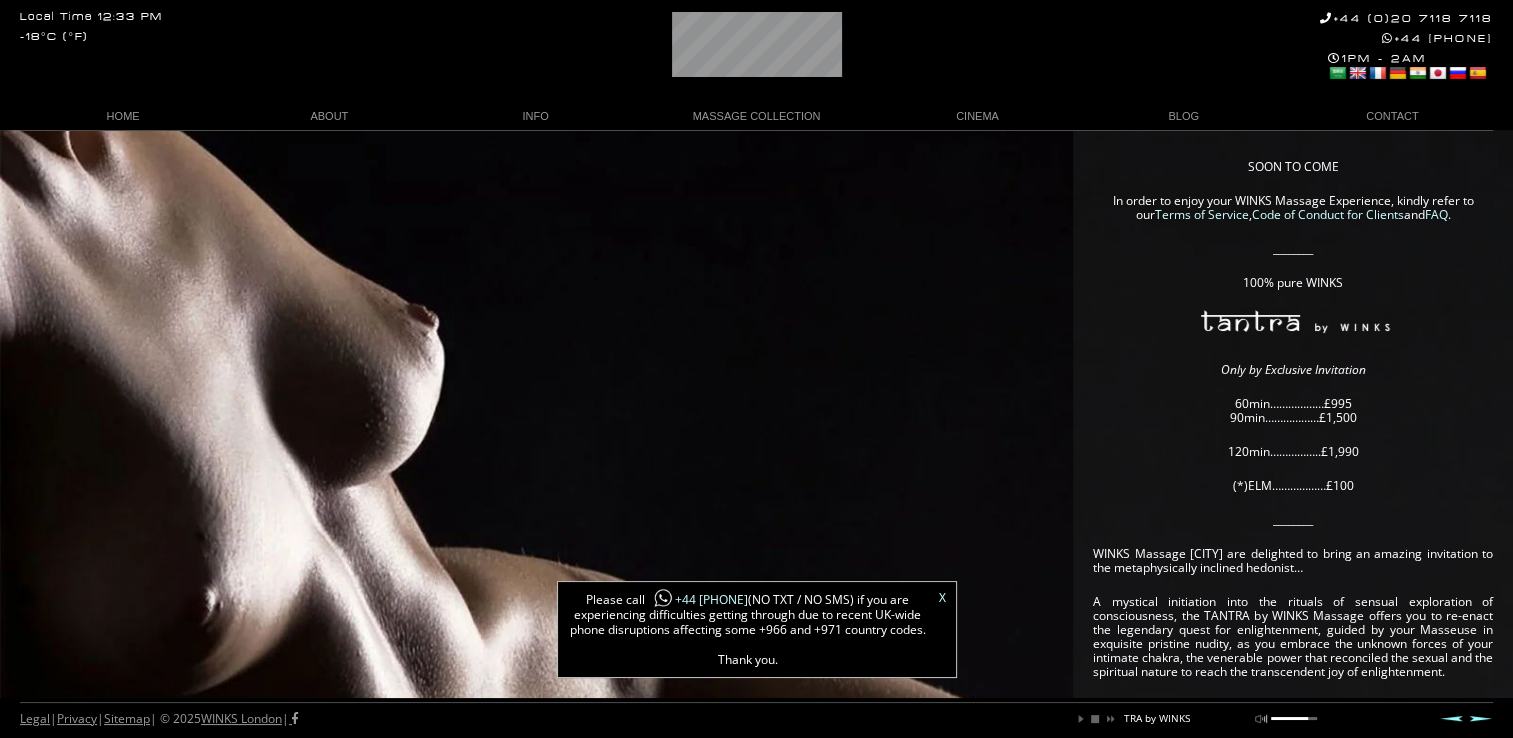 scroll, scrollTop: 0, scrollLeft: 244, axis: horizontal 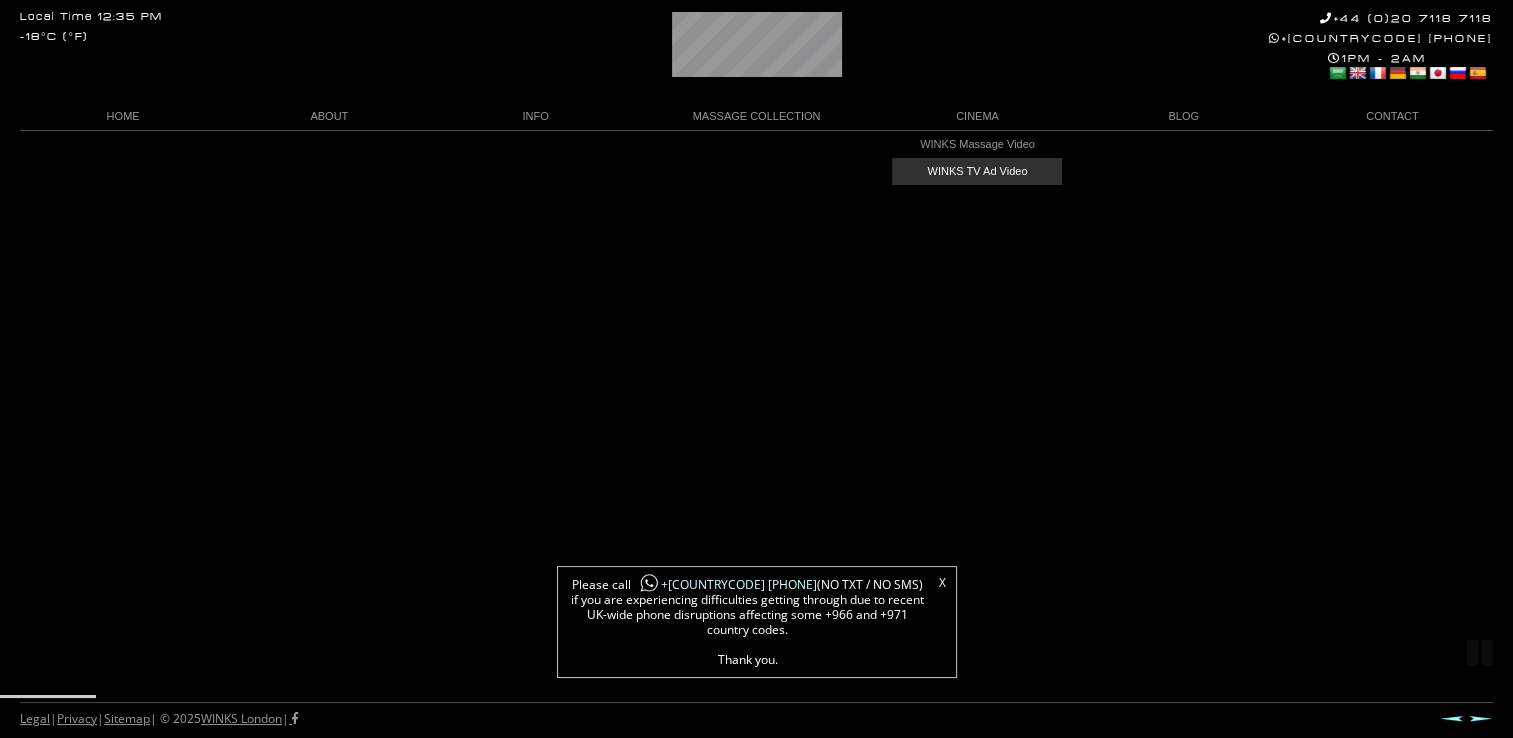 click on "WINKS TV Ad Video" at bounding box center (977, 171) 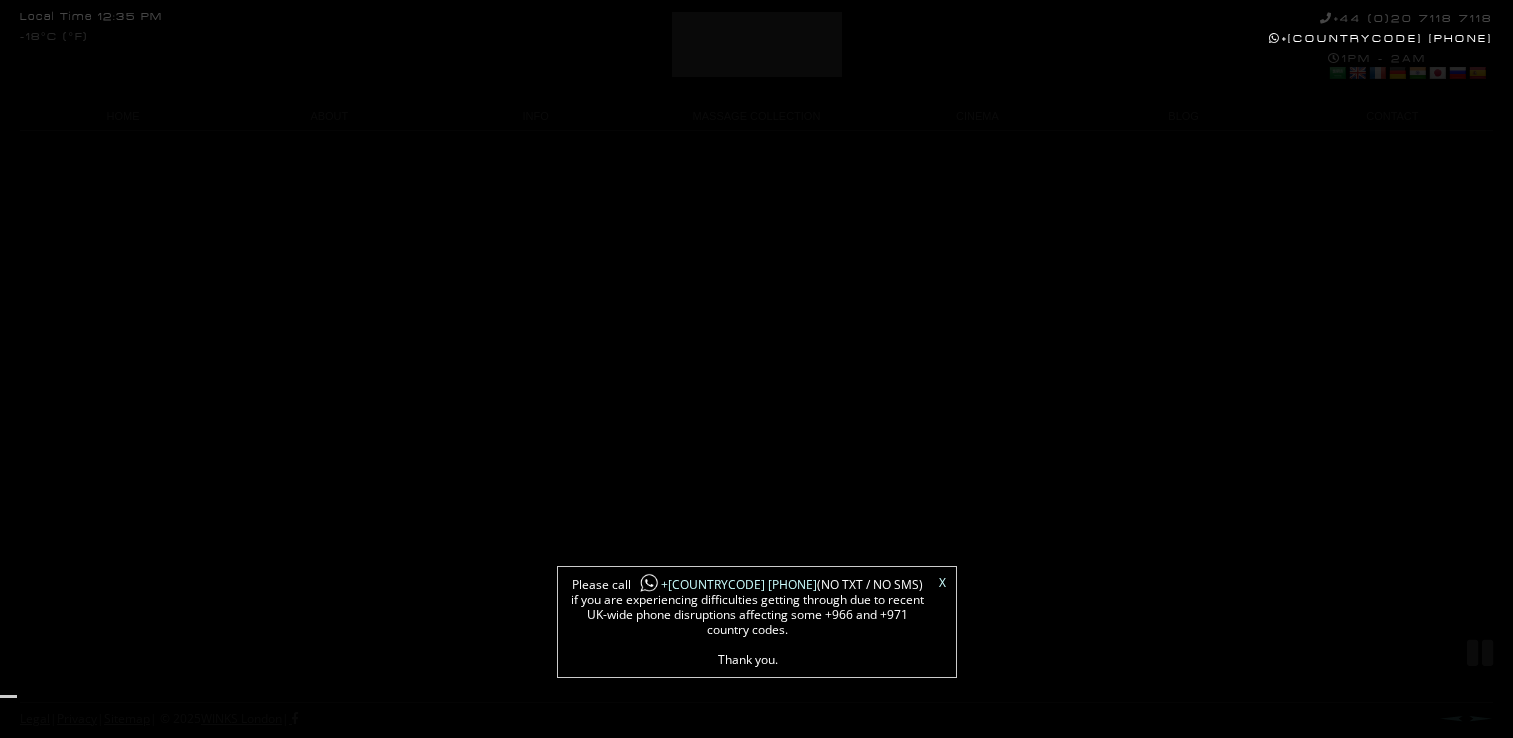 scroll, scrollTop: 0, scrollLeft: 0, axis: both 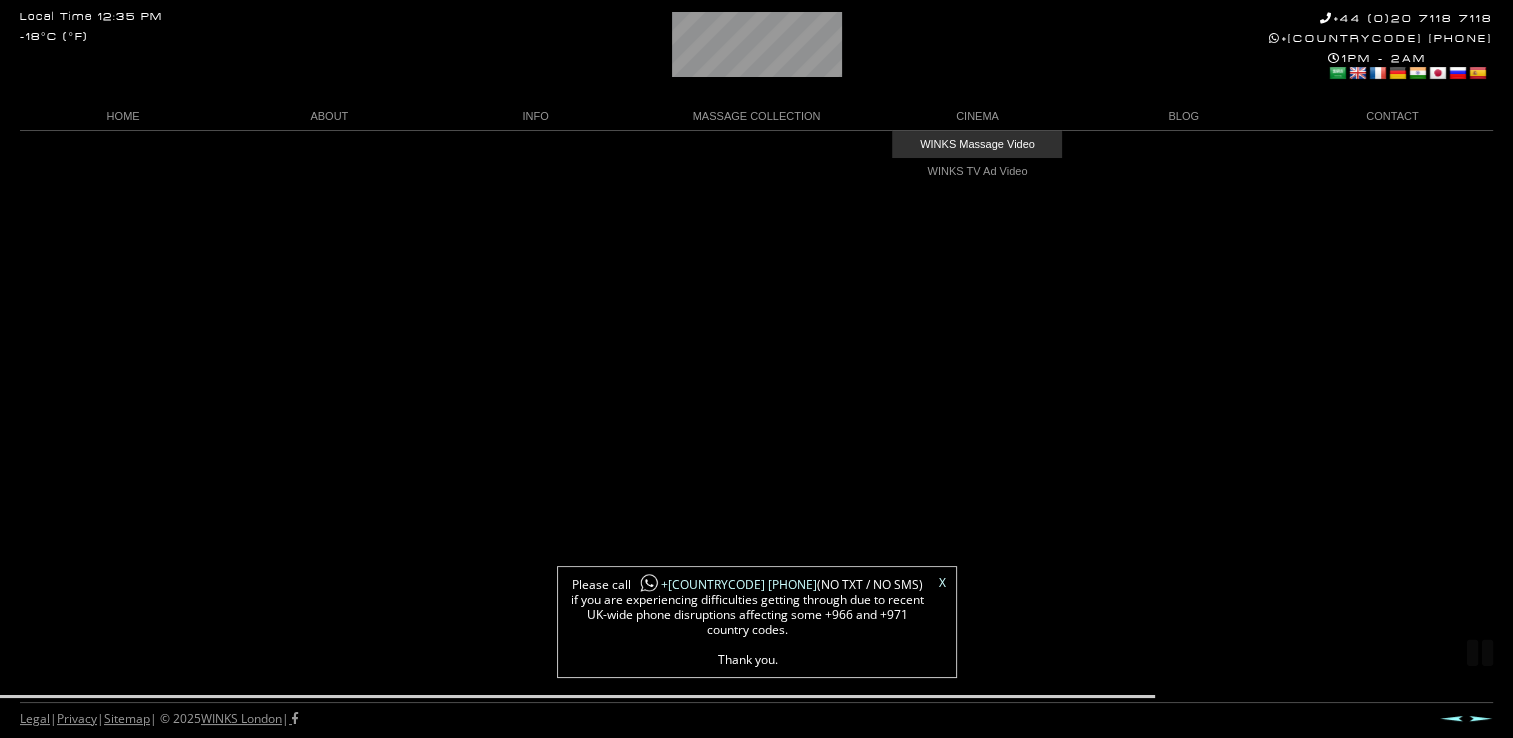 click on "WINKS Massage Video" at bounding box center (977, 144) 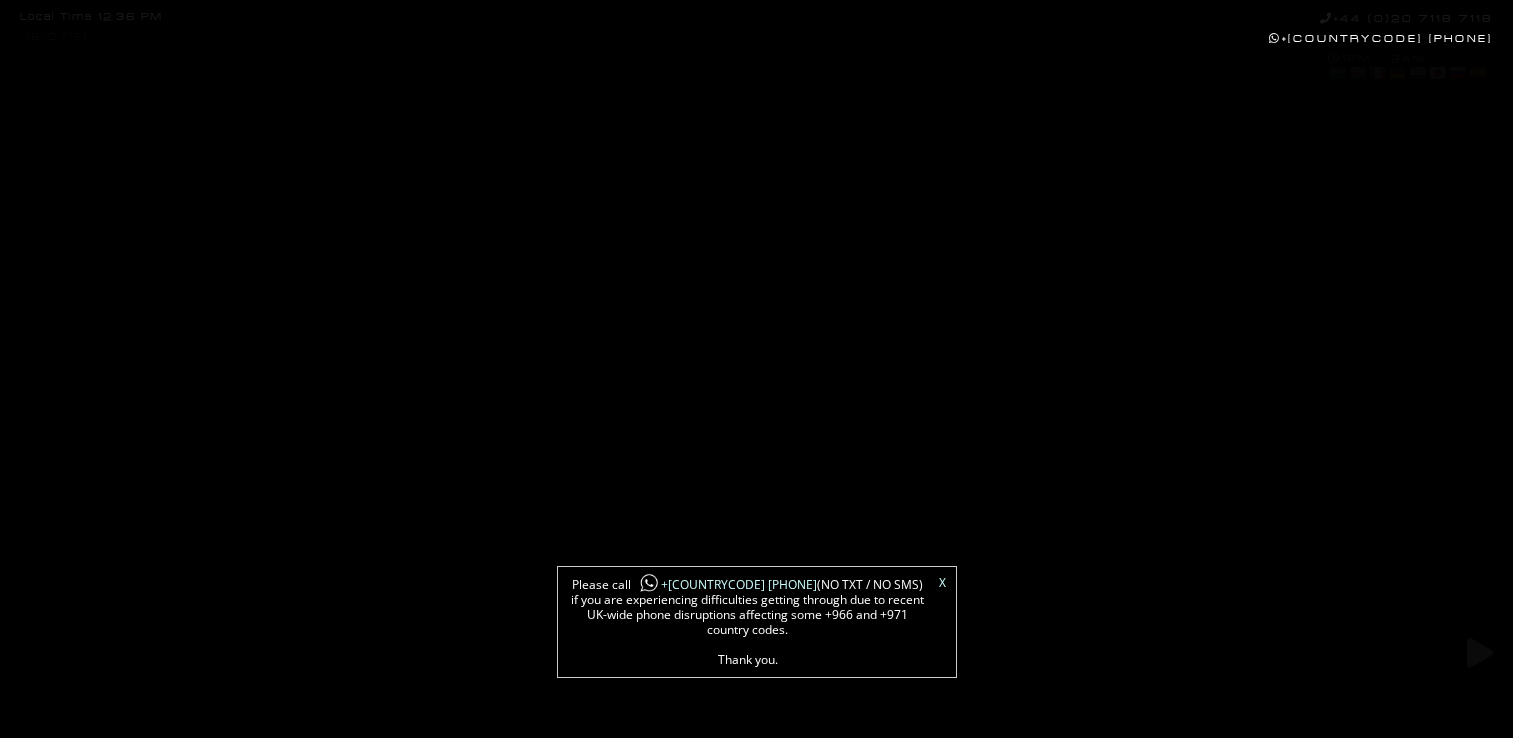 scroll, scrollTop: 0, scrollLeft: 0, axis: both 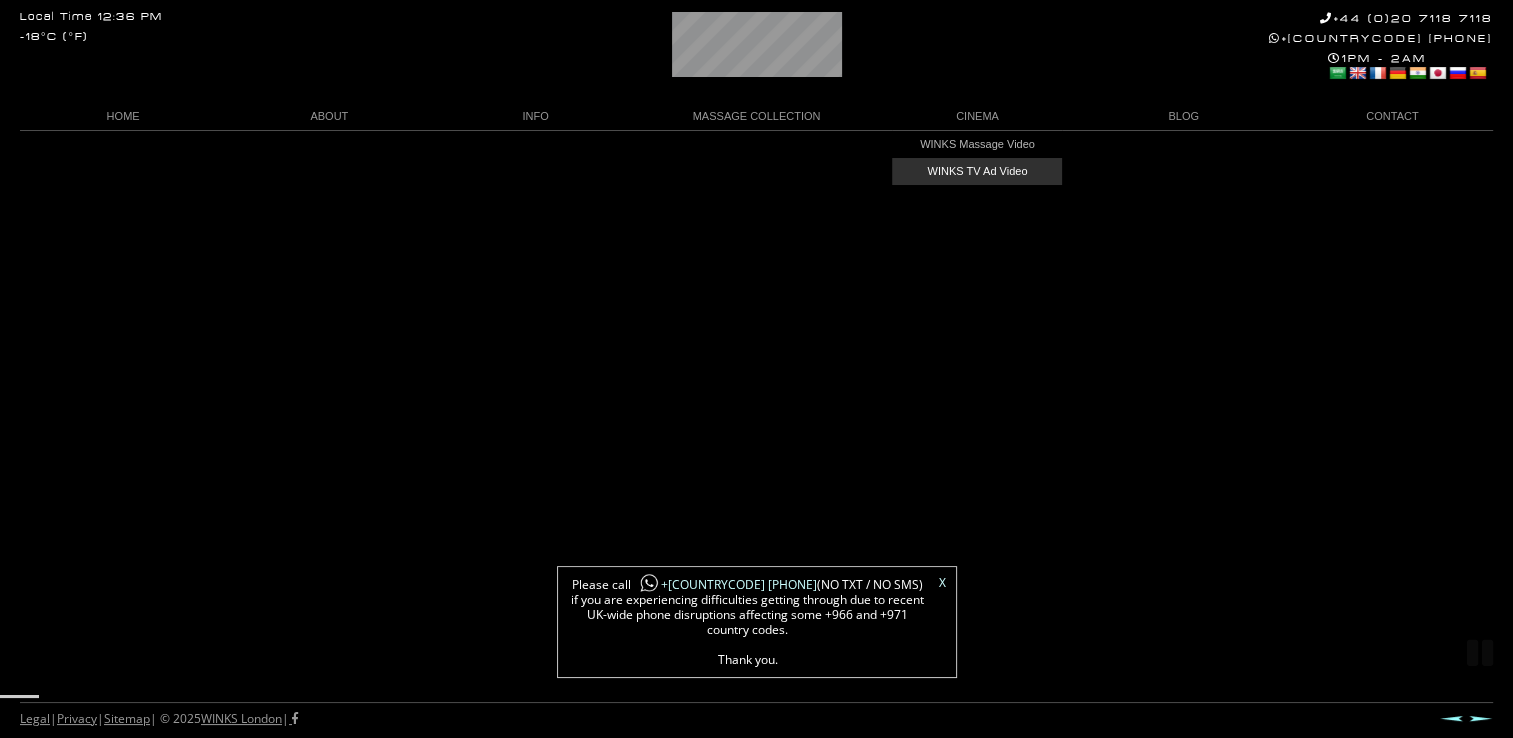 click on "WINKS TV Ad Video" at bounding box center [977, 171] 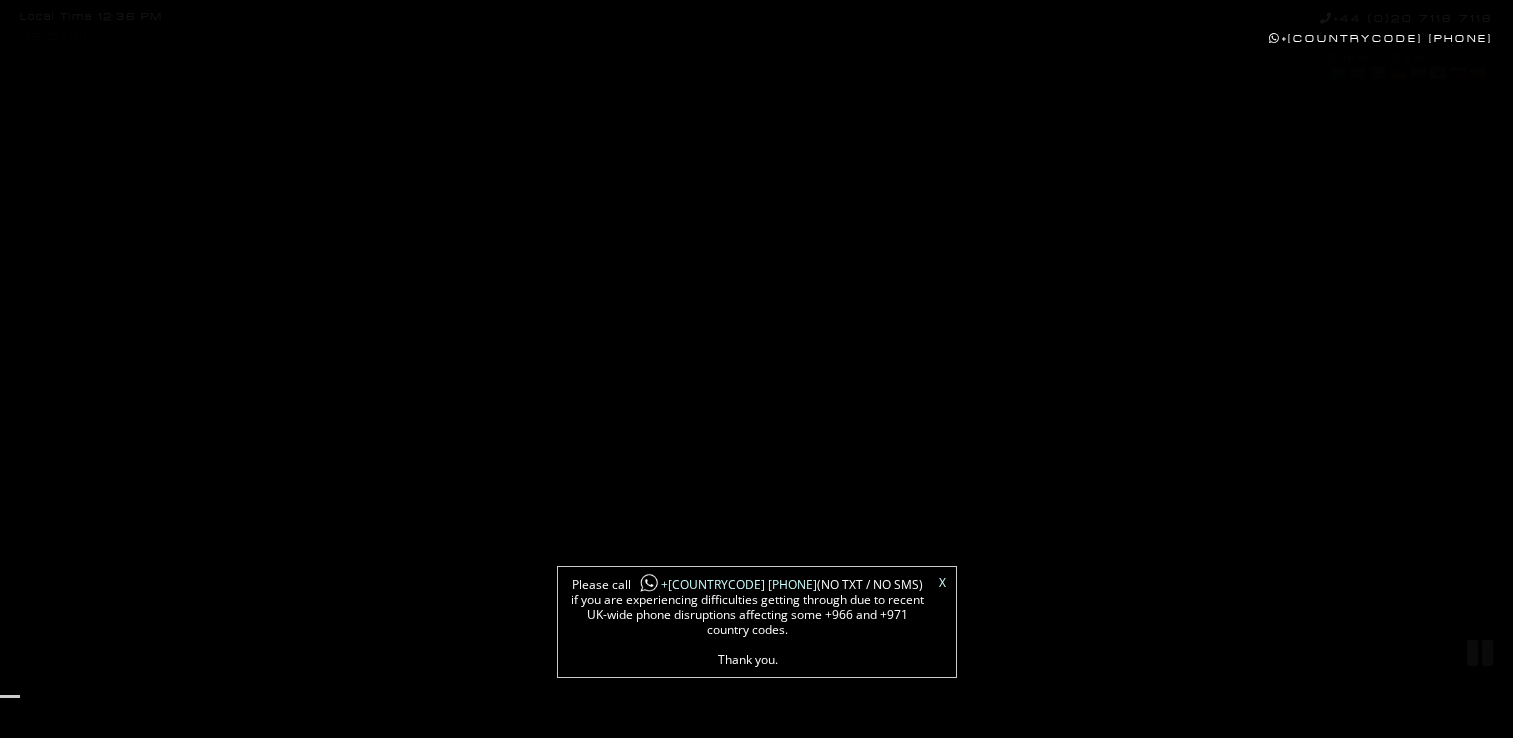 scroll, scrollTop: 0, scrollLeft: 0, axis: both 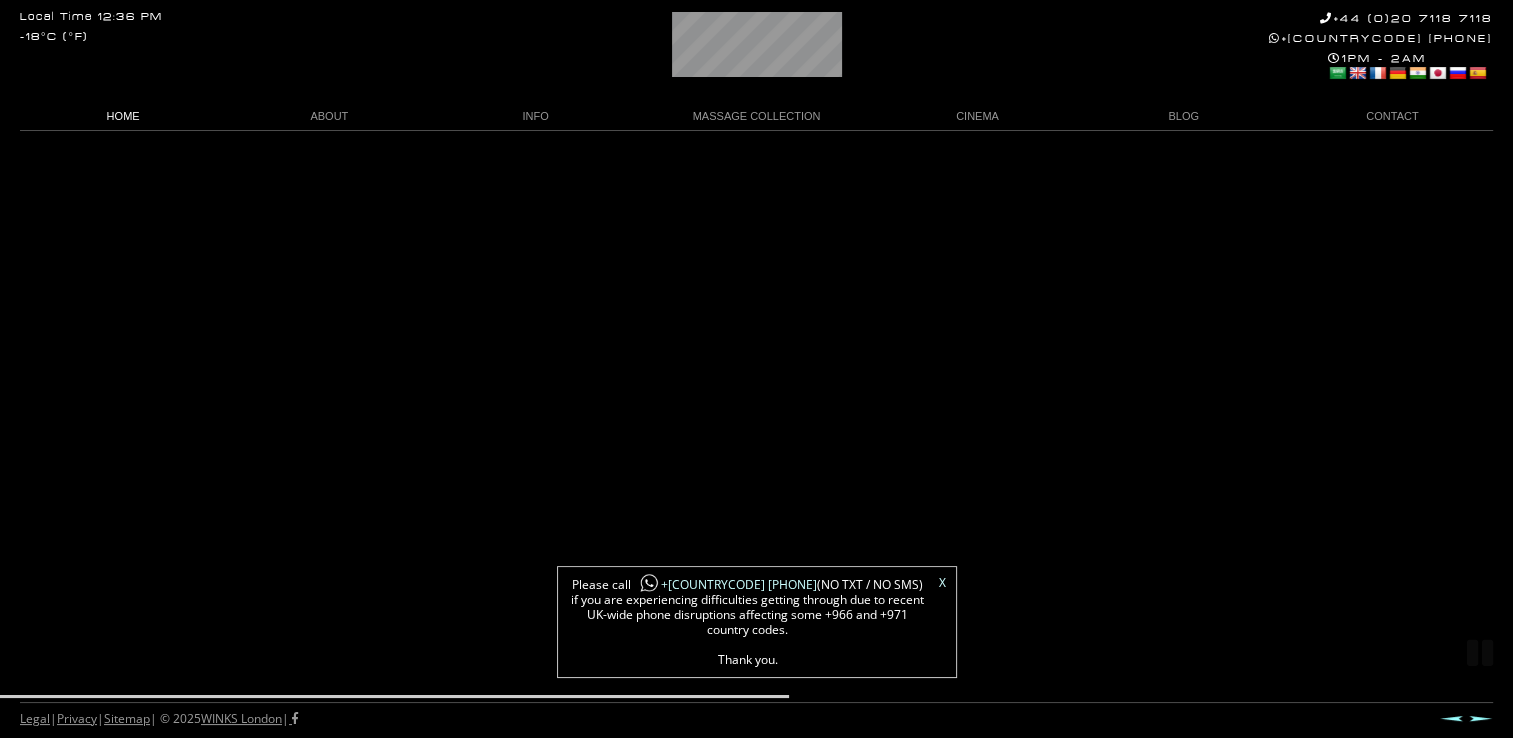 click on "HOME" at bounding box center [123, 116] 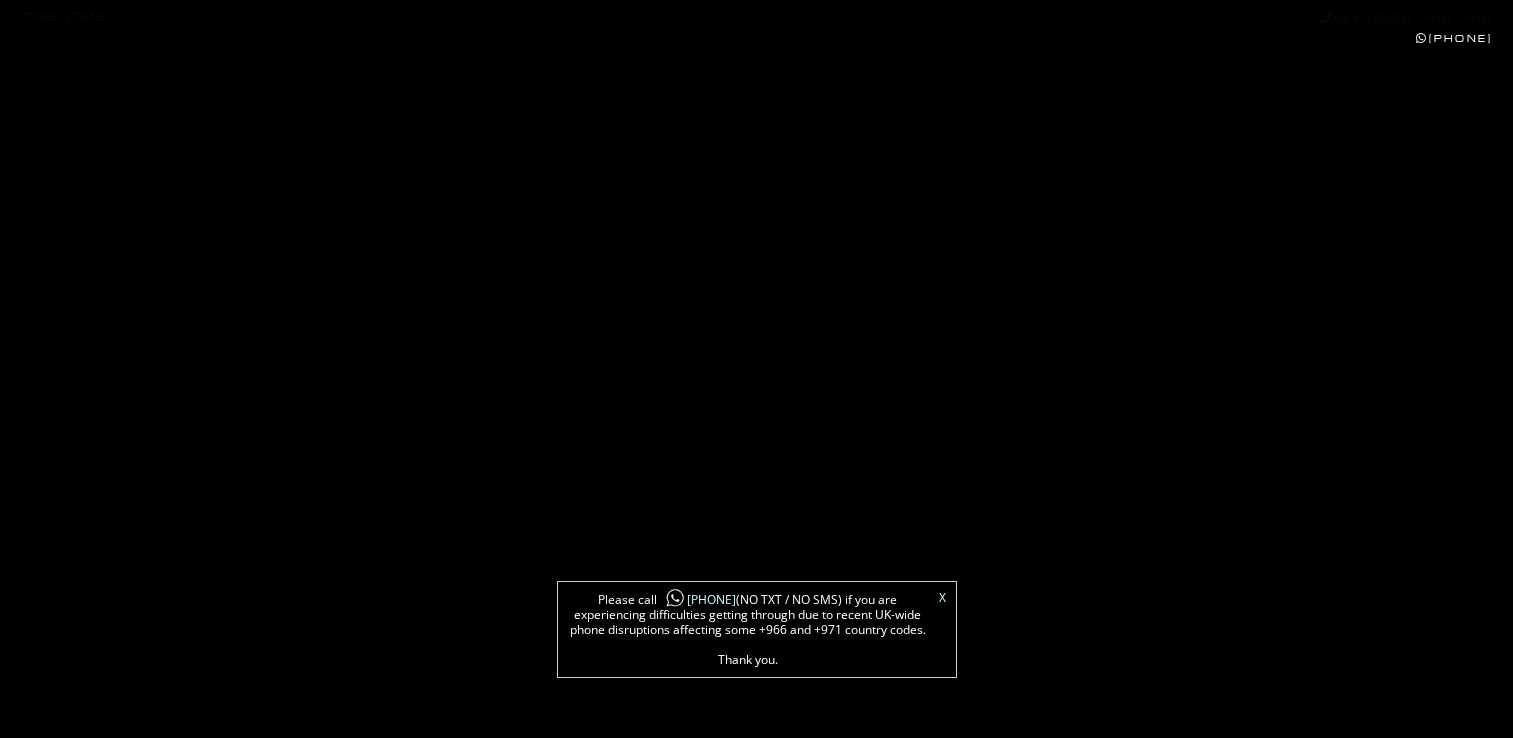 scroll, scrollTop: 0, scrollLeft: 0, axis: both 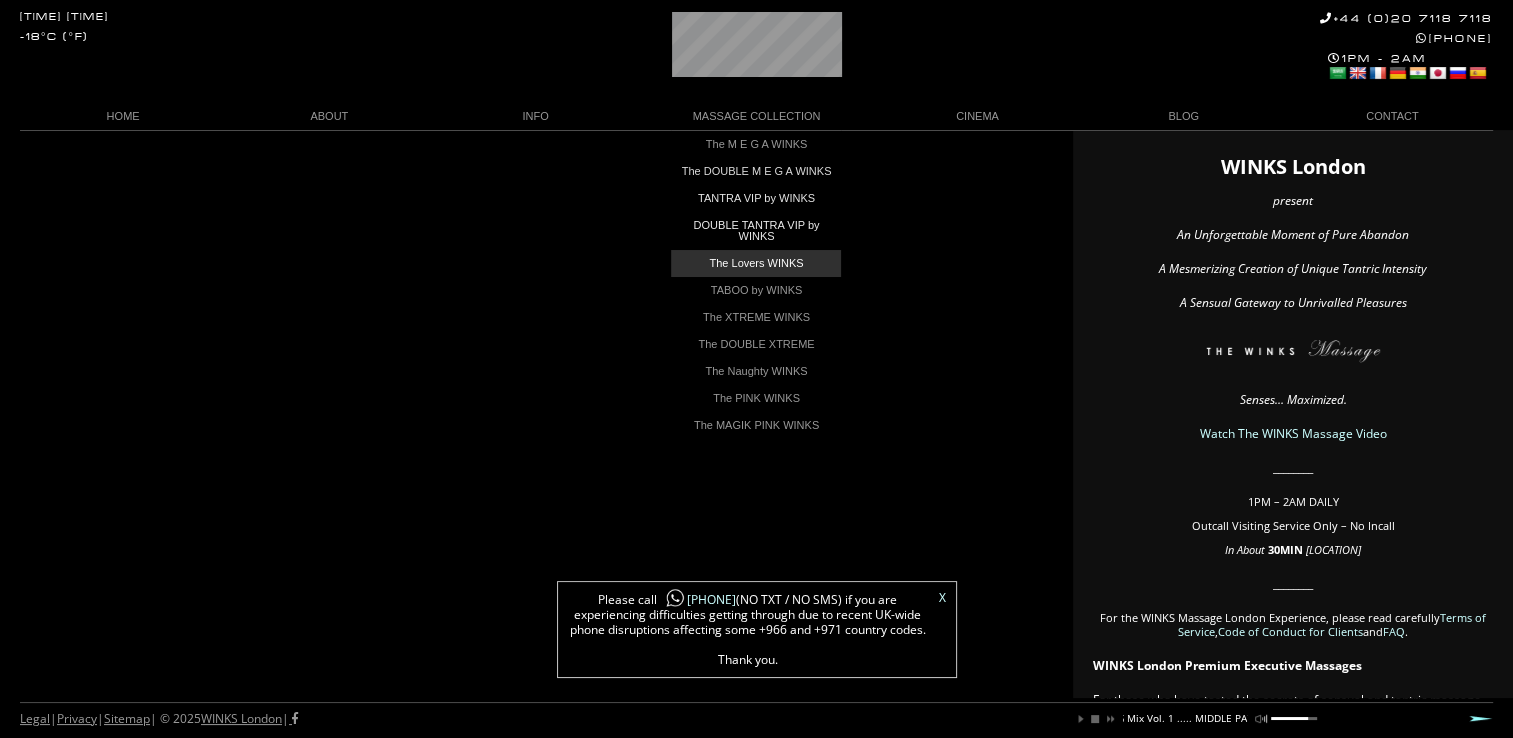 click on "The Lovers WINKS" at bounding box center (756, 263) 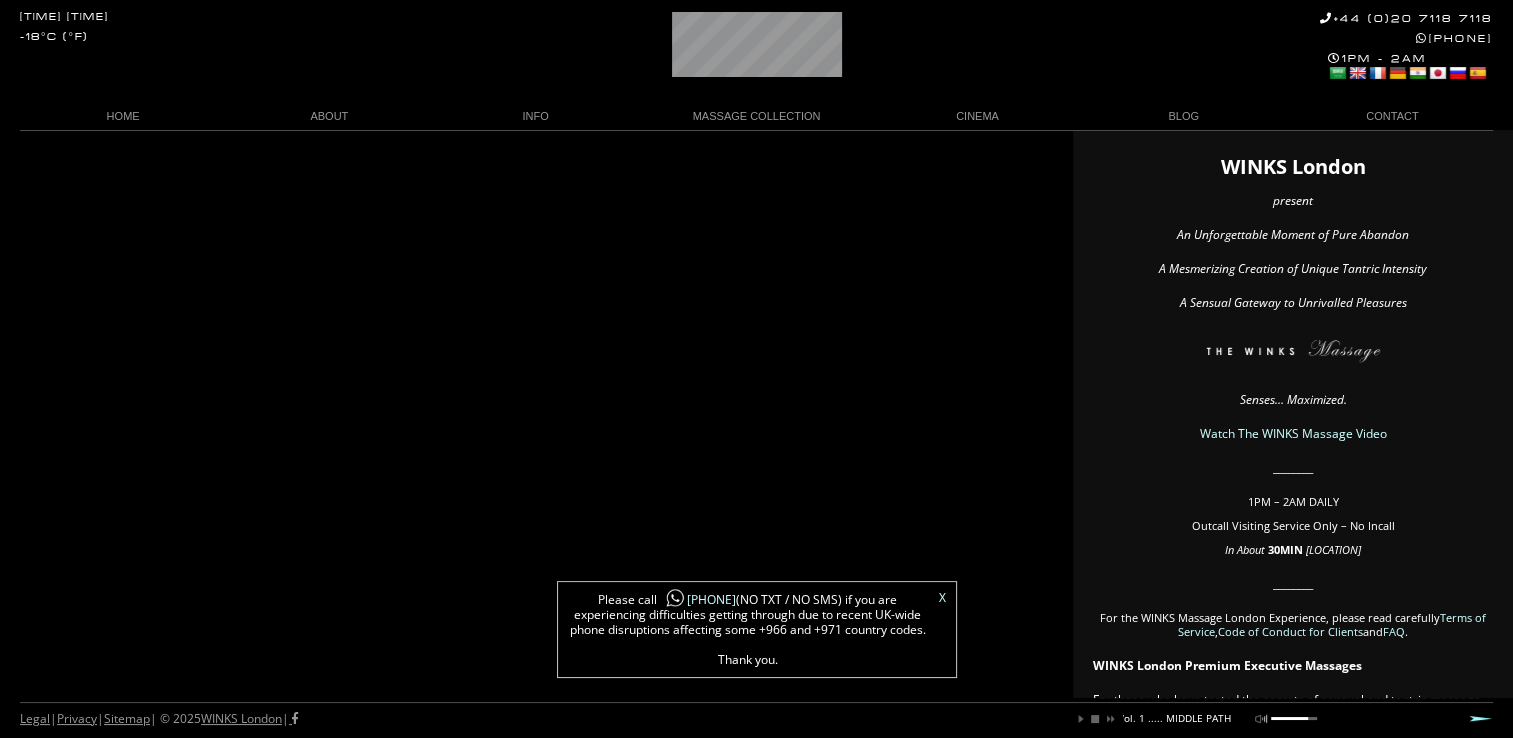 scroll, scrollTop: 0, scrollLeft: 281, axis: horizontal 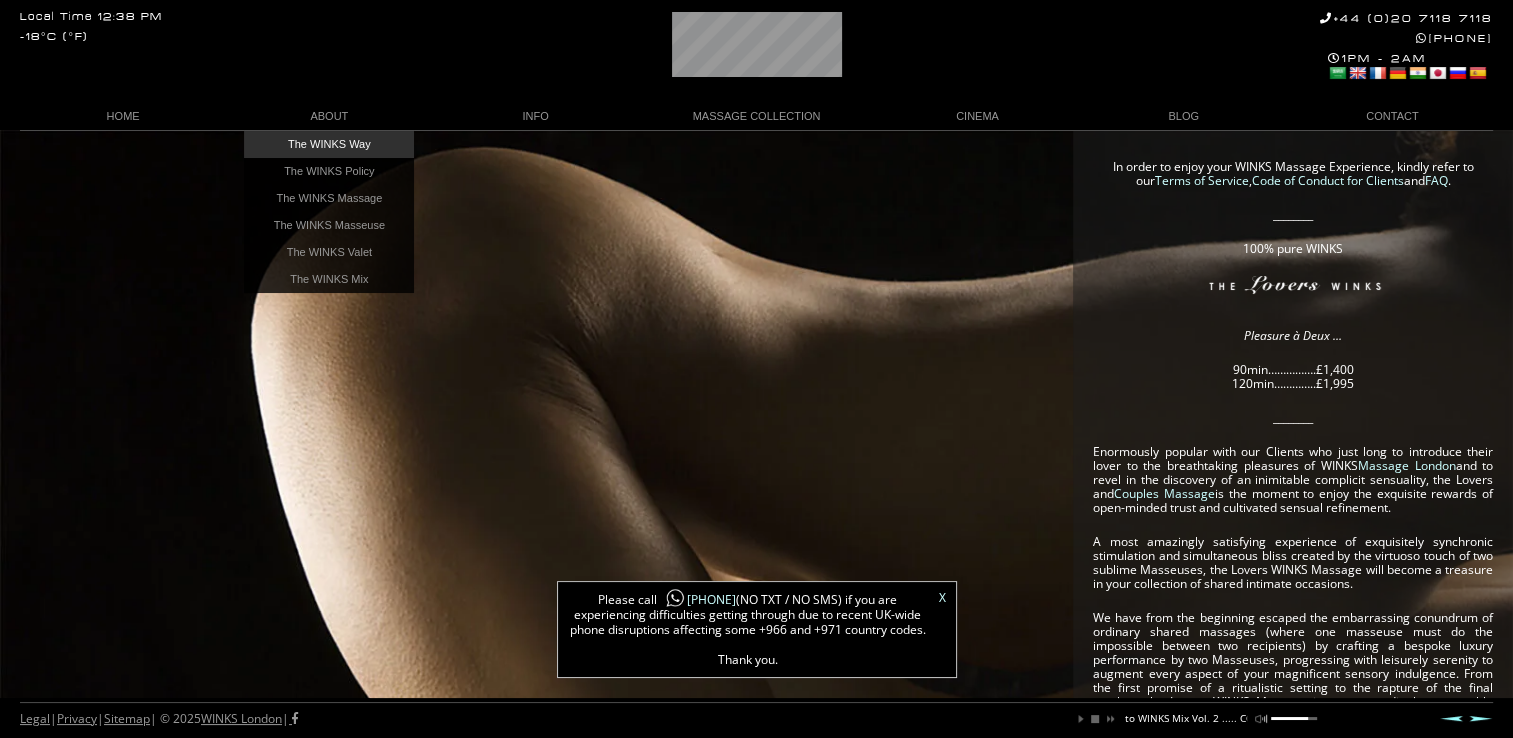click on "The WINKS Way" at bounding box center (329, 144) 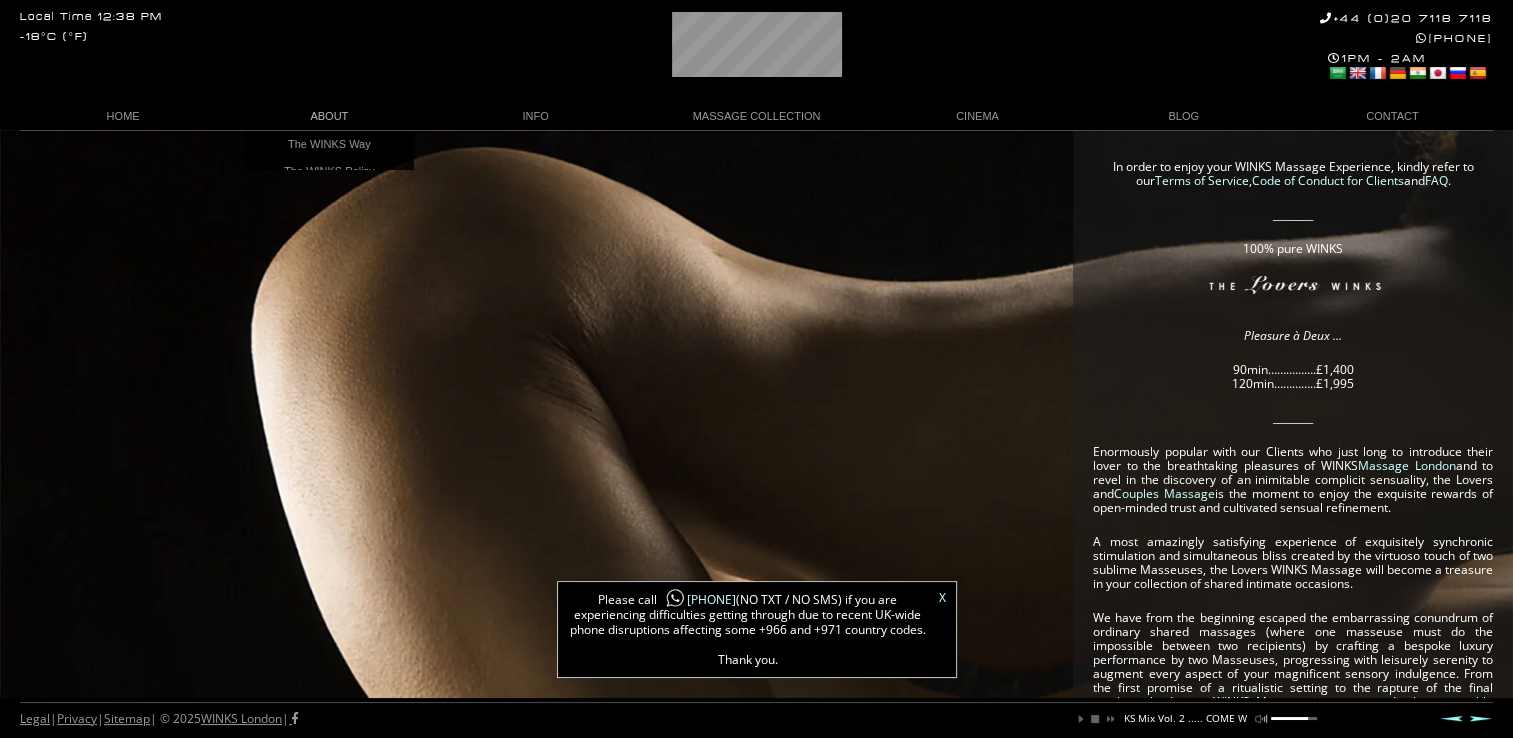 scroll, scrollTop: 0, scrollLeft: 241, axis: horizontal 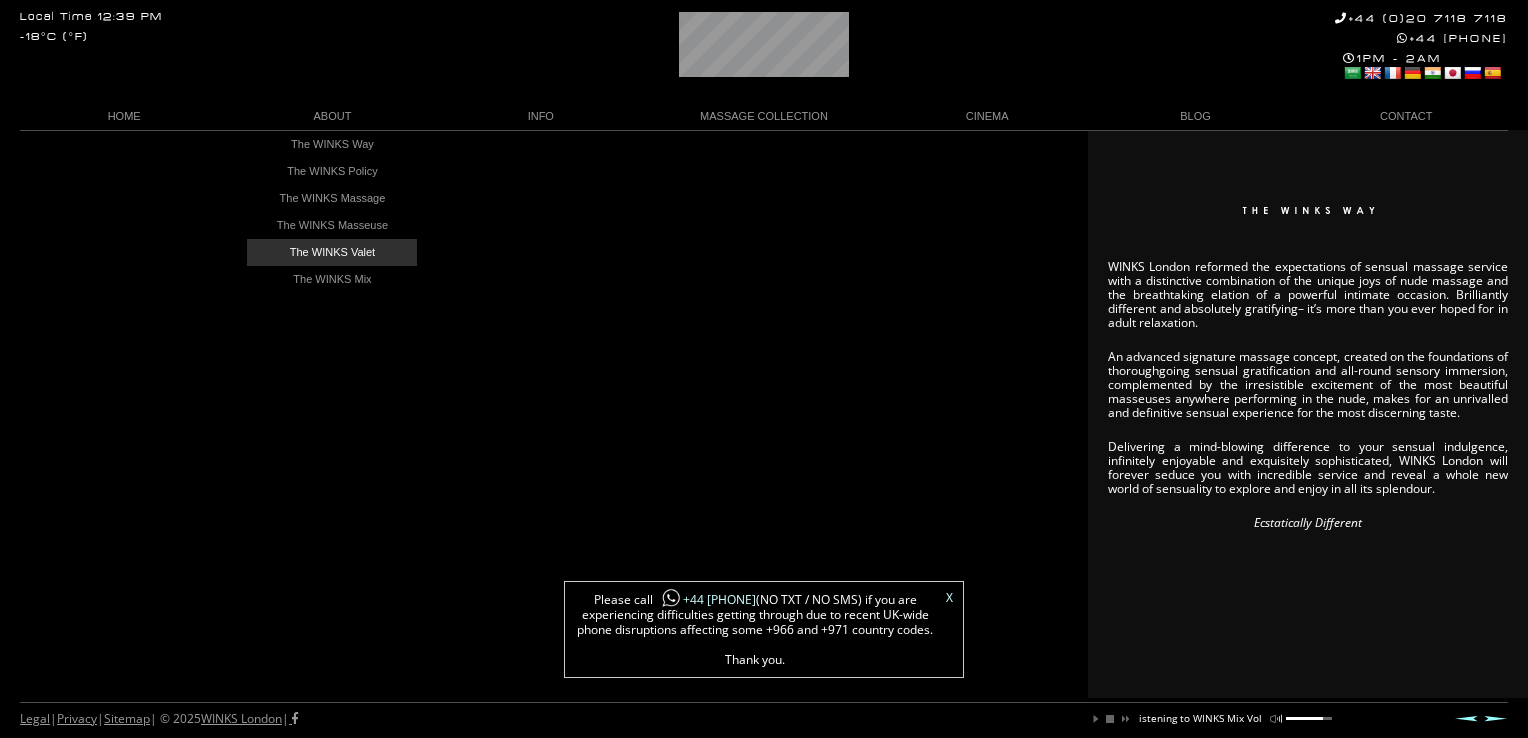 click on "The WINKS Valet" at bounding box center (332, 252) 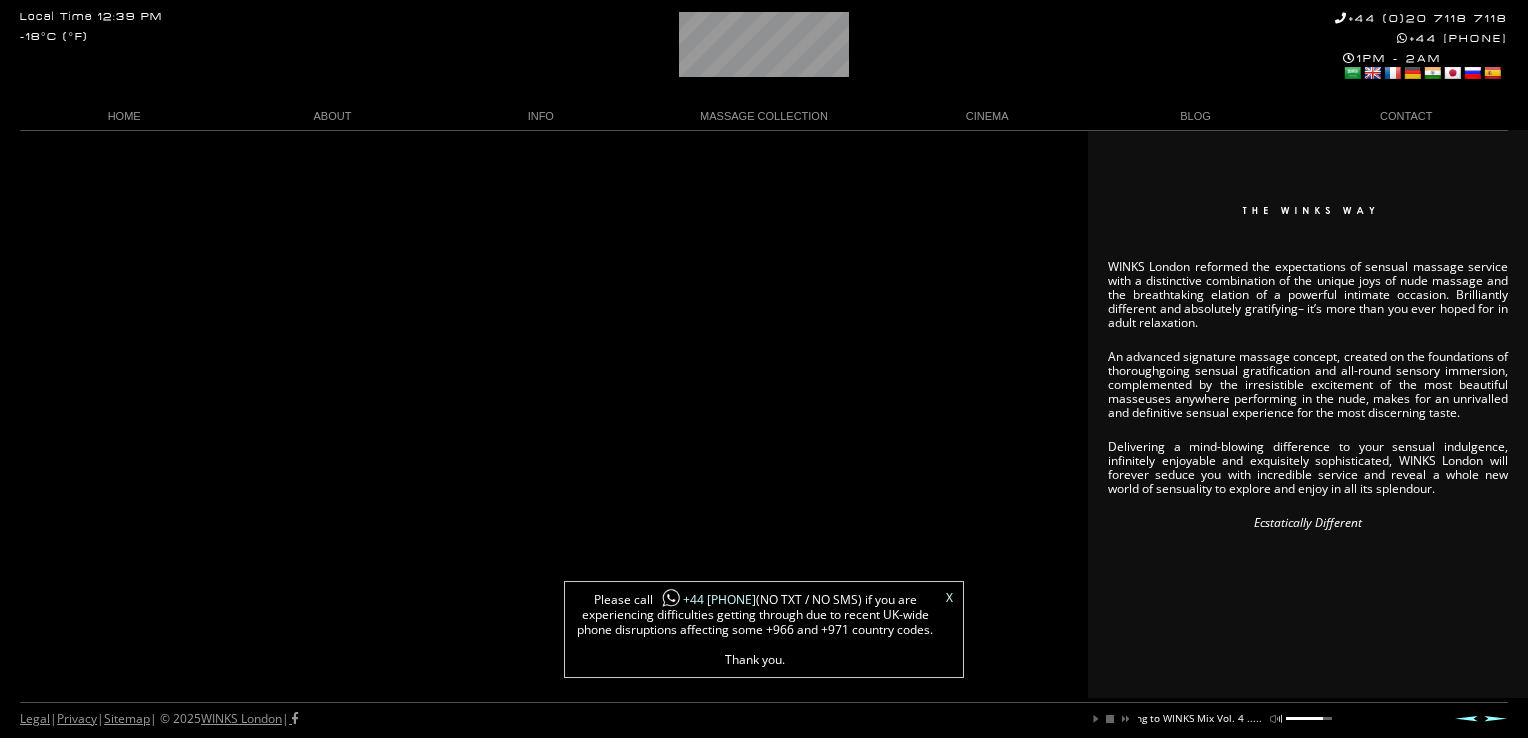 scroll, scrollTop: 0, scrollLeft: 197, axis: horizontal 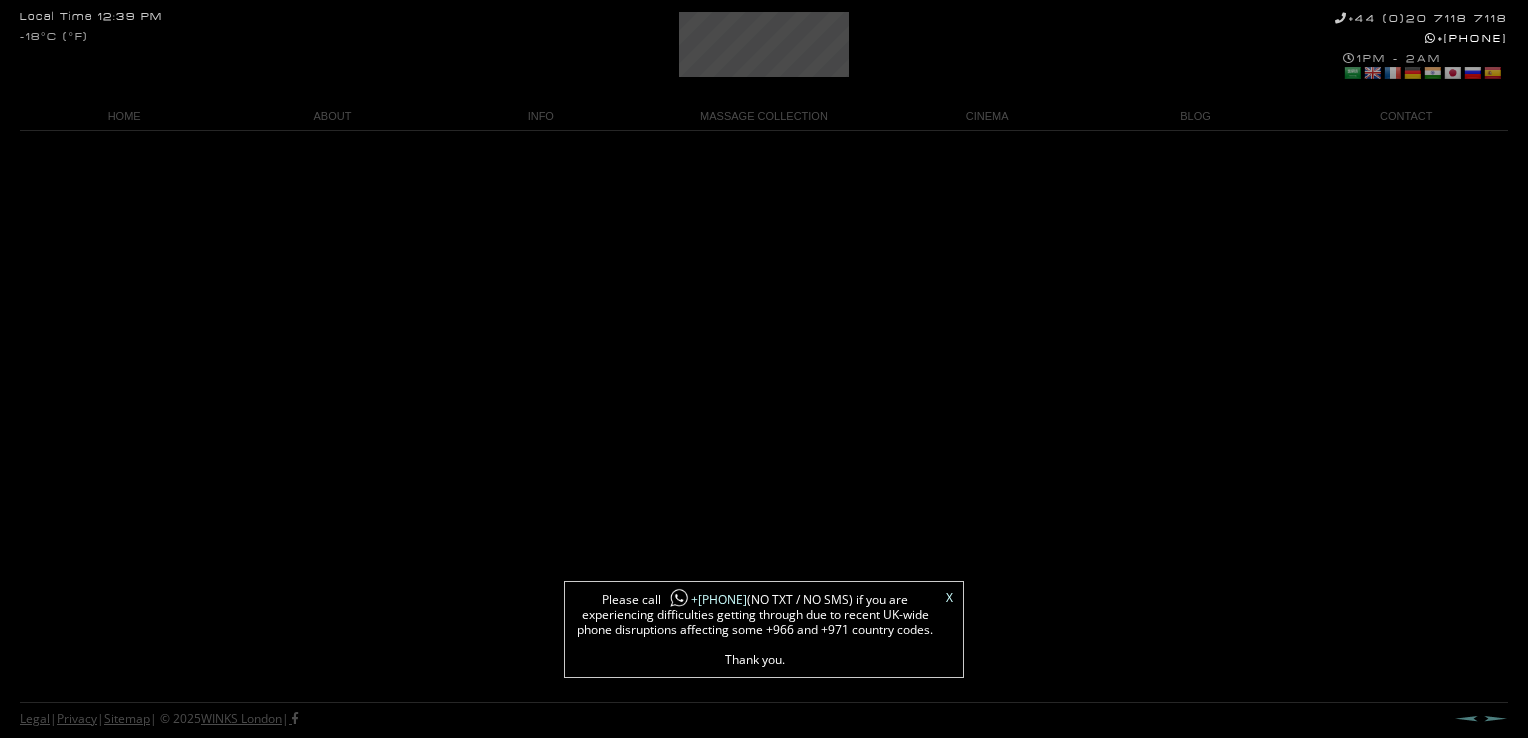 click on "An Amazing Connection…
It’s all in the cordial tones of her enchanting voice, irresistible charm, confident competence and an attentive dedication to your preferences. Enjoy an exquisite welcome from your truly inspired assistant.
Putting discreetly and charmingly a treasury of insights at the service of your pleasure, to assist your choice among breathtaking Masseuses and elucidate the intricate delights of every Massage, she tempts your imagination with the irresistible images of indulgence soon to come, all the while attending carefully to your every enquiry.
Suave and discerning, your Concierge encourages your questions and preferences, ensuring that your wants and needs are perfectly met in an unforgettable bespoke WINKS London experience.
Pleasure to Your Measure" at bounding box center (764, 414) 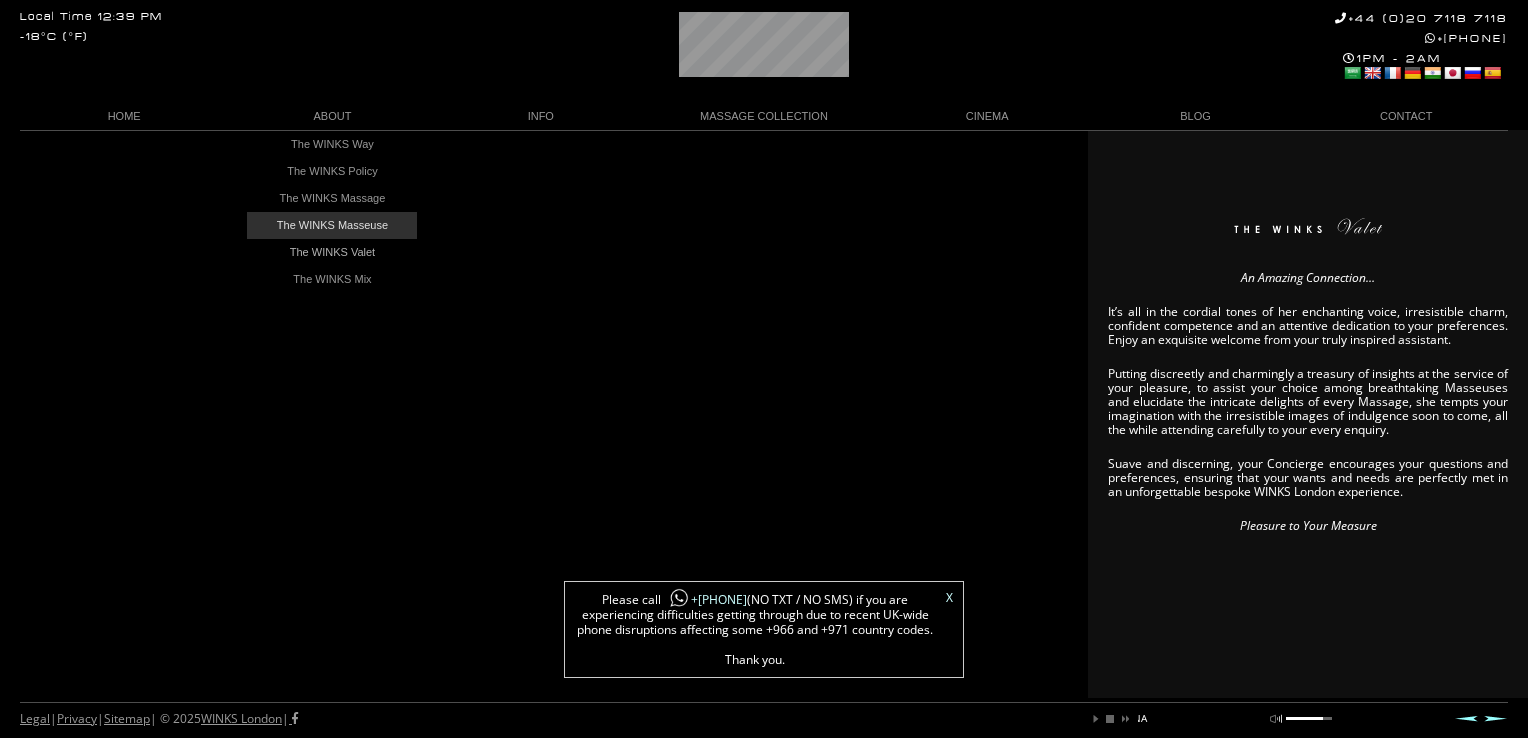 scroll, scrollTop: 0, scrollLeft: 0, axis: both 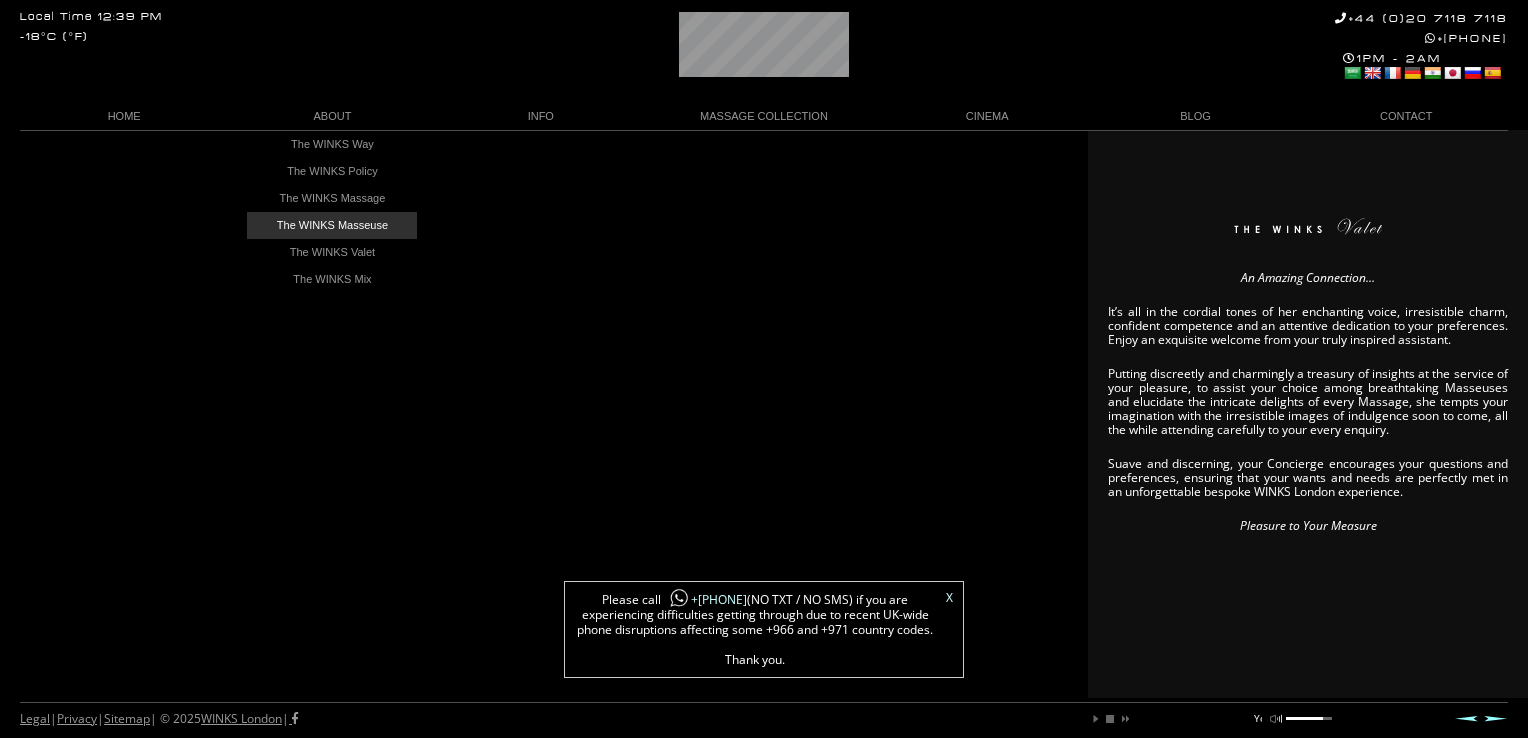 click on "The WINKS Masseuse" at bounding box center [332, 225] 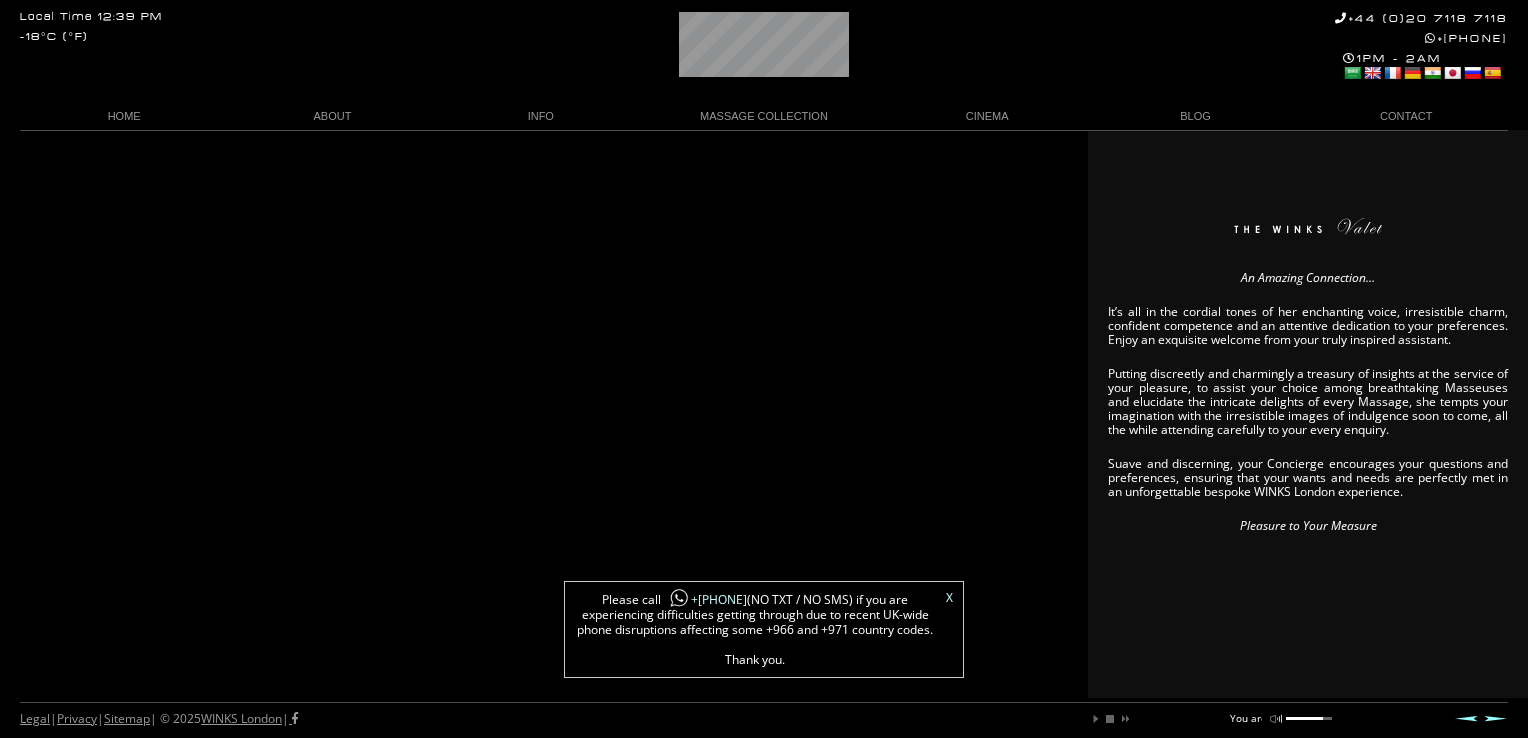 scroll, scrollTop: 0, scrollLeft: 34, axis: horizontal 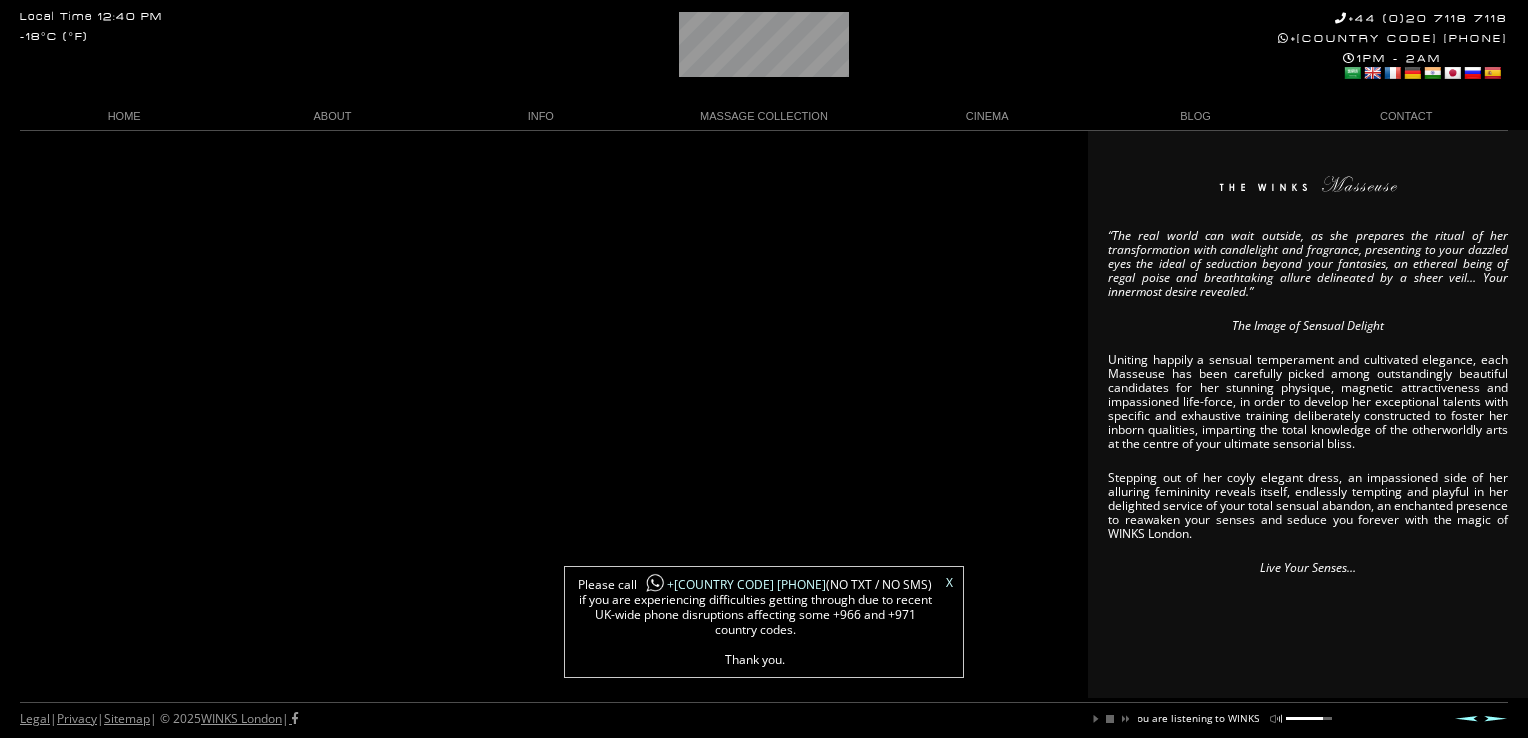 click on "“The real world can wait outside, as she prepares the ritual of her transformation with candlelight and fragrance, presenting to your dazzled eyes the ideal of seduction beyond your fantasies, an ethereal being of regal poise and breathtaking allure delineated by a sheer veil… Your innermost desire revealed.”
The Image of Sensual Delight
Uniting happily a sensual temperament and cultivated elegance, each Masseuse has been carefully picked among outstandingly beautiful candidates for her stunning physique, magnetic attractiveness and impassioned life-force, in order to develop her exceptional talents with specific and exhaustive training deliberately constructed to foster her inborn qualities, imparting the total knowledge of the otherworldly arts at the centre of your ultimate sensorial bliss.
Live Your Senses…" at bounding box center [764, 414] 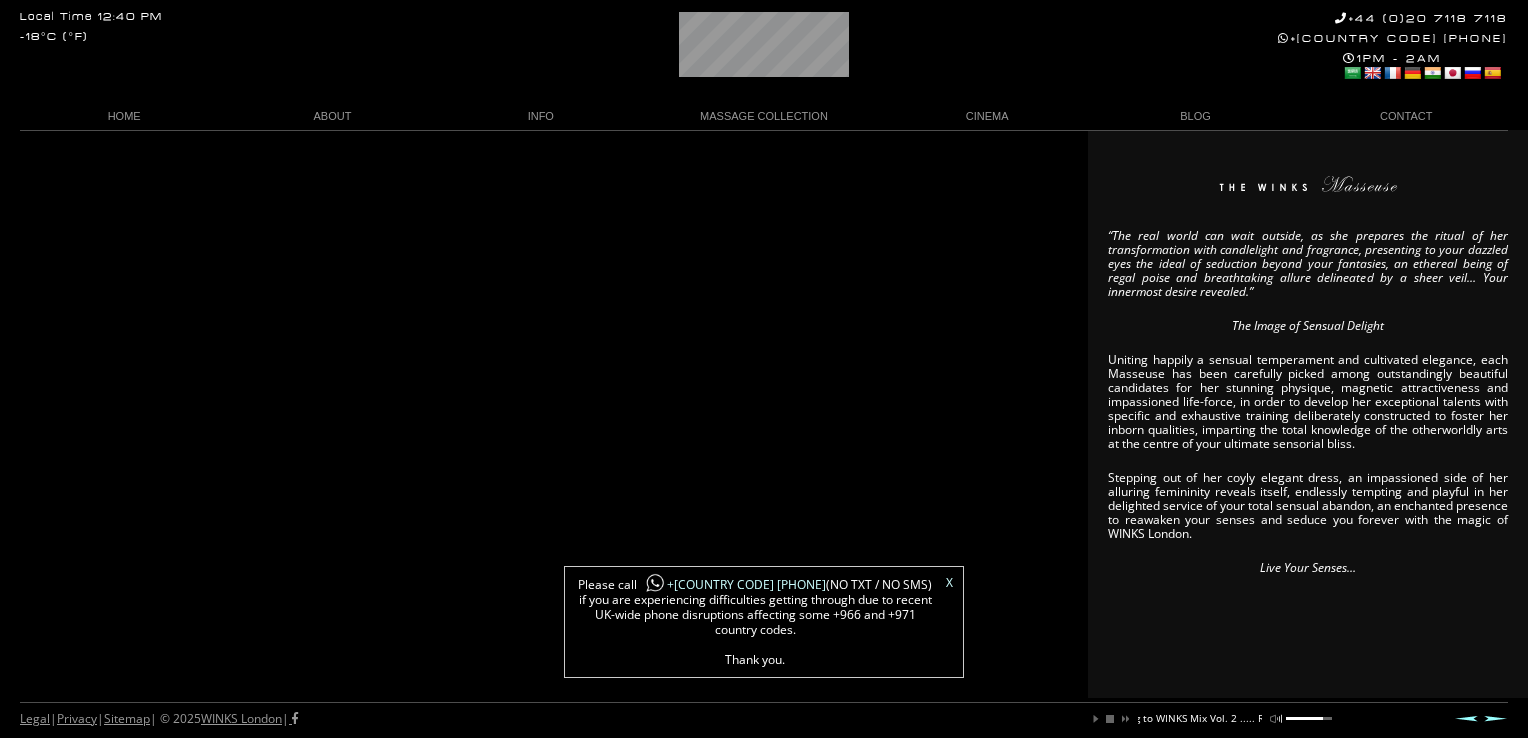 click on "“The real world can wait outside, as she prepares the ritual of her transformation with candlelight and fragrance, presenting to your dazzled eyes the ideal of seduction beyond your fantasies, an ethereal being of regal poise and breathtaking allure delineated by a sheer veil… Your innermost desire revealed.”
The Image of Sensual Delight
Uniting happily a sensual temperament and cultivated elegance, each Masseuse has been carefully picked among outstandingly beautiful candidates for her stunning physique, magnetic attractiveness and impassioned life-force, in order to develop her exceptional talents with specific and exhaustive training deliberately constructed to foster her inborn qualities, imparting the total knowledge of the otherworldly arts at the centre of your ultimate sensorial bliss.
Live Your Senses…" at bounding box center (764, 414) 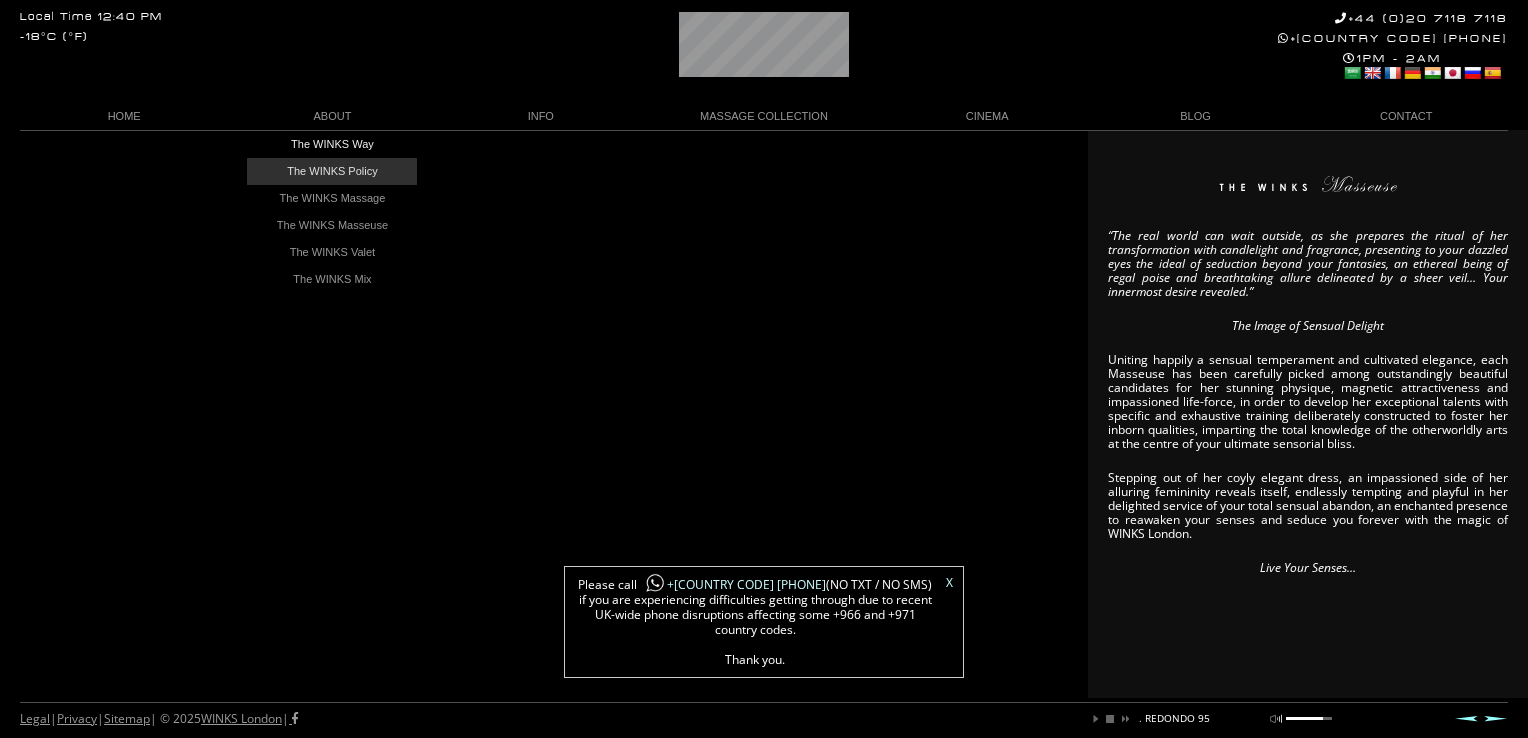 click on "The WINKS Policy" at bounding box center (332, 171) 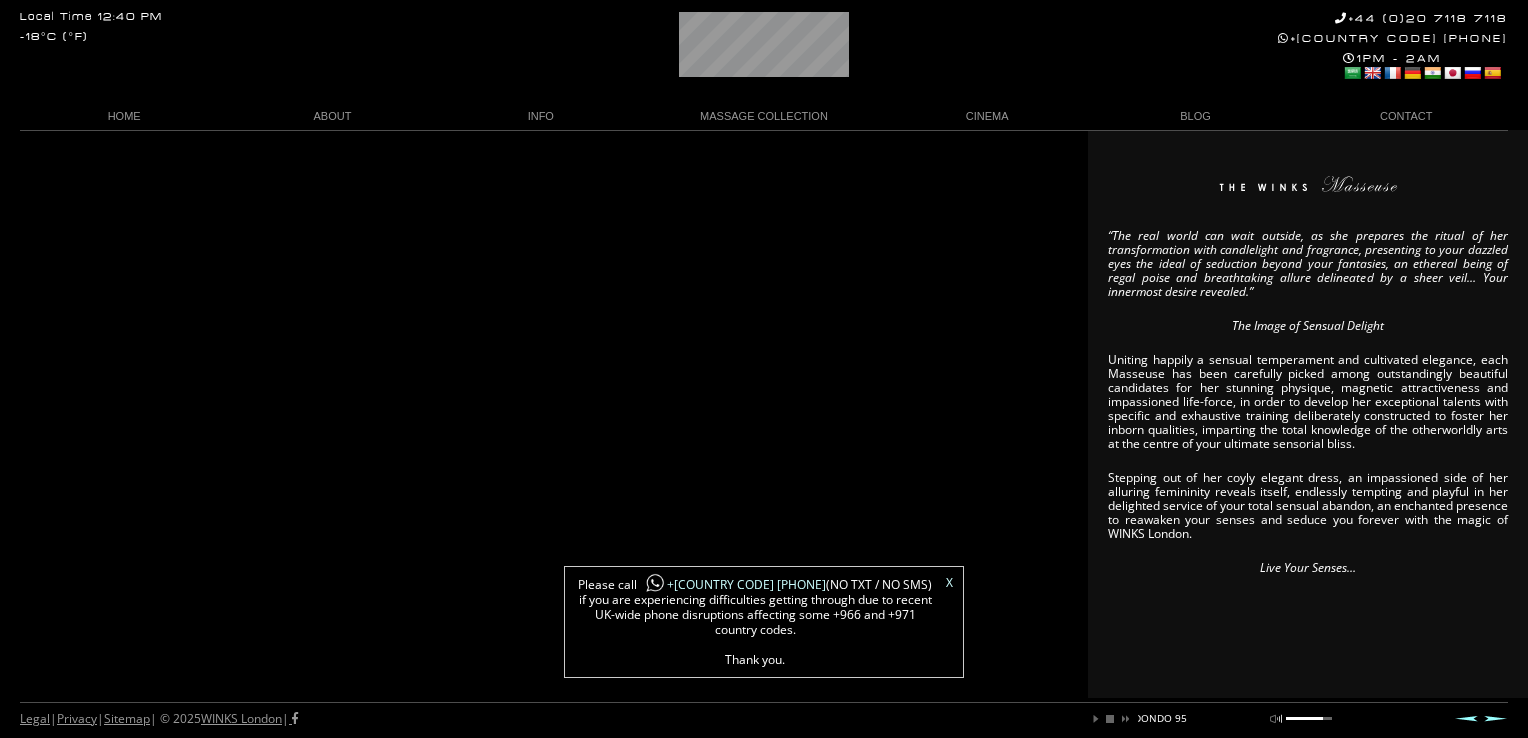 scroll, scrollTop: 0, scrollLeft: 342, axis: horizontal 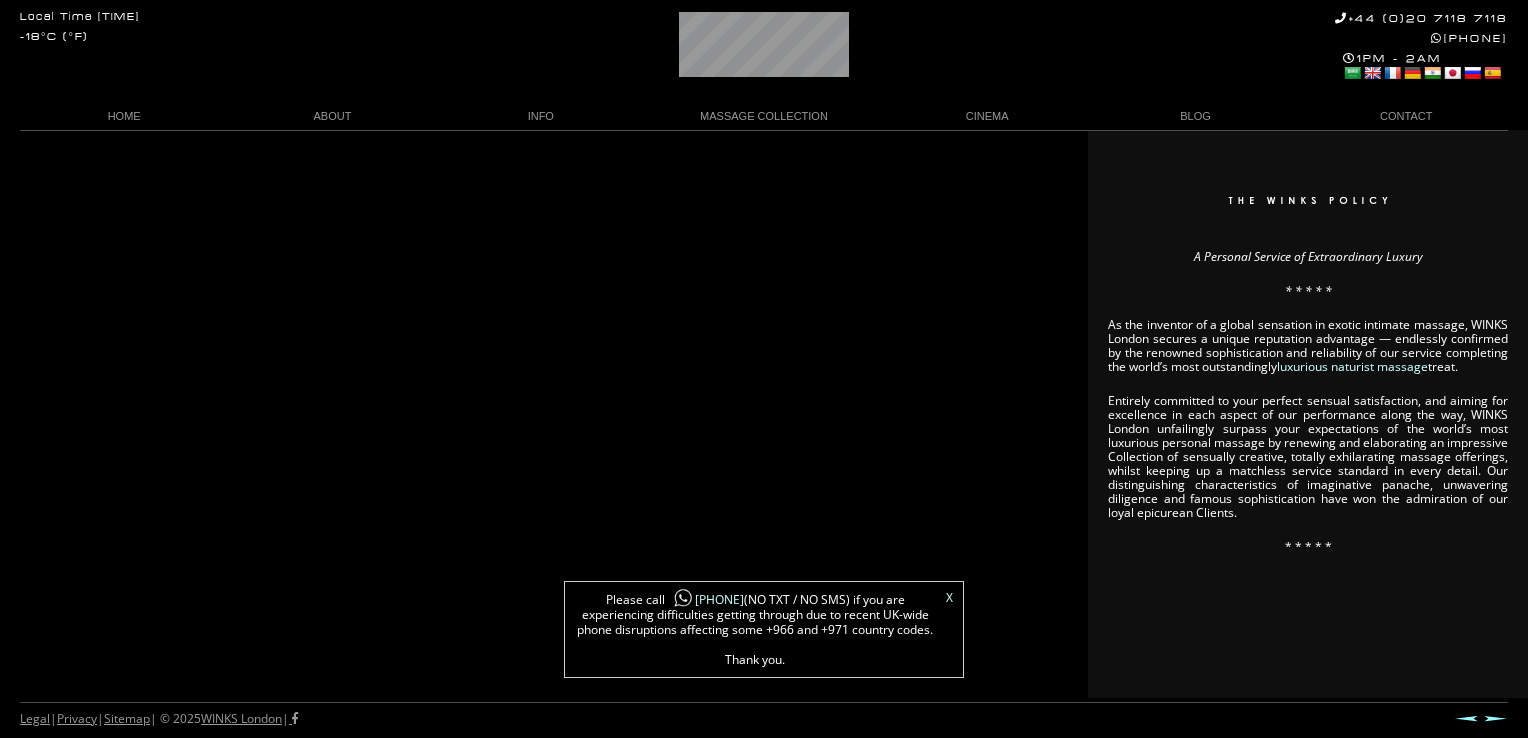 click on "A Personal Service of Extraordinary Luxury
* * * * *
As the inventor of a global sensation in exotic intimate massage, WINKS London secures a unique reputation advantage — endlessly confirmed by the renowned sophistication and reliability of our service completing the world’s most outstandingly  luxurious naturist massage  treat.
Entirely committed to your perfect sensual satisfaction, and aiming for excellence in each aspect of our performance along the way, WINKS London unfailingly surpass your expectations of the world’s most luxurious personal massage by renewing and elaborating an impressive Collection of sensually creative, totally exhilarating massage offerings, whilst keeping up a matchless service standard in every detail. Our distinguishing characteristics of imaginative panache, unwavering diligence and famous sophistication have won the admiration of our loyal epicurean Clients.
* * * * *" at bounding box center (764, 414) 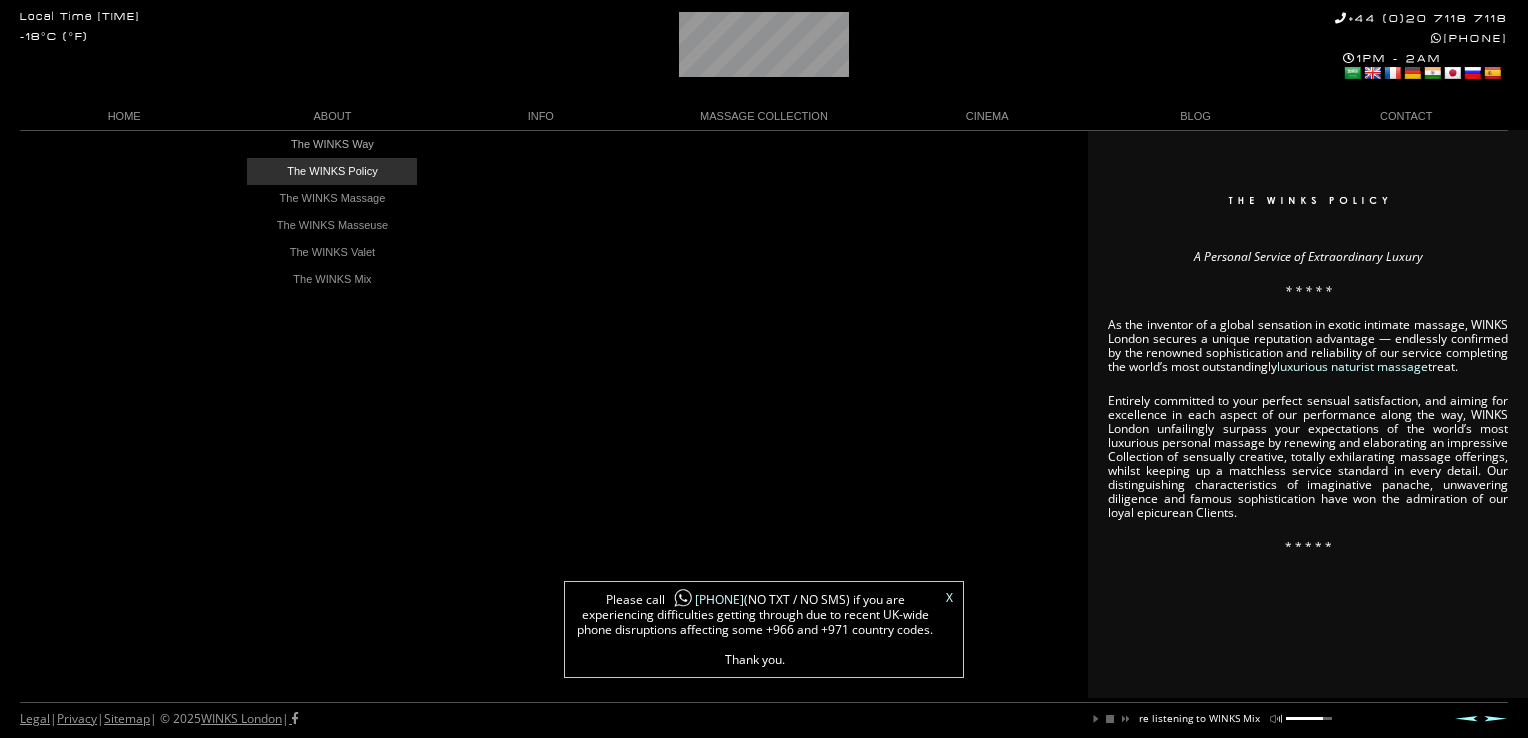 click on "The WINKS Policy" at bounding box center (332, 171) 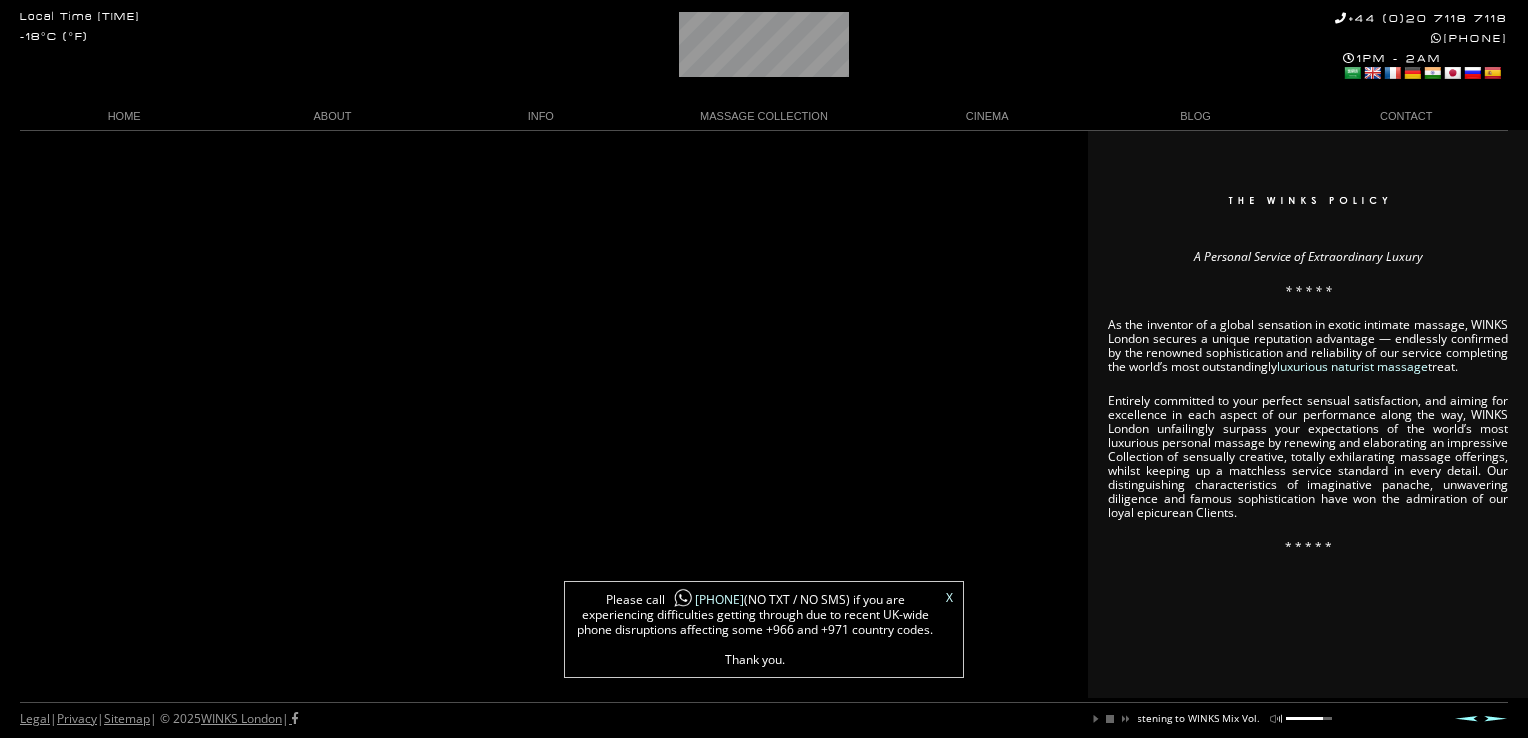 scroll, scrollTop: 0, scrollLeft: 172, axis: horizontal 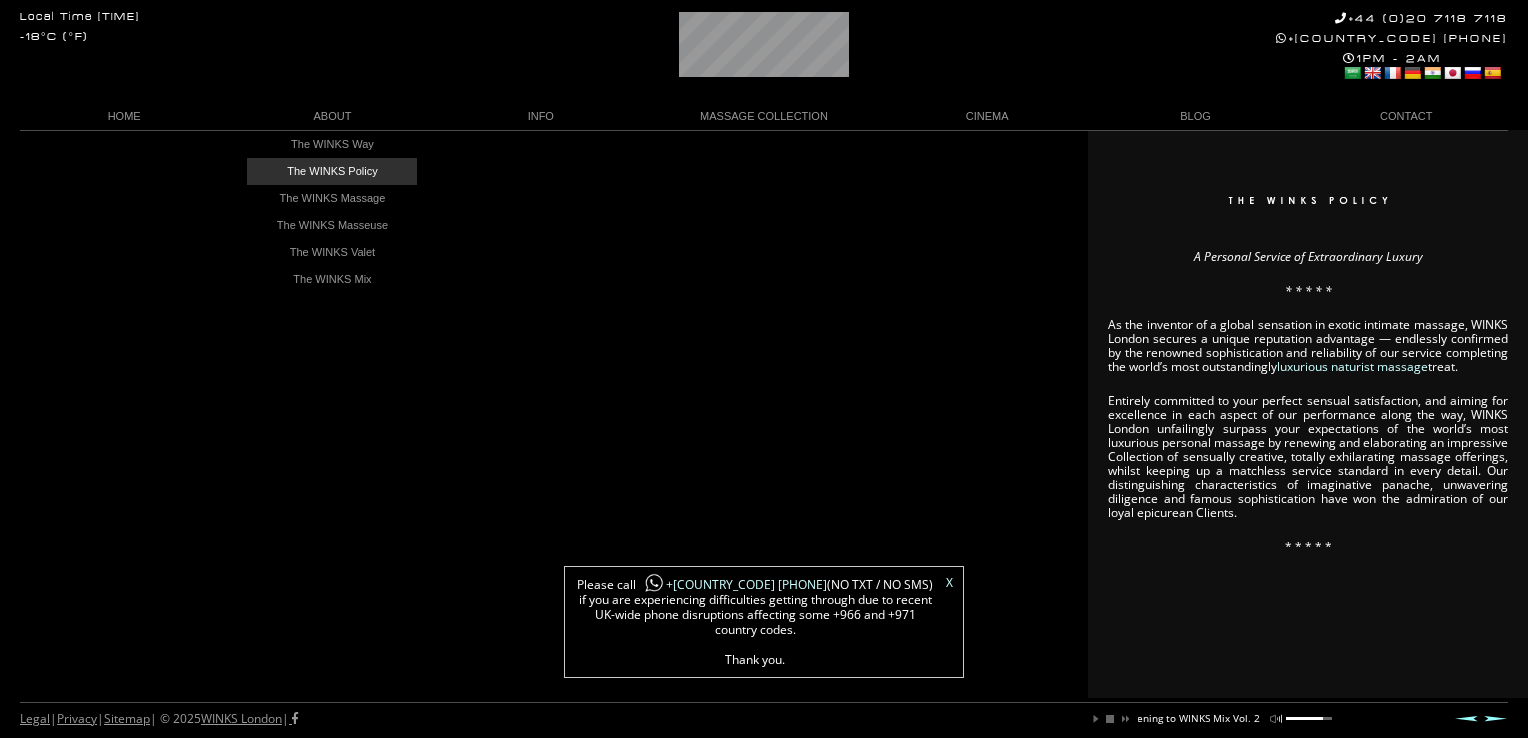 click on "The WINKS Policy" at bounding box center (332, 171) 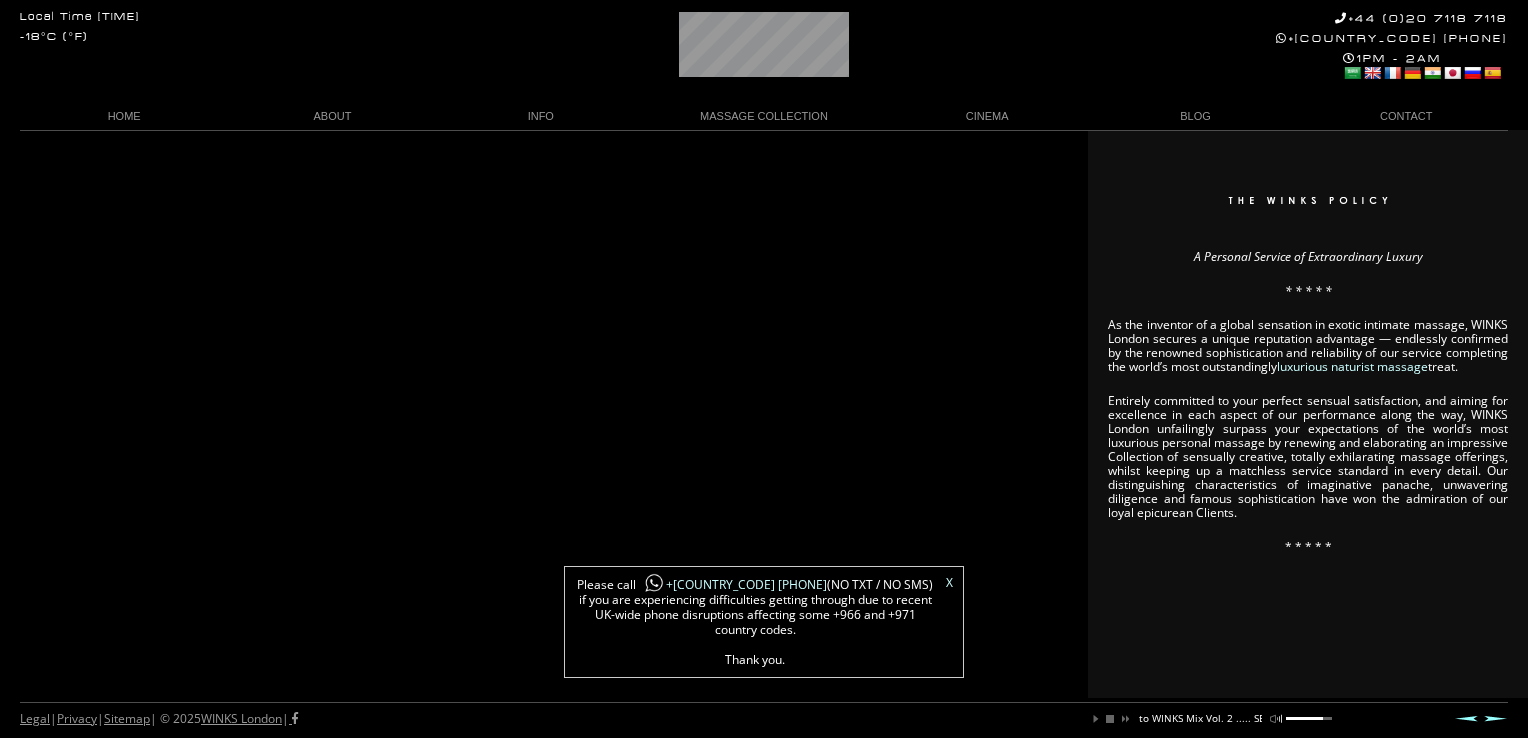 scroll, scrollTop: 0, scrollLeft: 208, axis: horizontal 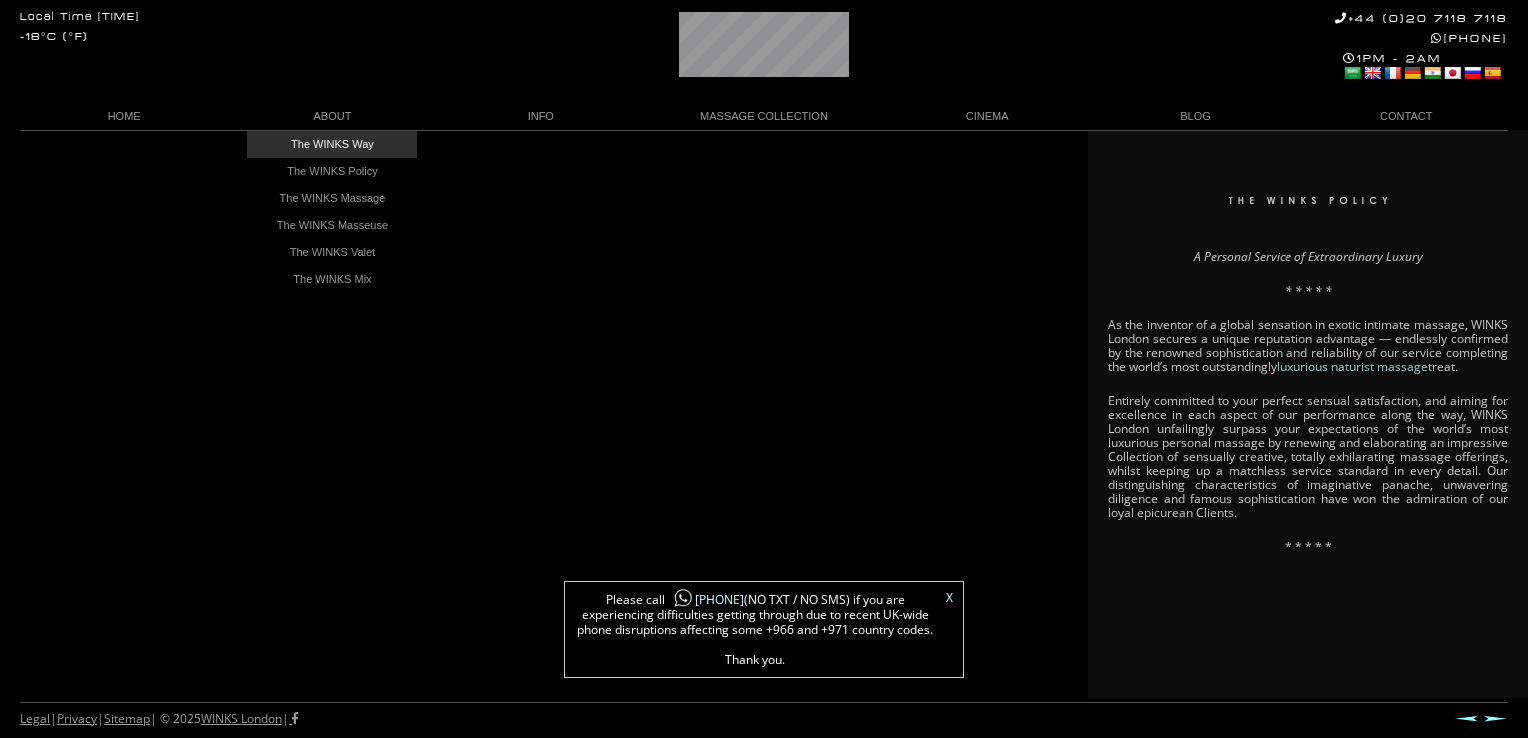 click on "The WINKS Way" at bounding box center [332, 144] 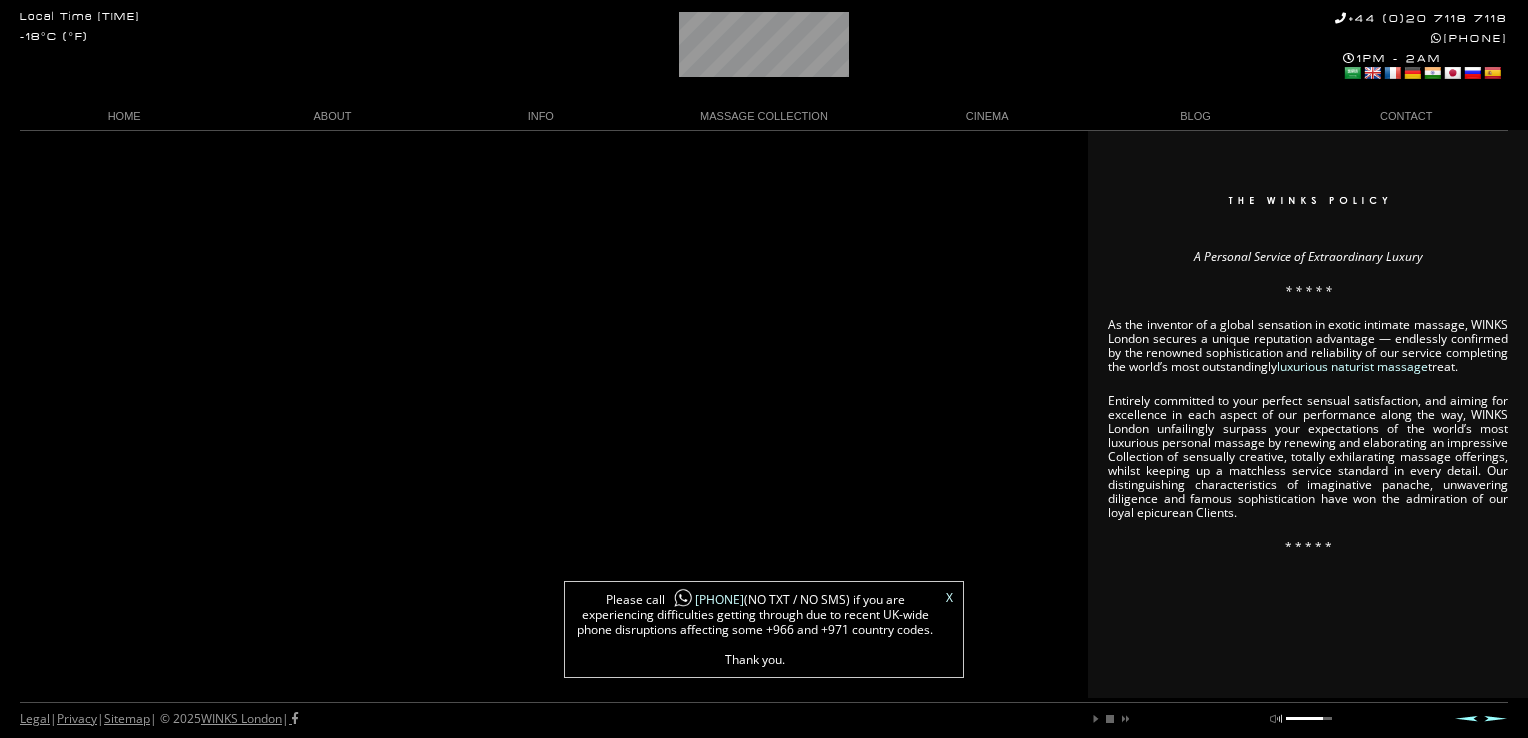 scroll, scrollTop: 0, scrollLeft: 10, axis: horizontal 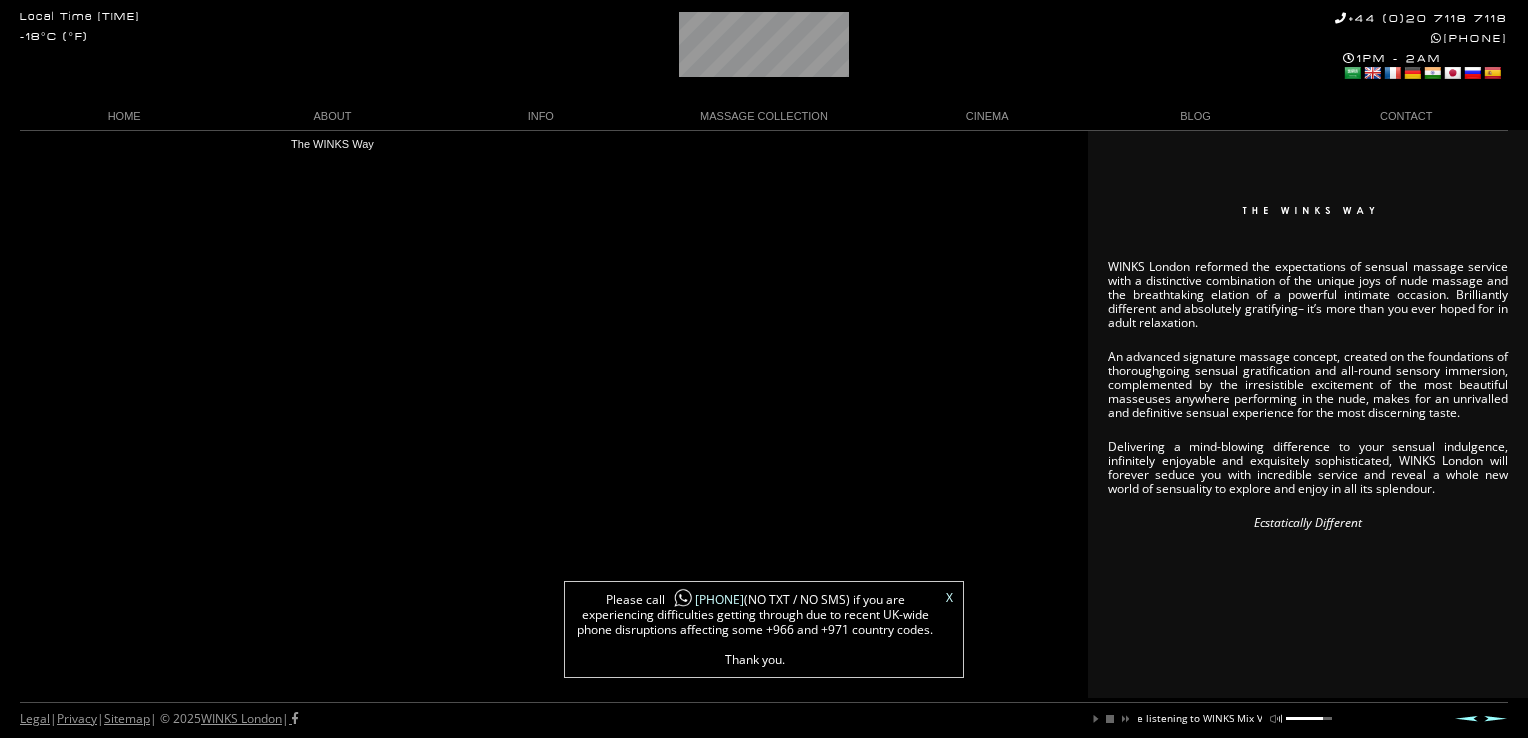 click on "WINKS London reformed the expectations of sensual massage service with a distinctive combination of the unique joys of nude massage and the breathtaking elation of a powerful intimate occasion. Brilliantly different and absolutely gratifying– it’s more than you ever hoped for in adult relaxation.
An advanced signature massage concept, created on the foundations of thoroughgoing sensual gratification and all-round sensory immersion, complemented by the irresistible excitement of the most beautiful masseuses anywhere performing in the nude, makes for an unrivalled and definitive sensual experience for the most discerning taste.
Delivering a mind-blowing difference to your sensual indulgence, infinitely enjoyable and exquisitely sophisticated, WINKS London will forever seduce you with incredible service and reveal a whole new world of sensuality to explore and enjoy in all its splendour.
Ecstatically Different" at bounding box center (764, 414) 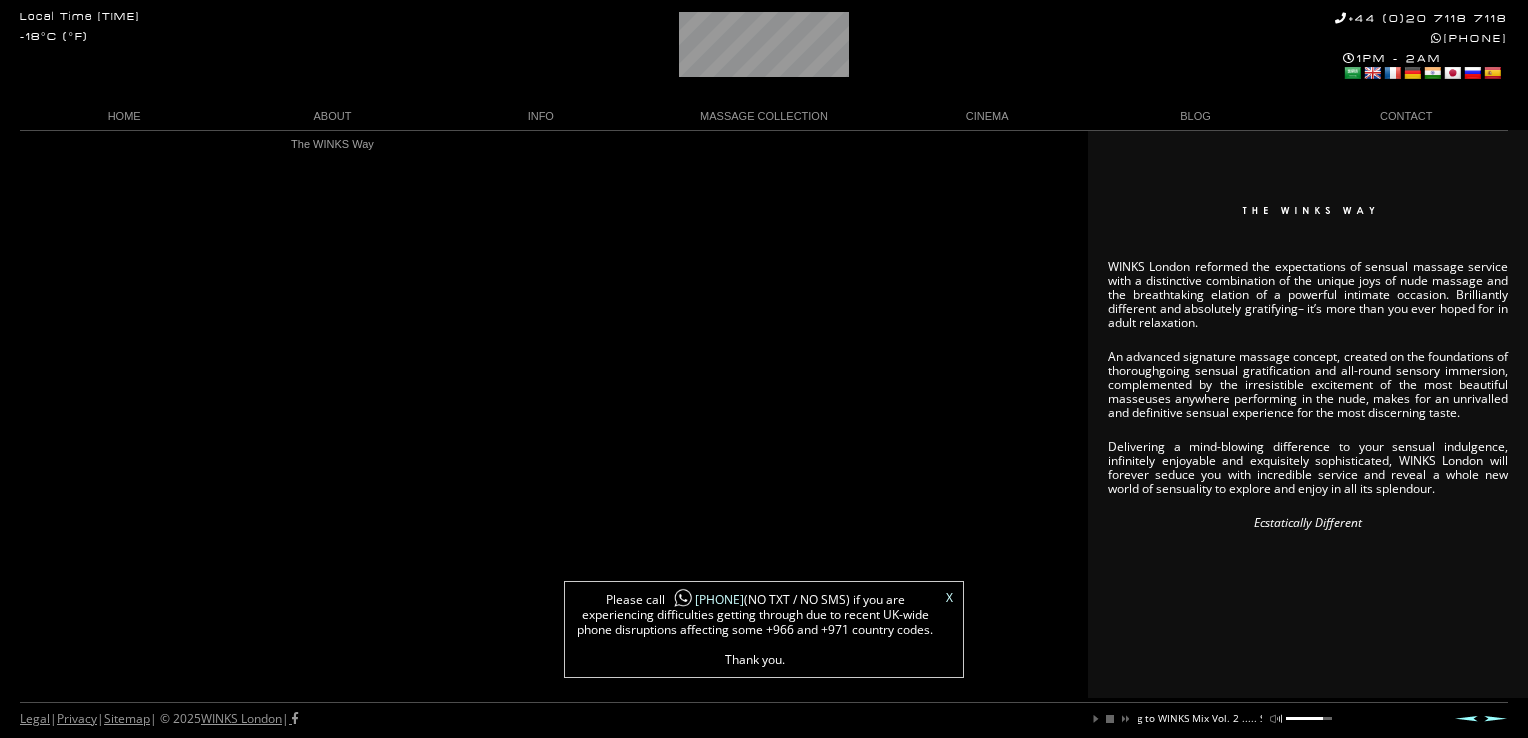 click on "WINKS London reformed the expectations of sensual massage service with a distinctive combination of the unique joys of nude massage and the breathtaking elation of a powerful intimate occasion. Brilliantly different and absolutely gratifying– it’s more than you ever hoped for in adult relaxation.
An advanced signature massage concept, created on the foundations of thoroughgoing sensual gratification and all-round sensory immersion, complemented by the irresistible excitement of the most beautiful masseuses anywhere performing in the nude, makes for an unrivalled and definitive sensual experience for the most discerning taste.
Delivering a mind-blowing difference to your sensual indulgence, infinitely enjoyable and exquisitely sophisticated, WINKS London will forever seduce you with incredible service and reveal a whole new world of sensuality to explore and enjoy in all its splendour.
Ecstatically Different" at bounding box center (764, 414) 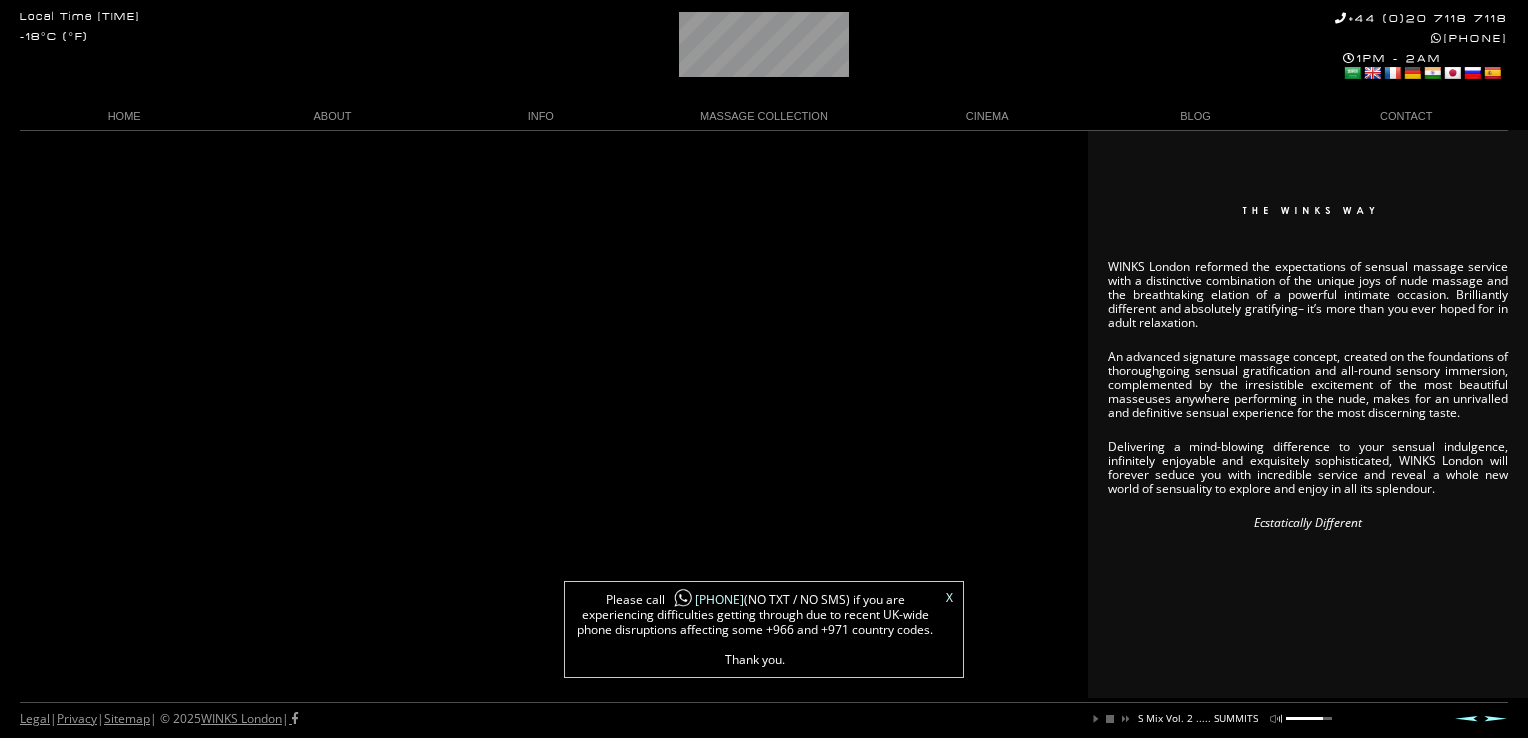 click on "WINKS London reformed the expectations of sensual massage service with a distinctive combination of the unique joys of nude massage and the breathtaking elation of a powerful intimate occasion. Brilliantly different and absolutely gratifying– it’s more than you ever hoped for in adult relaxation.
An advanced signature massage concept, created on the foundations of thoroughgoing sensual gratification and all-round sensory immersion, complemented by the irresistible excitement of the most beautiful masseuses anywhere performing in the nude, makes for an unrivalled and definitive sensual experience for the most discerning taste.
Delivering a mind-blowing difference to your sensual indulgence, infinitely enjoyable and exquisitely sophisticated, WINKS London will forever seduce you with incredible service and reveal a whole new world of sensuality to explore and enjoy in all its splendour.
Ecstatically Different" at bounding box center (764, 414) 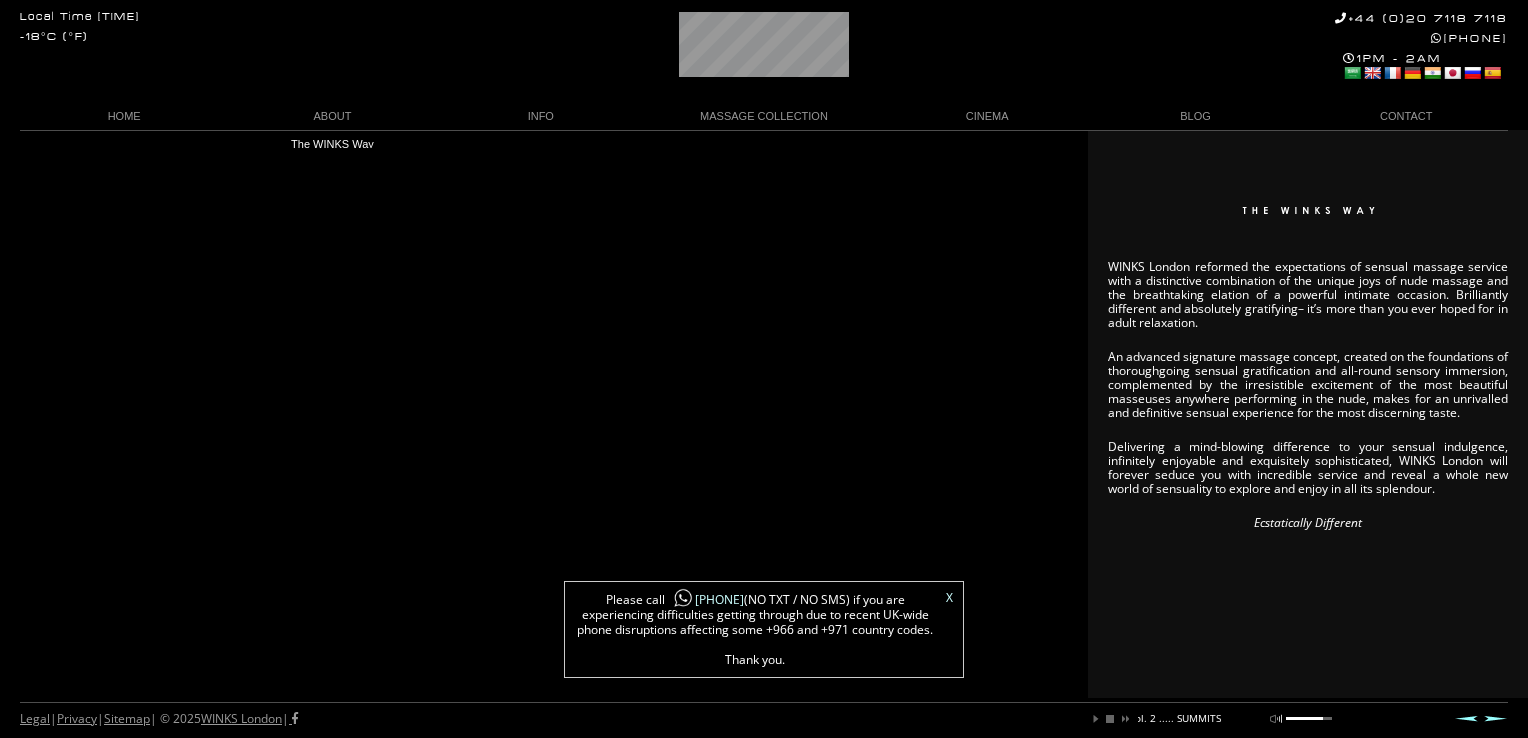 click on "Local Time 12:41 PM
-18°C (°F)
+44 (0)20 7118 7118
+44 788 959 8888
1PM - 2AM  		 Select Language Arabic English French German Hindi Japanese Russian Spanish
HOME ABOUT The WINKS Way The WINKS Policy The WINKS Massage The WINKS Masseuse The WINKS Valet The WINKS Mix INFO Terms of Enjoyment Client Code of Conduct FAQ The WINKS London REVIEW MASSAGE COLLECTION The M E G A WINKS The DOUBLE M E G A WINKS TANTRA VIP by WINKS DOUBLE TANTRA VIP by WINKS The Lovers WINKS TABOO by WINKS The XTREME WINKS The DOUBLE XTREME The Naughty WINKS The PINK WINKS The MAGIK PINK WINKS CINEMA WINKS Massage Video WINKS TV Ad Video BLOG CONTACT Make a Reservation Become a WINKS Masseuse Email WINKS
Ecstatically Different
Legal  |" at bounding box center (764, 414) 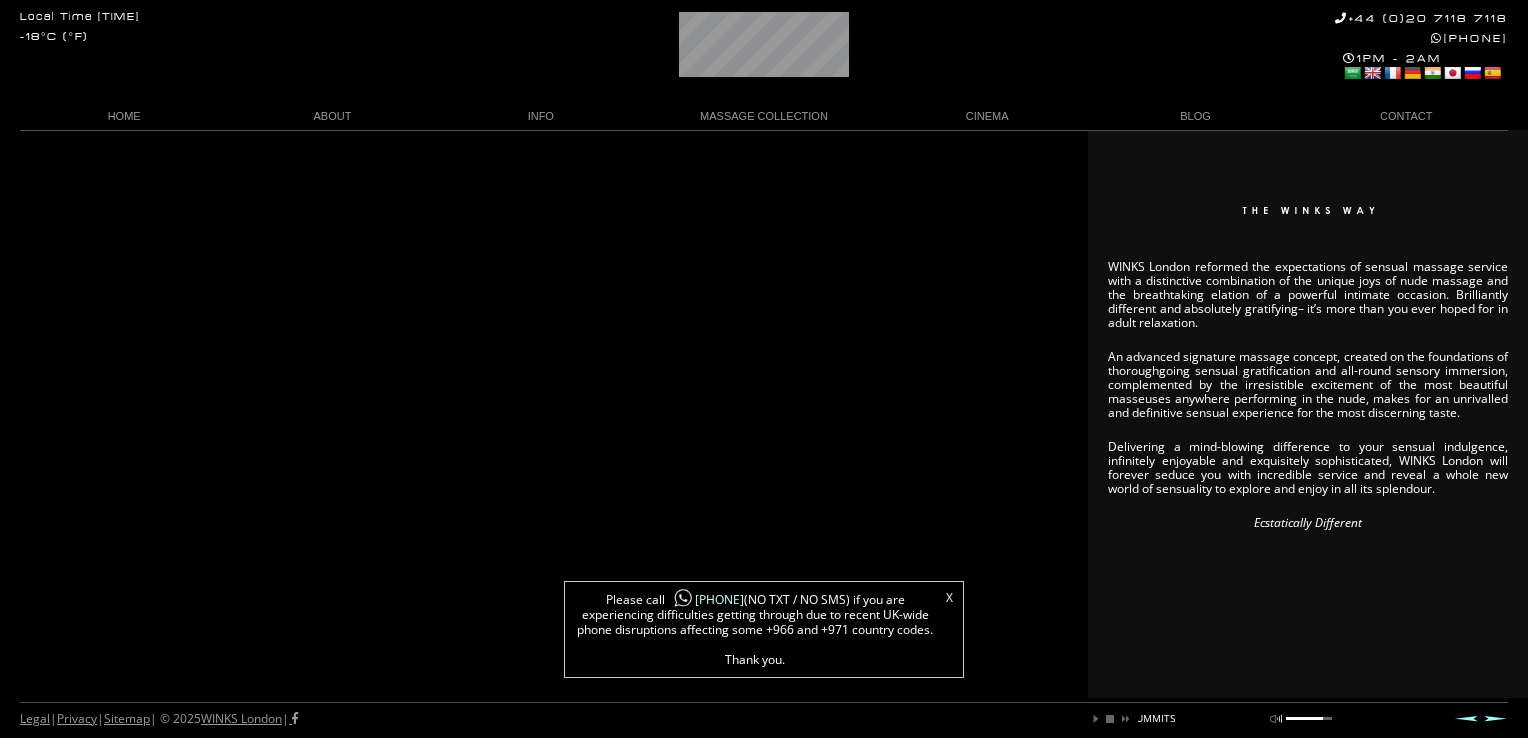 click on "Legal  |  Privacy  |  Sitemap  | © 2025  WINKS London  |
play
pause
stop
next
mute
unmute
You are listening to WINKS Mix Vol. 2 ..... SUMMITS
Update Required" at bounding box center (764, 720) 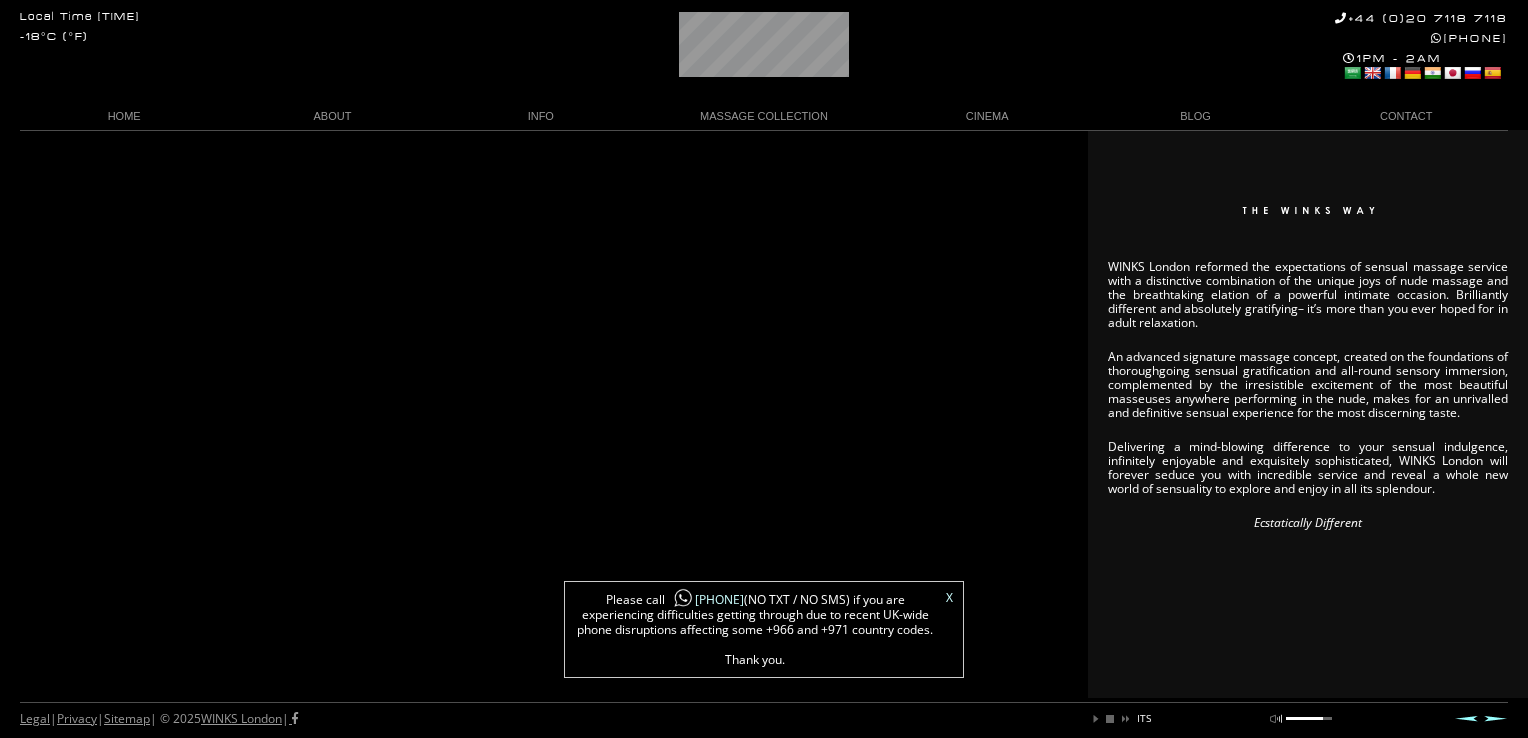 click on "Next" at bounding box center [1496, 718] 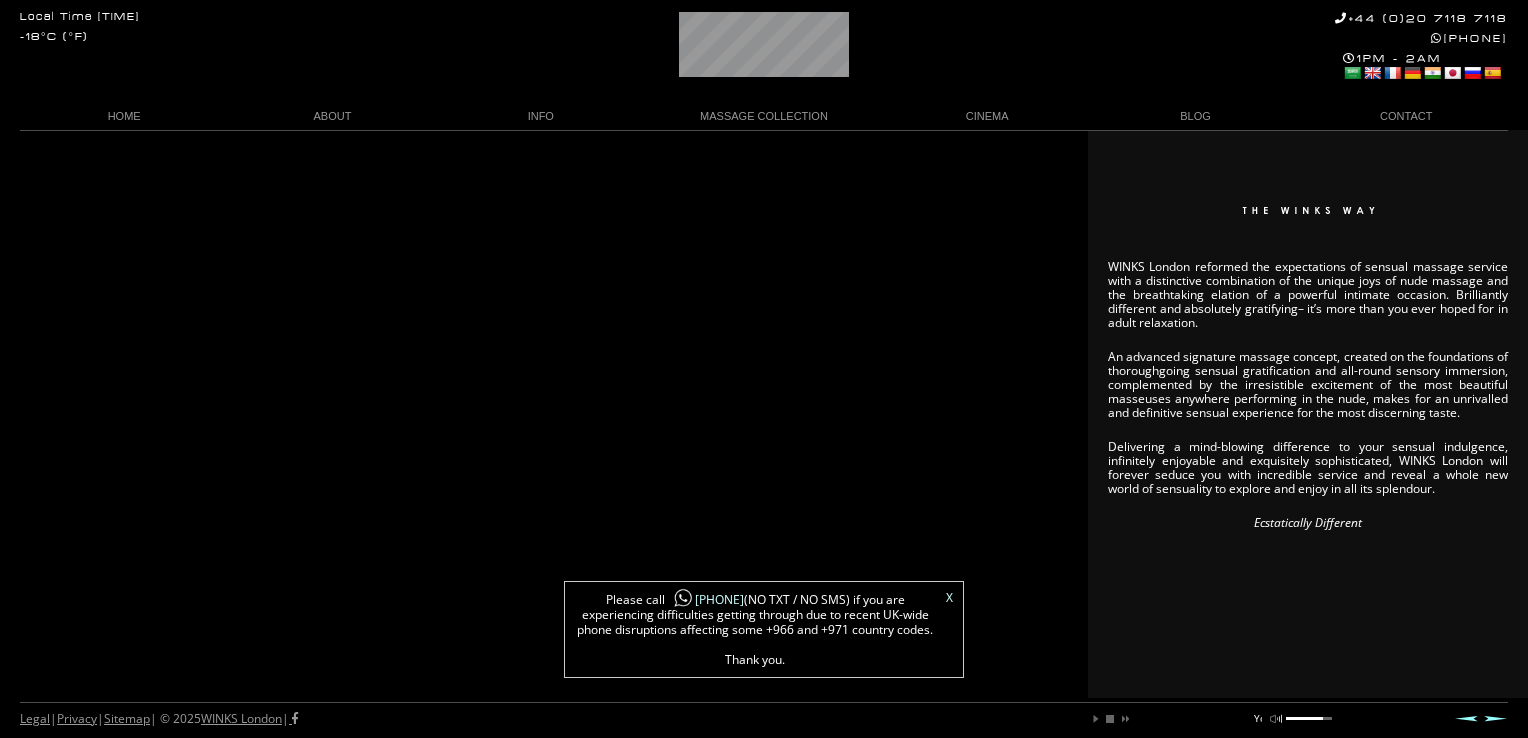 scroll, scrollTop: 0, scrollLeft: 10, axis: horizontal 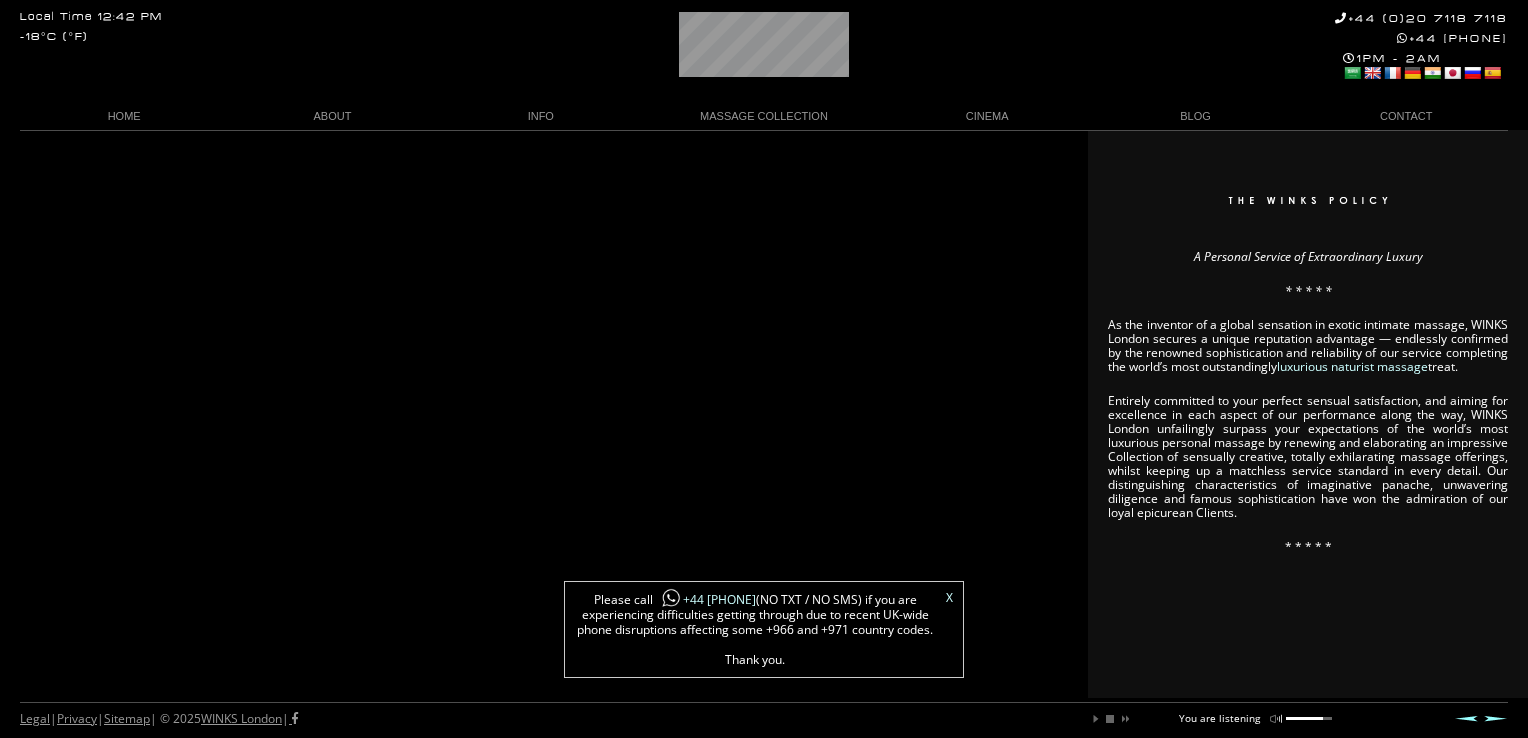 click on "Next" at bounding box center (1496, 718) 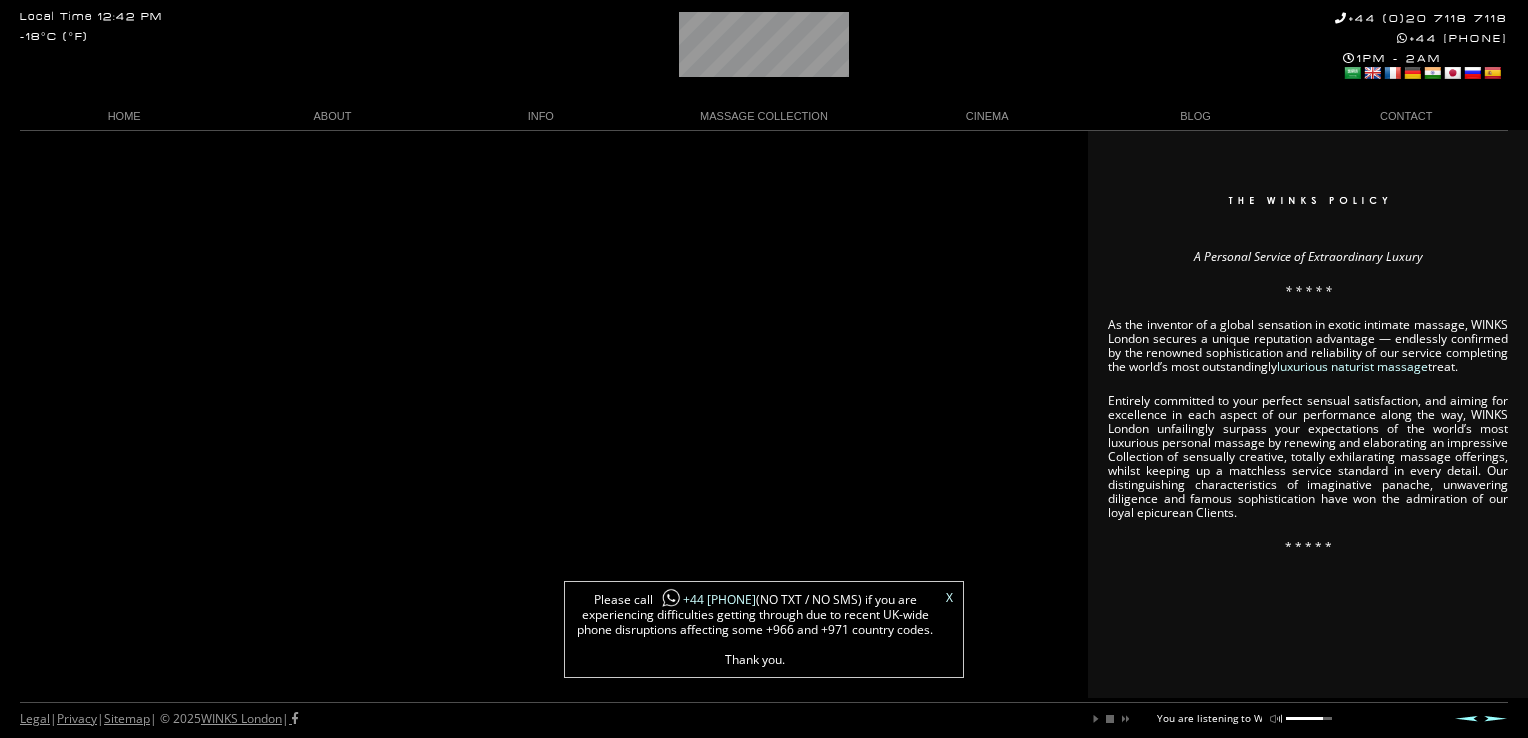 scroll, scrollTop: 0, scrollLeft: 107, axis: horizontal 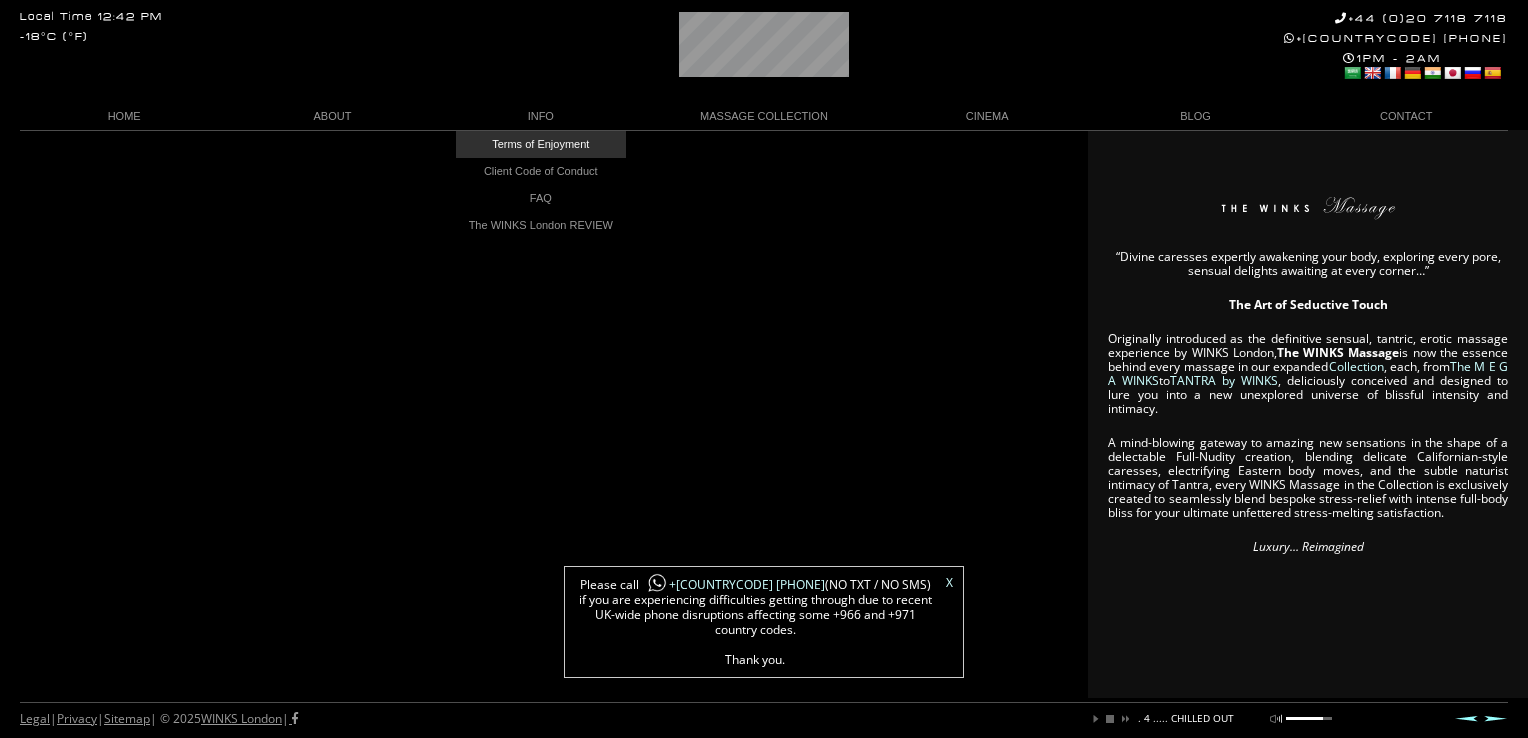 click on "Terms of Enjoyment" at bounding box center [541, 144] 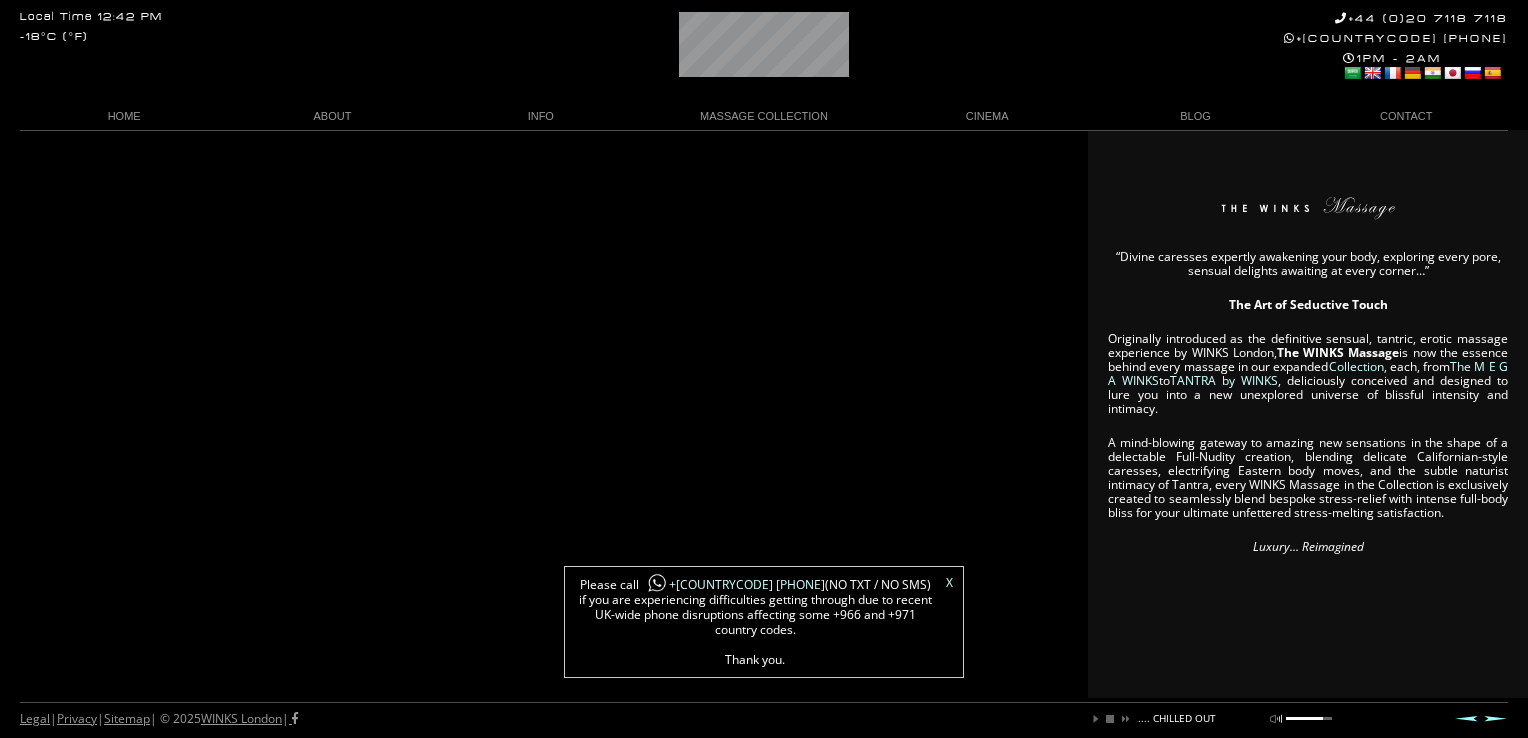scroll, scrollTop: 0, scrollLeft: 309, axis: horizontal 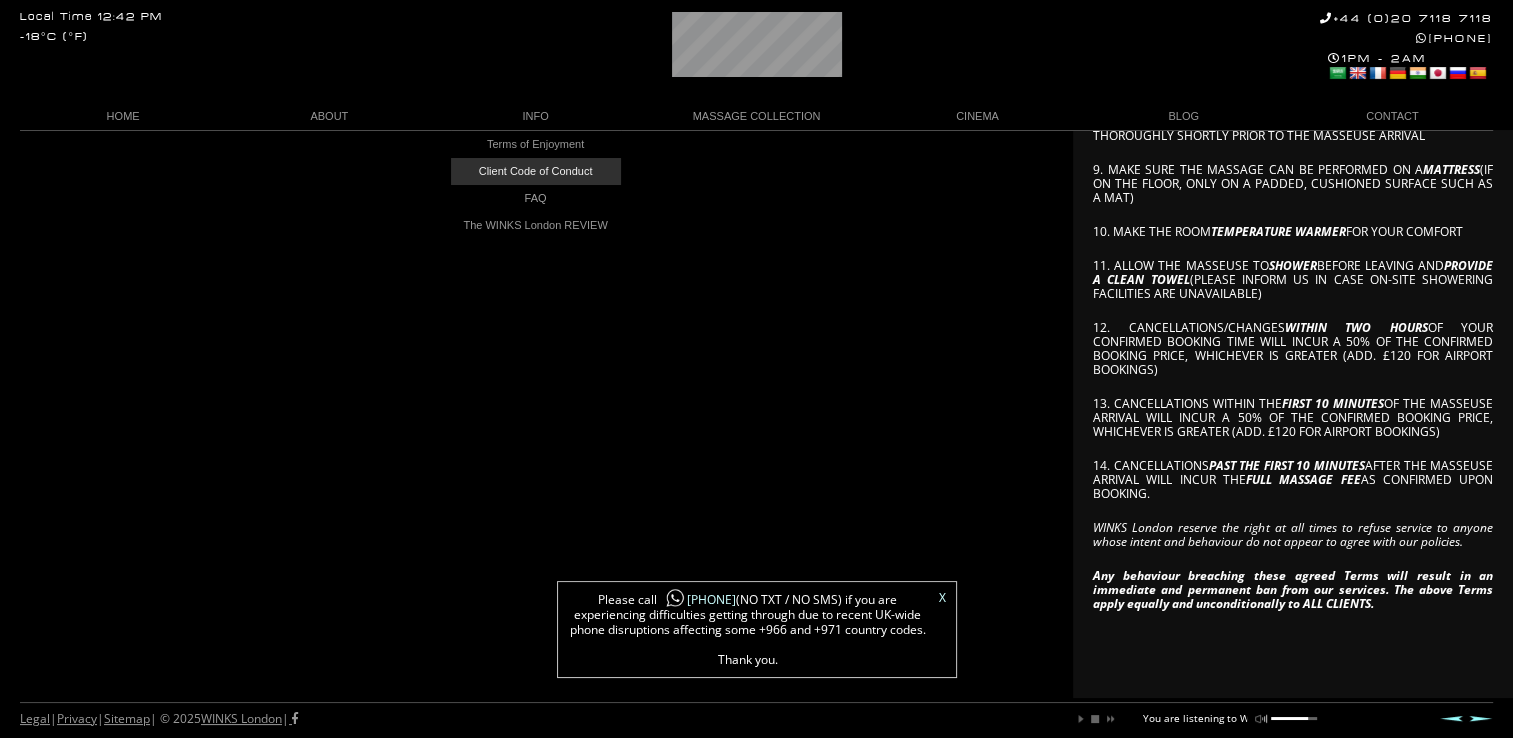 click on "Client Code of Conduct" at bounding box center [536, 171] 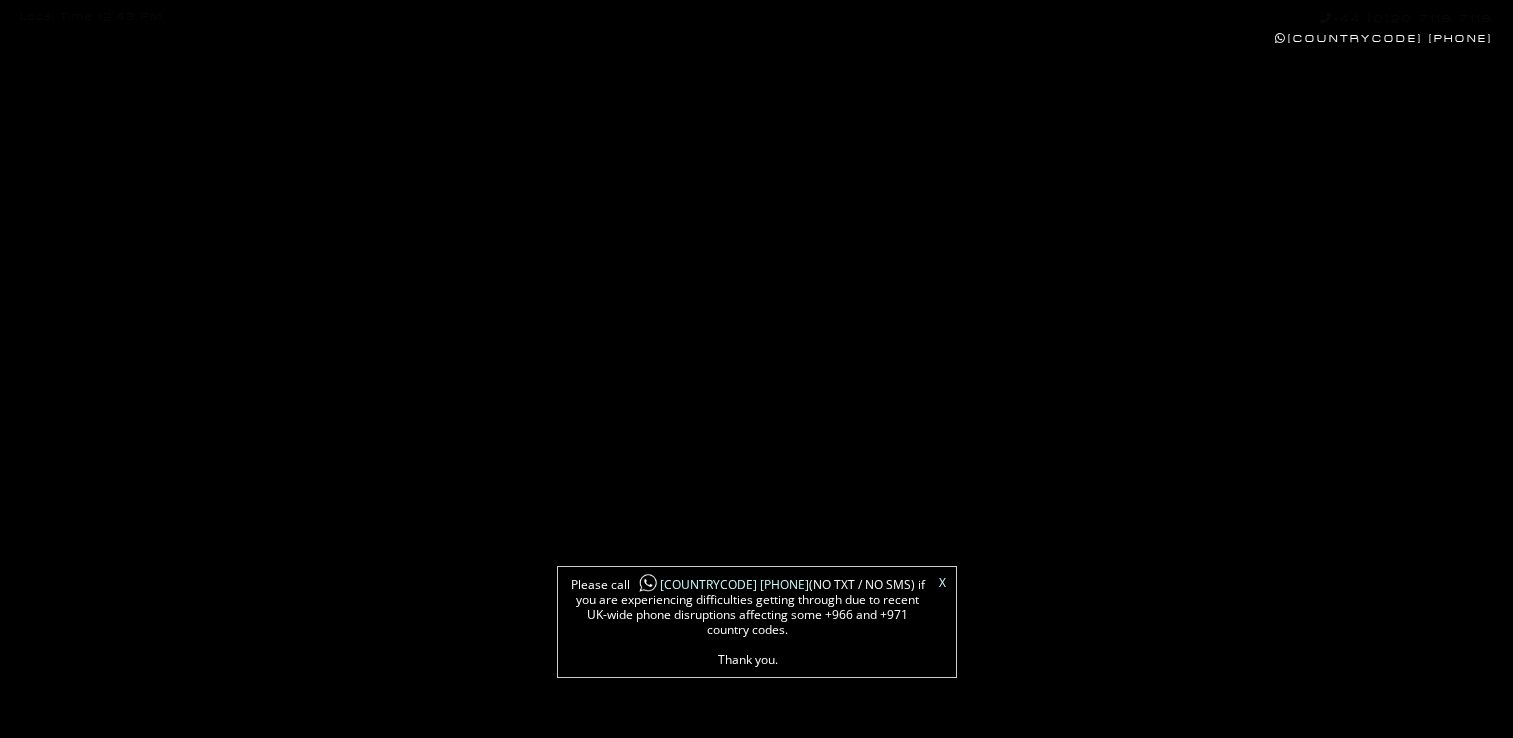scroll, scrollTop: 0, scrollLeft: 0, axis: both 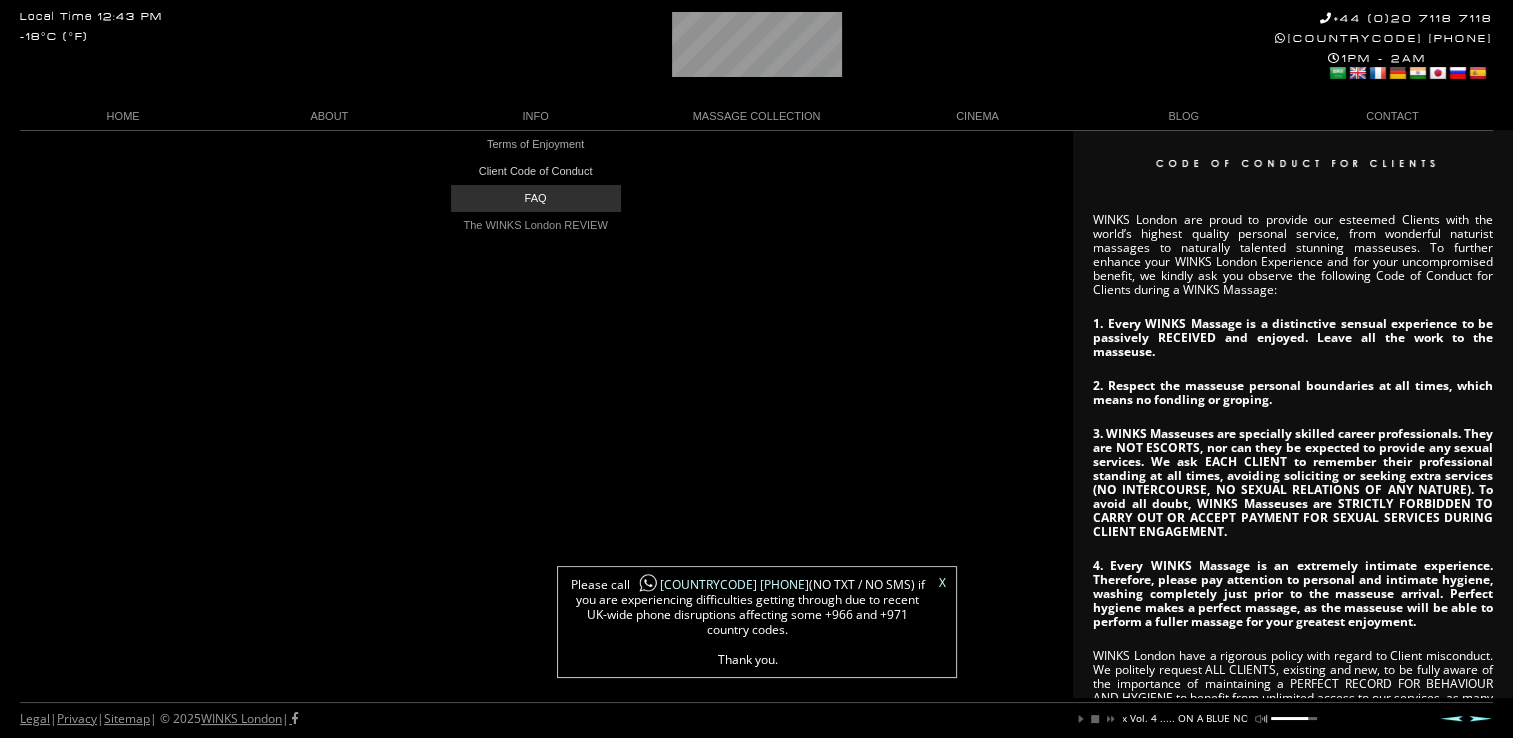 click on "FAQ" at bounding box center [536, 198] 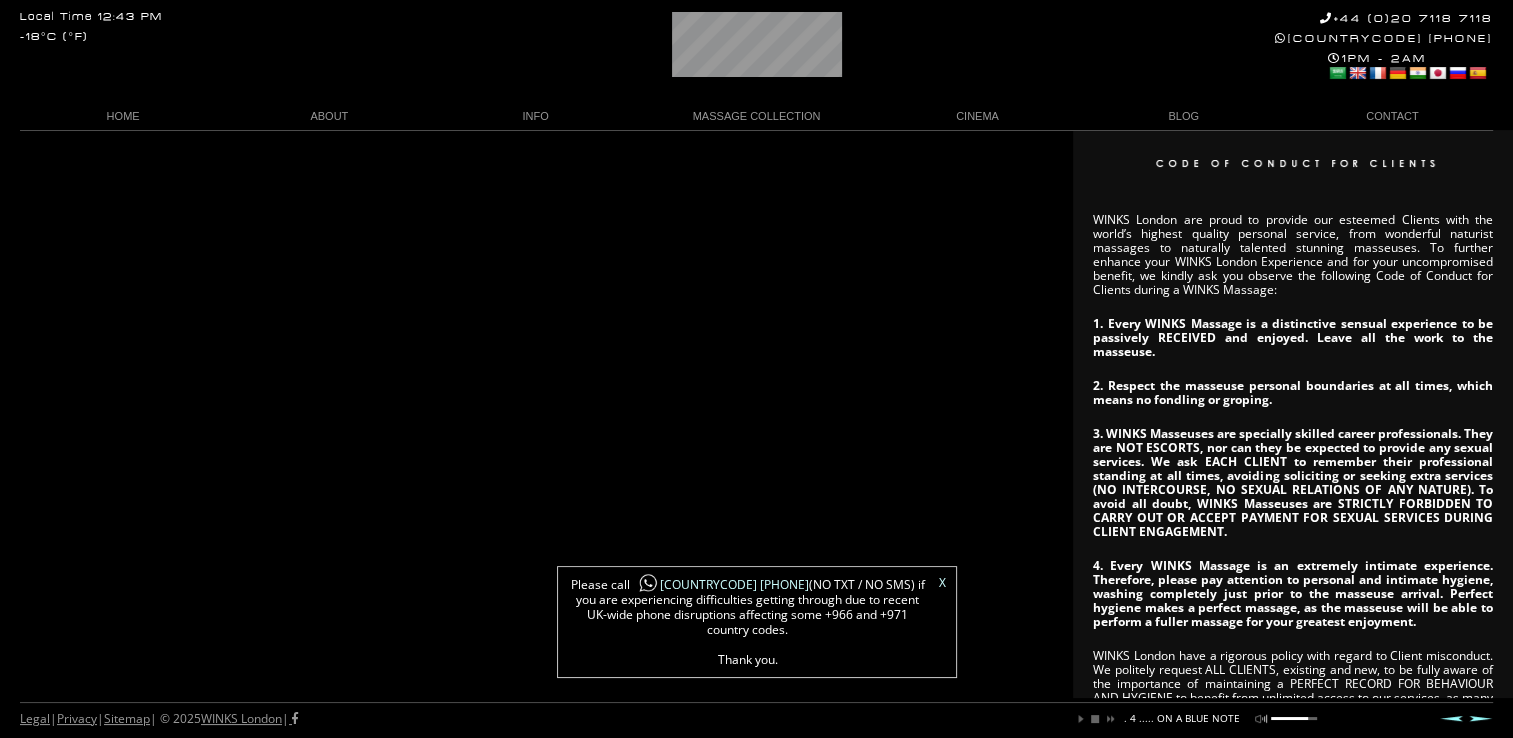 scroll, scrollTop: 0, scrollLeft: 292, axis: horizontal 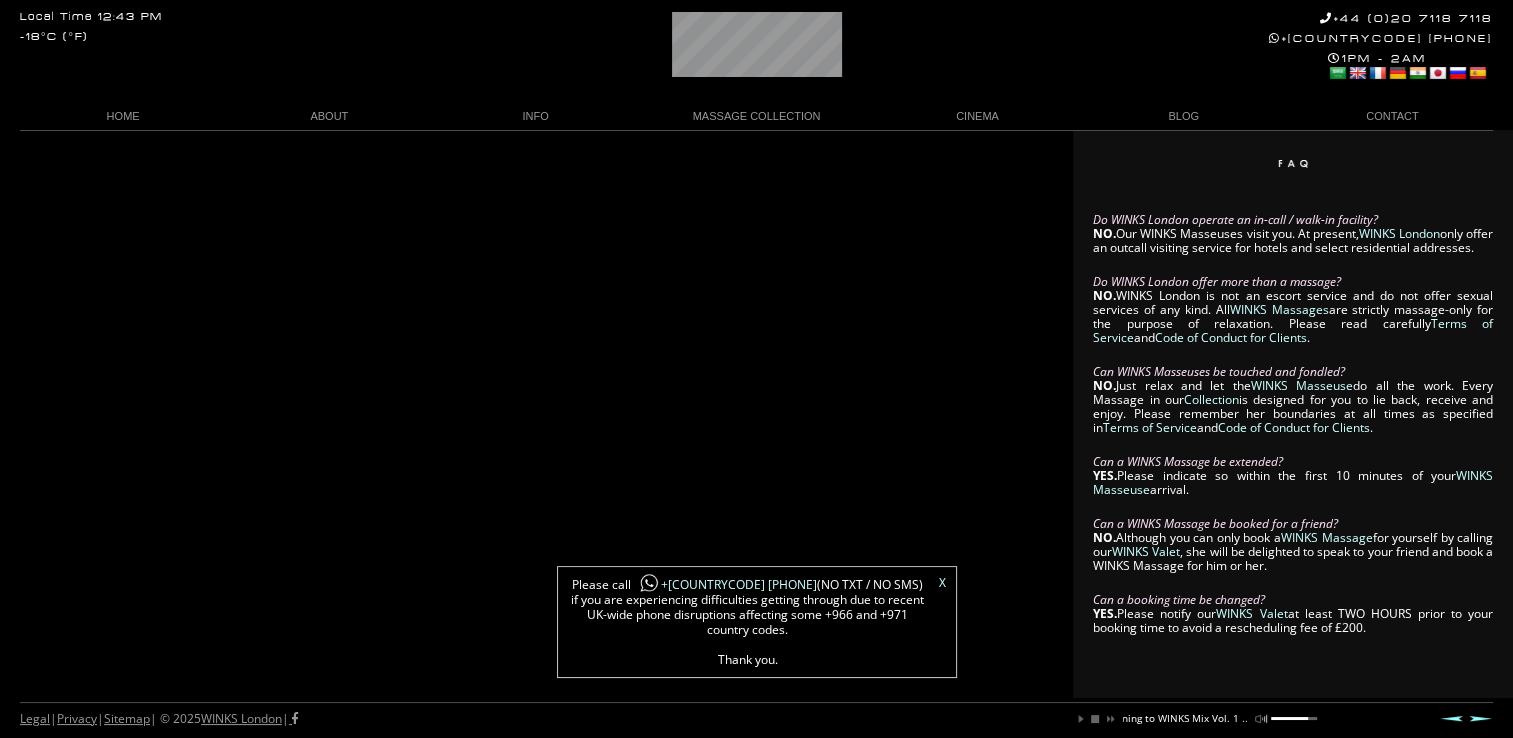 click on "Next" at bounding box center [1481, 718] 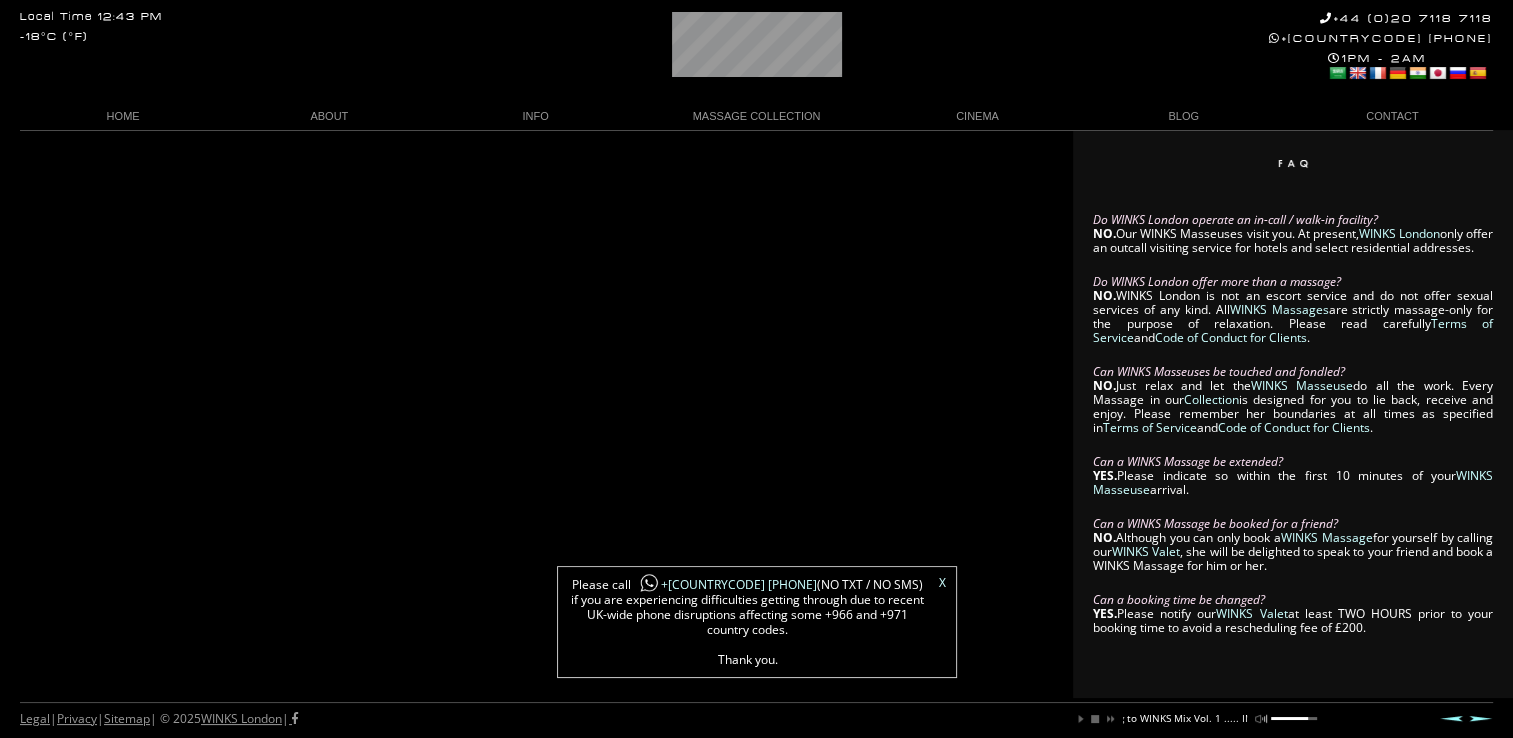 scroll, scrollTop: 0, scrollLeft: 205, axis: horizontal 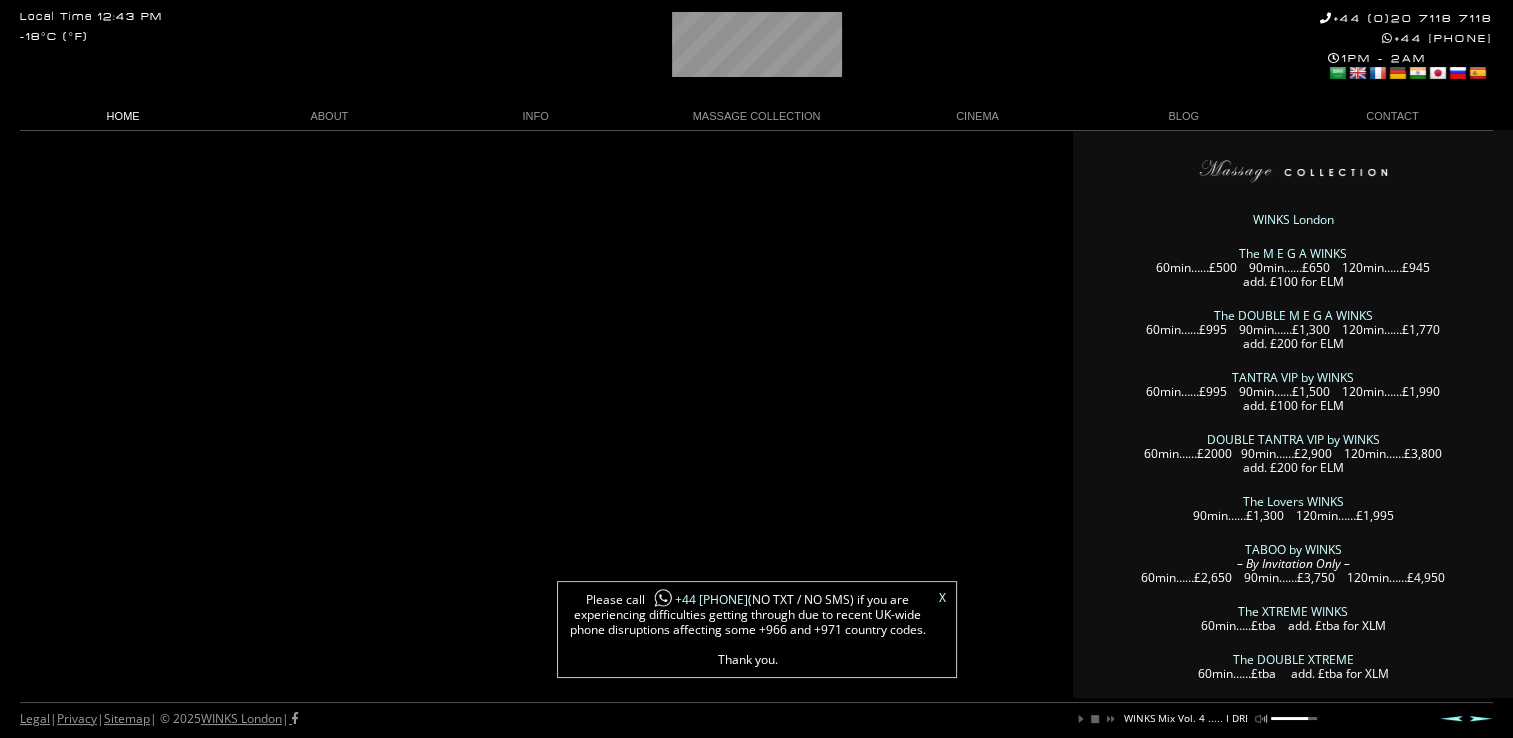 click on "HOME" at bounding box center (123, 116) 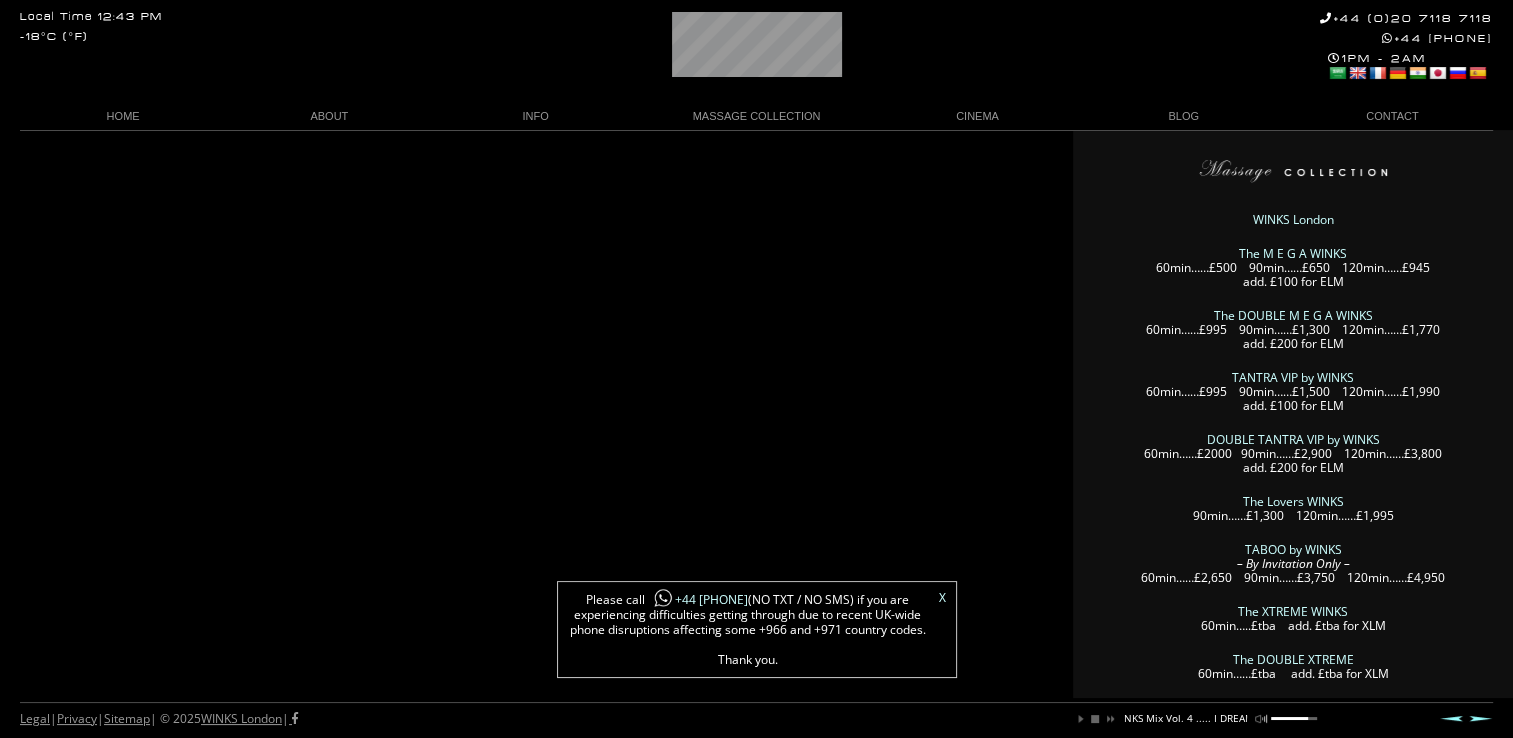 click on "HOME" at bounding box center (123, 116) 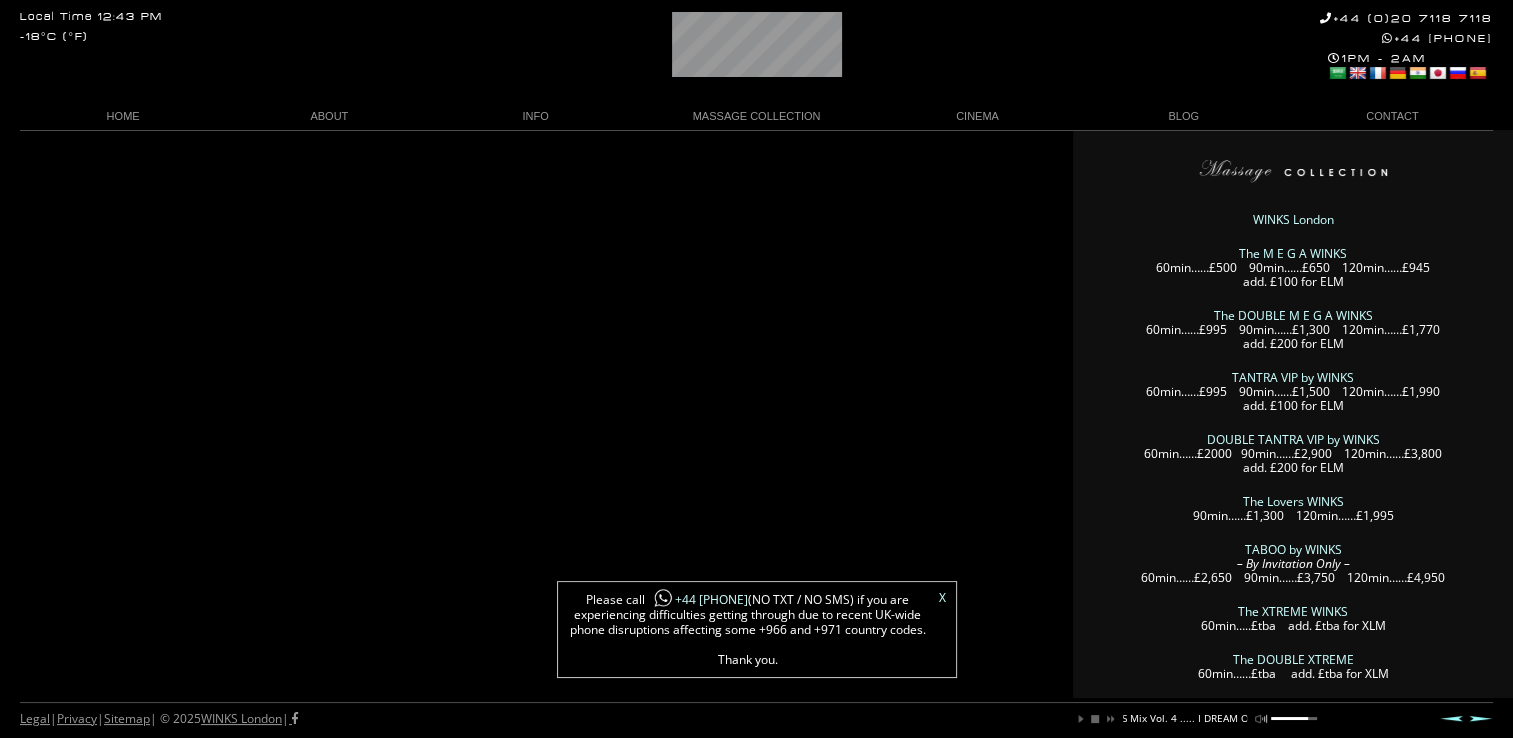 scroll, scrollTop: 0, scrollLeft: 250, axis: horizontal 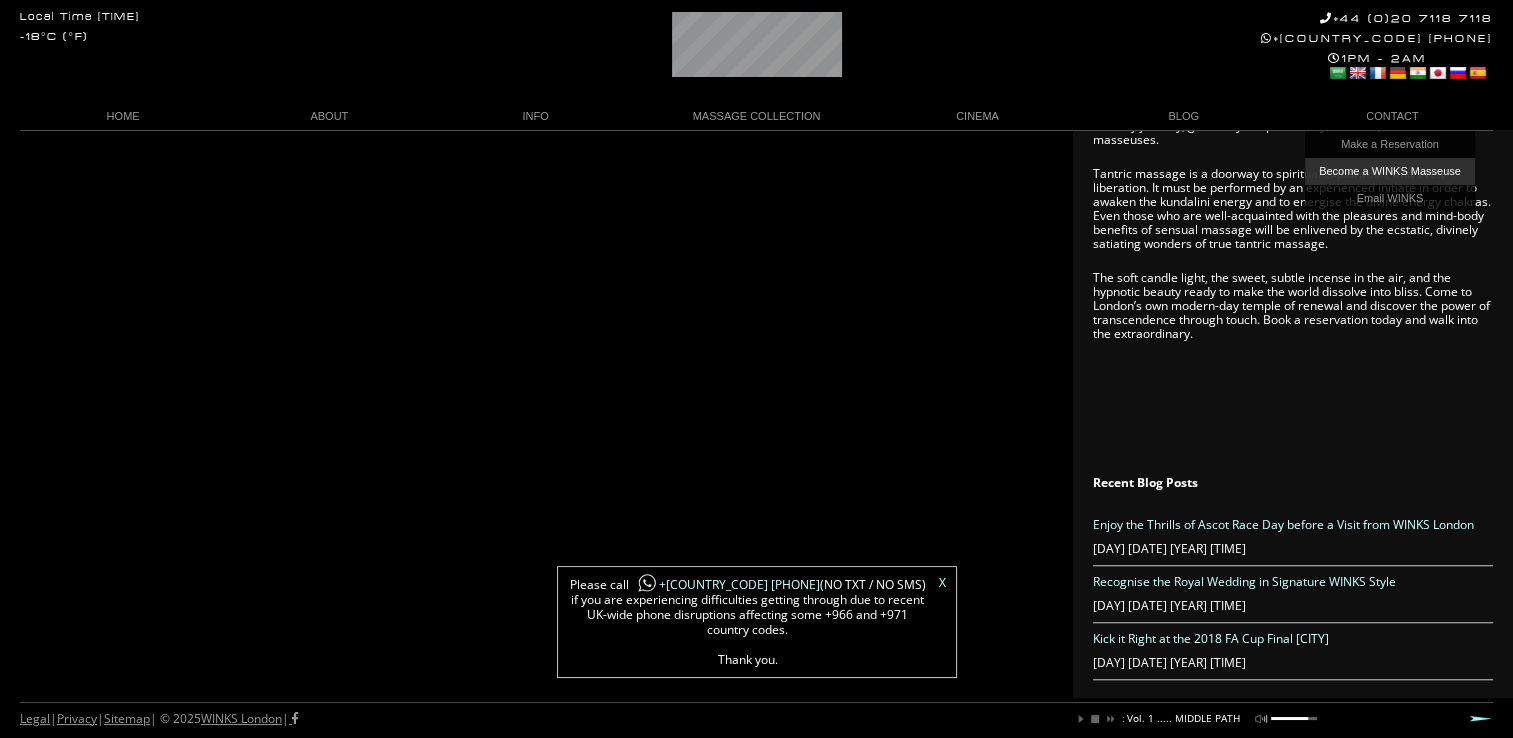 click on "Become a WINKS Masseuse" at bounding box center [1390, 171] 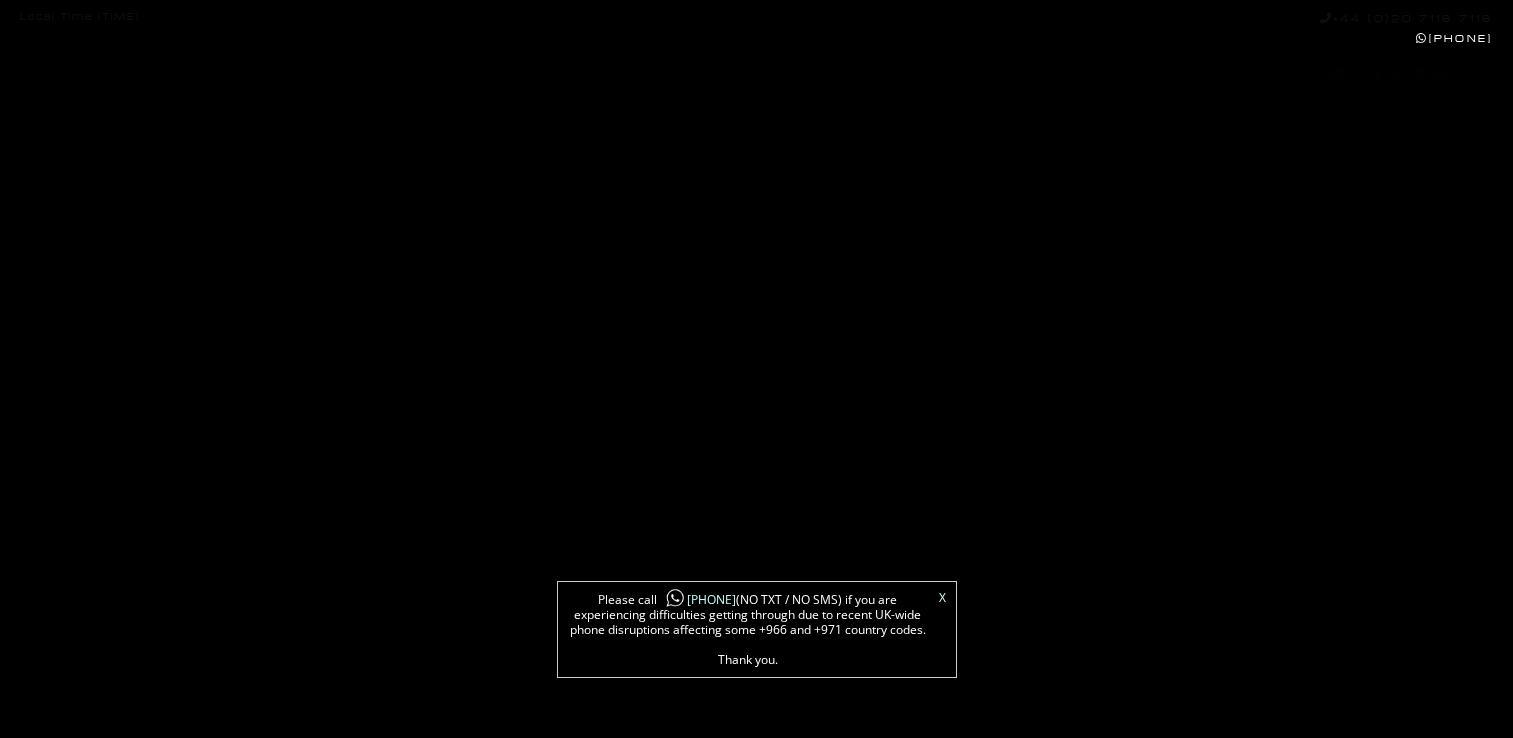 scroll, scrollTop: 0, scrollLeft: 0, axis: both 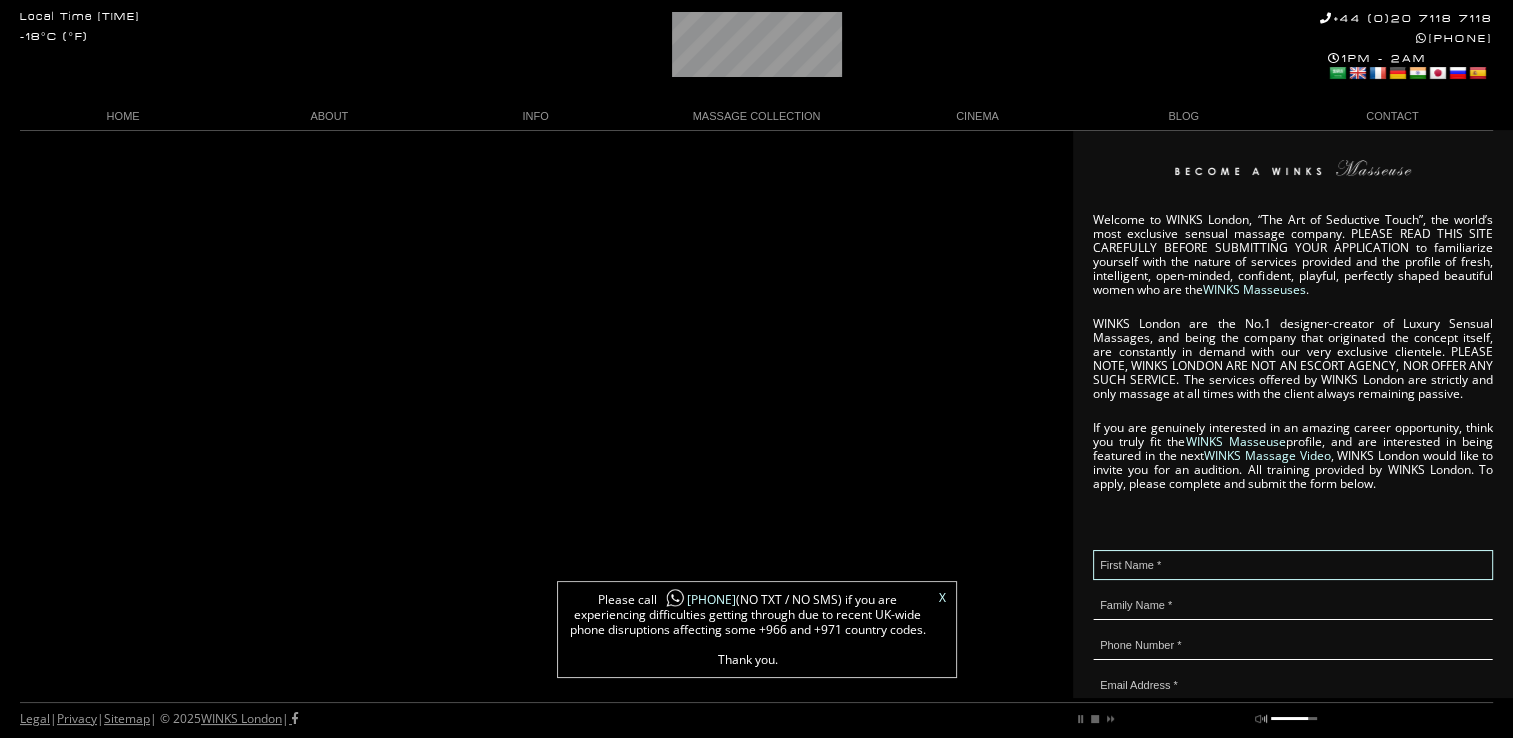 click at bounding box center (1293, 565) 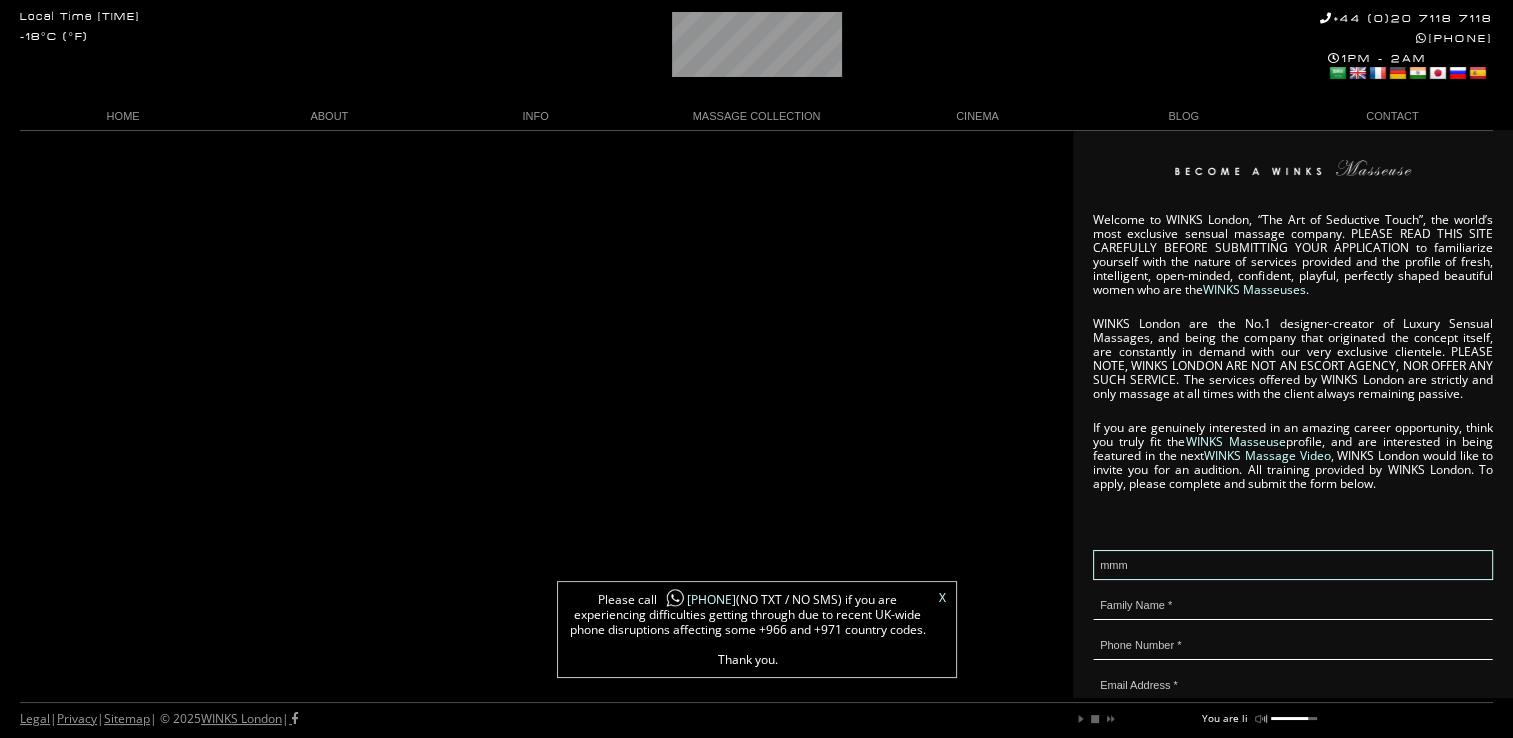 type on "mmm" 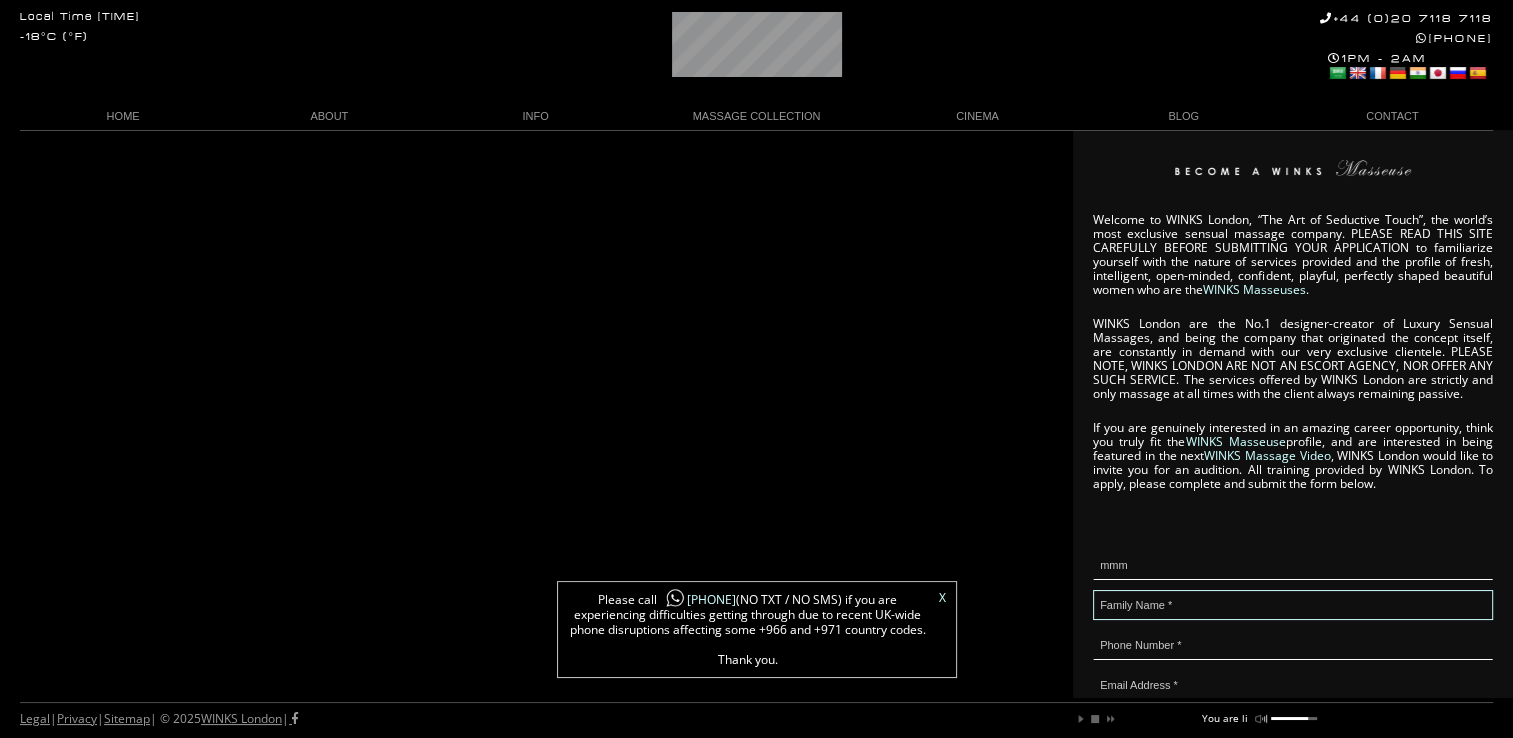 click at bounding box center [1293, 605] 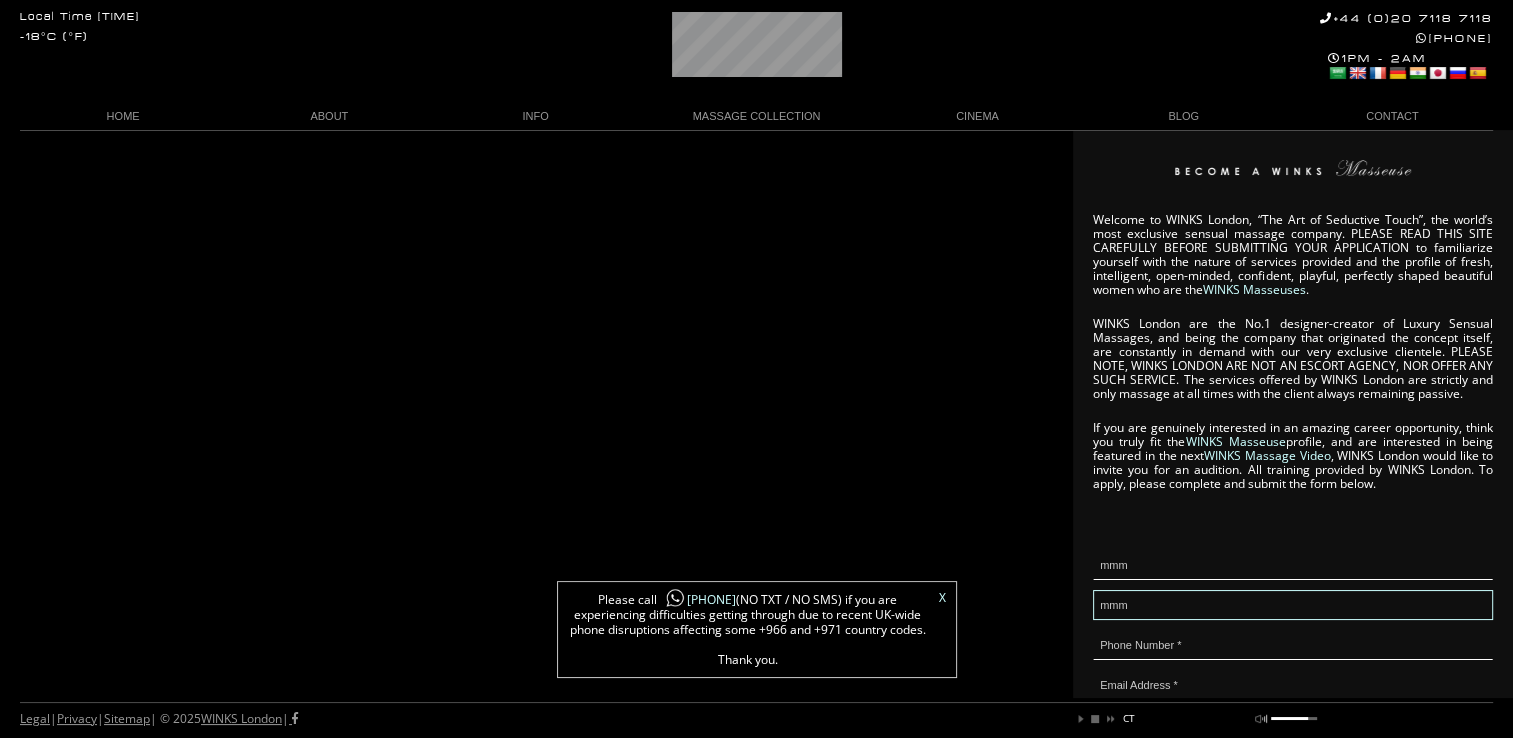 scroll, scrollTop: 0, scrollLeft: 0, axis: both 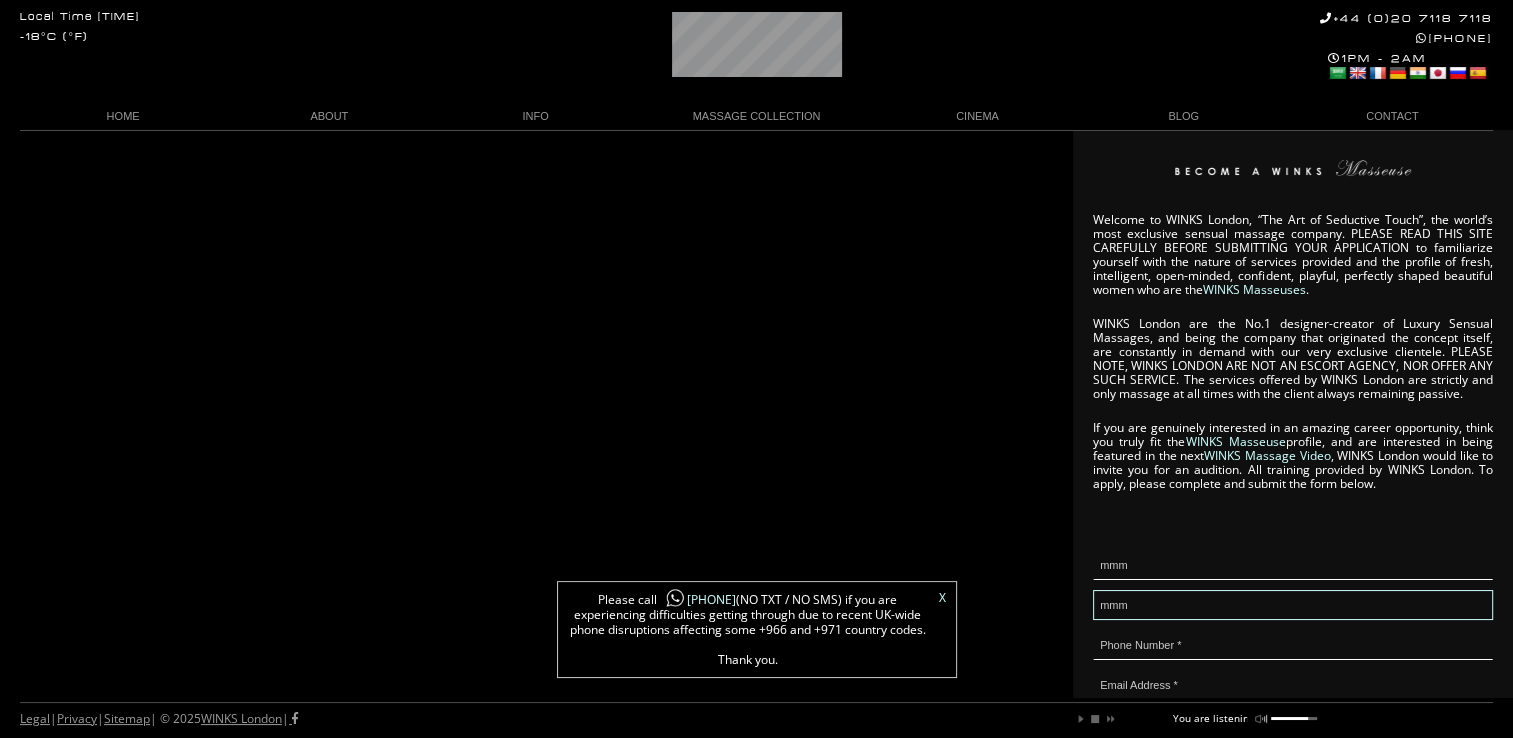 type on "mmm" 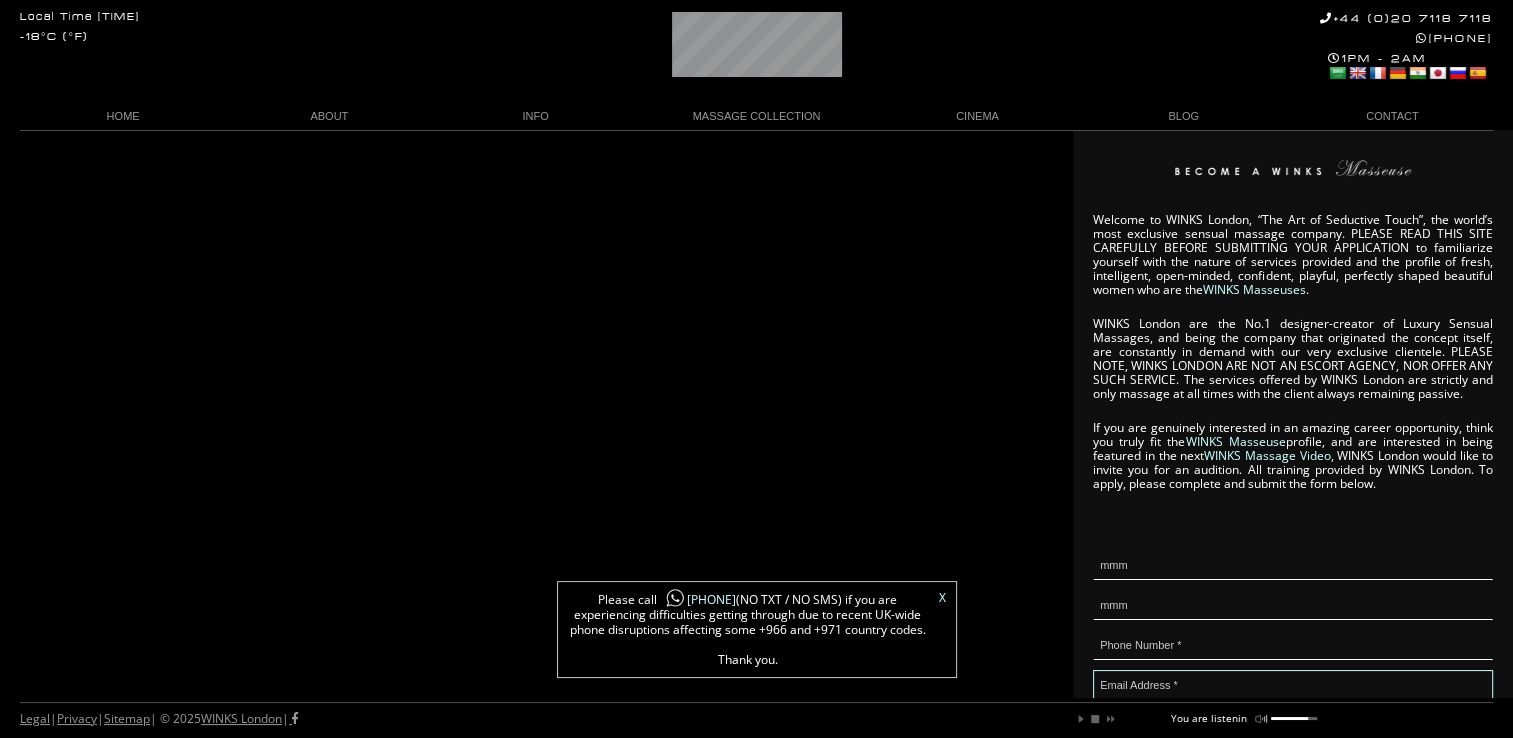 click at bounding box center [1293, 685] 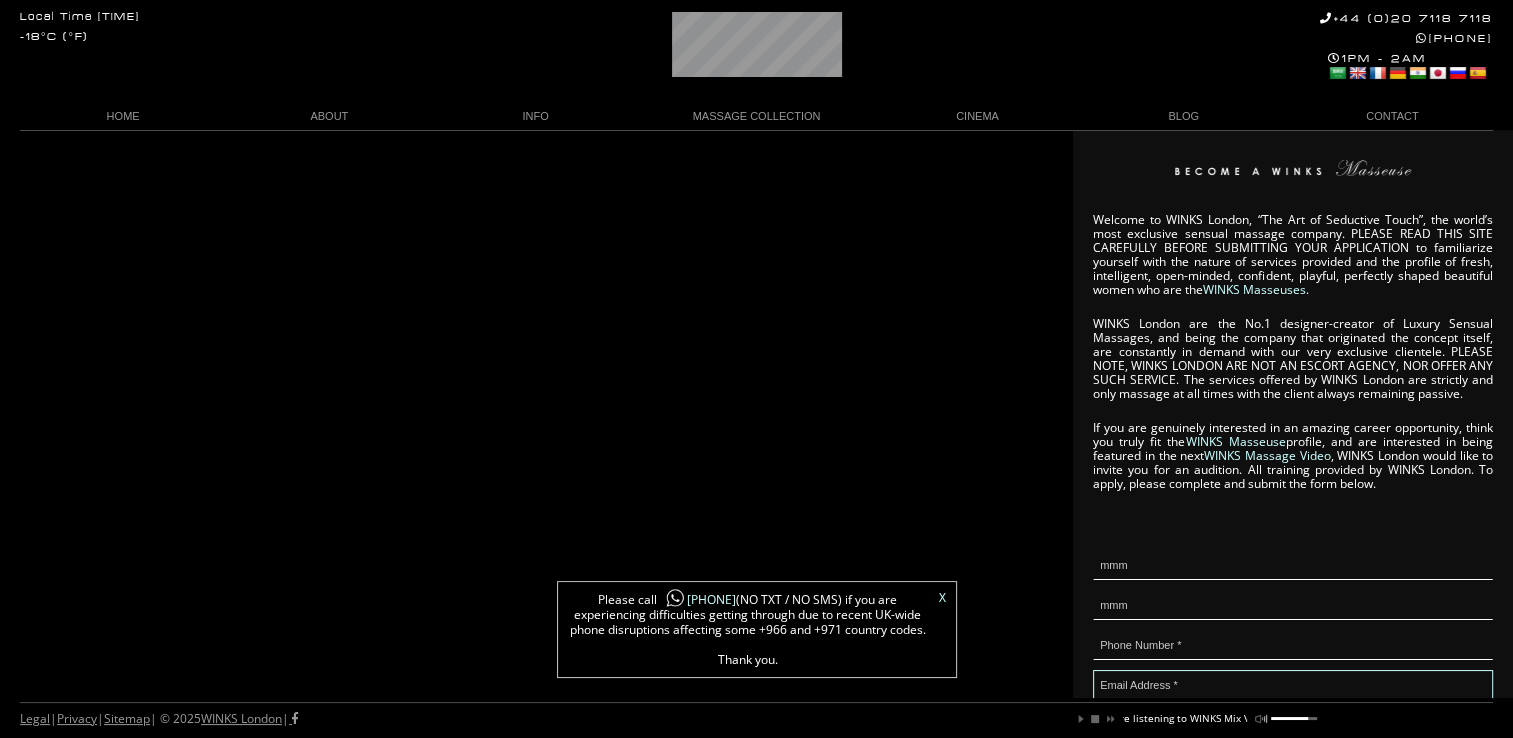scroll, scrollTop: 0, scrollLeft: 157, axis: horizontal 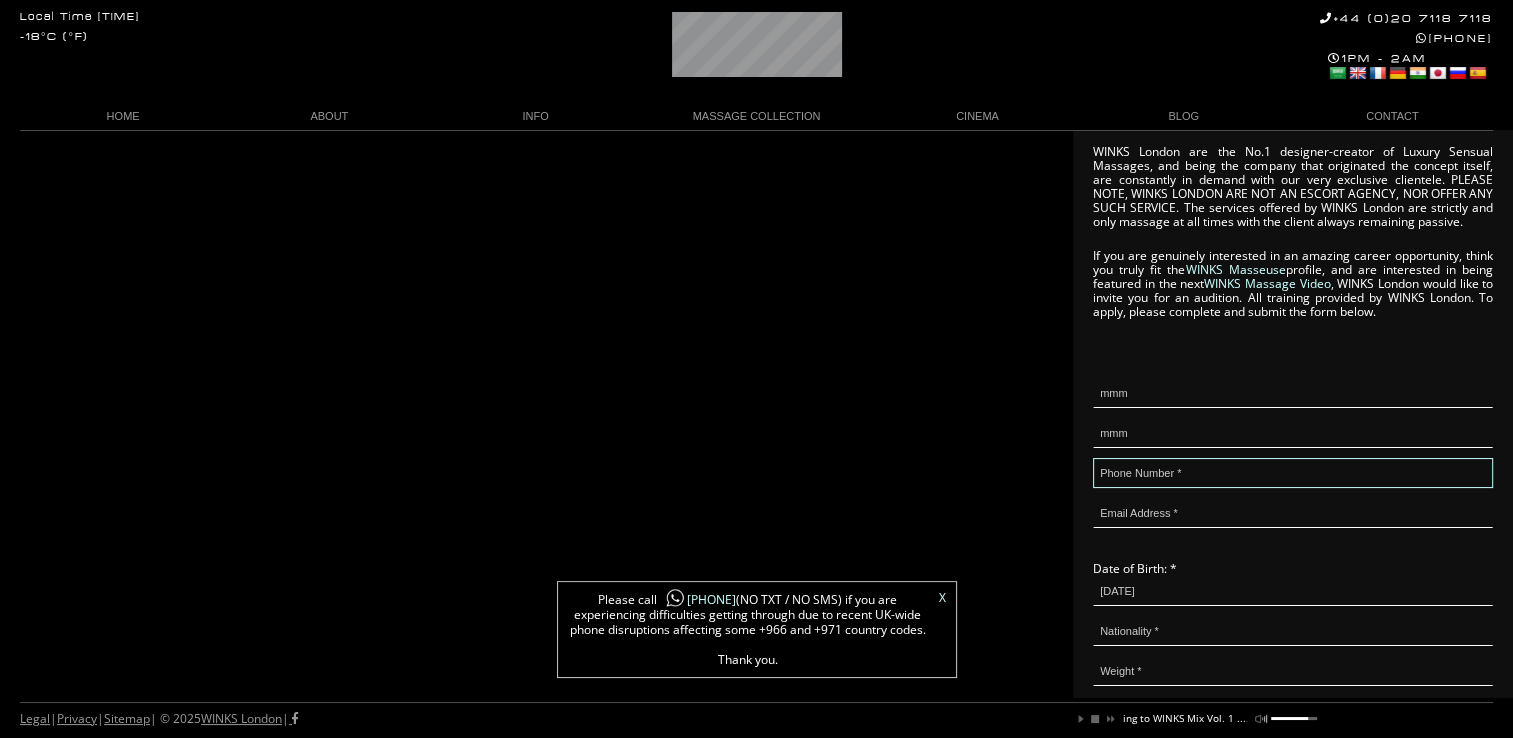 click at bounding box center (1293, 473) 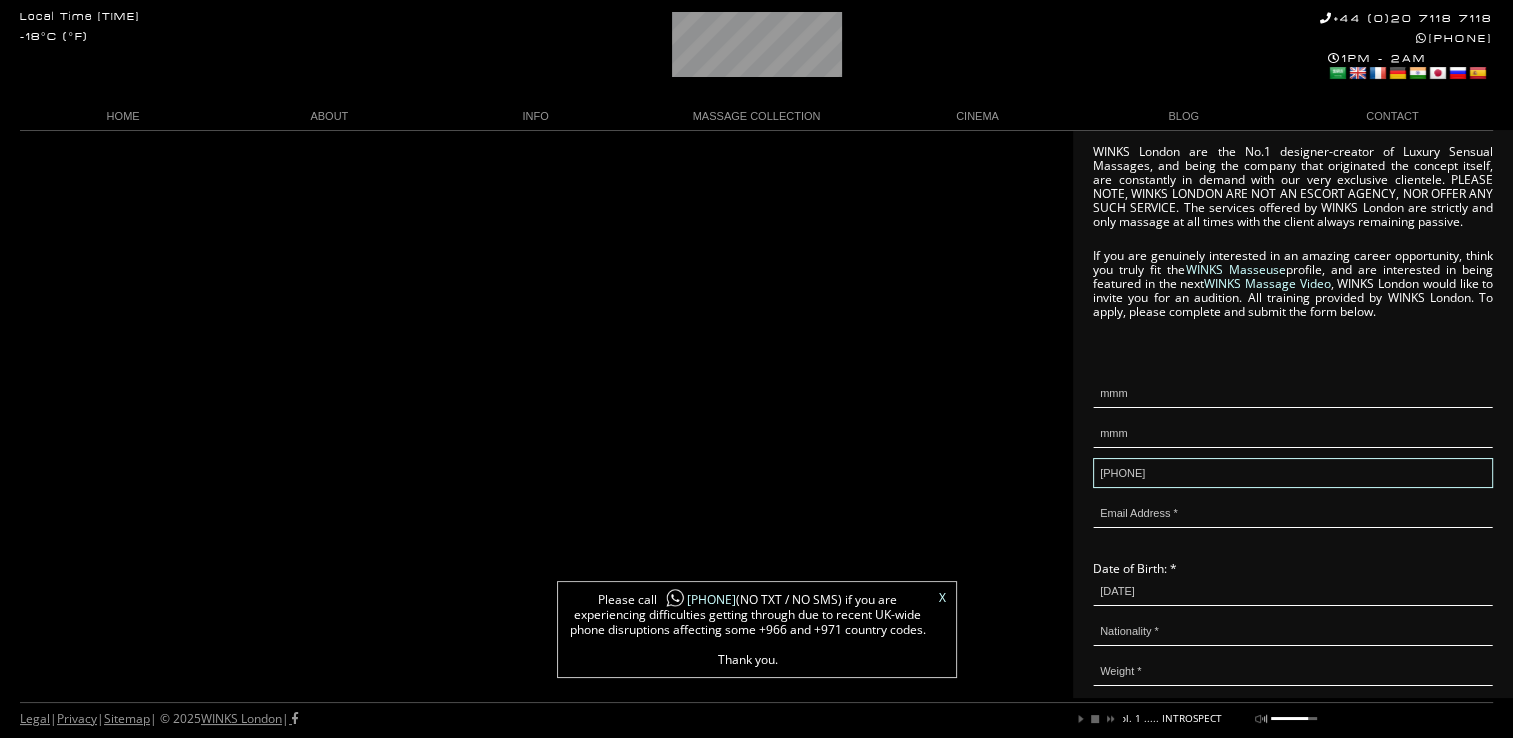 type on "07889598888" 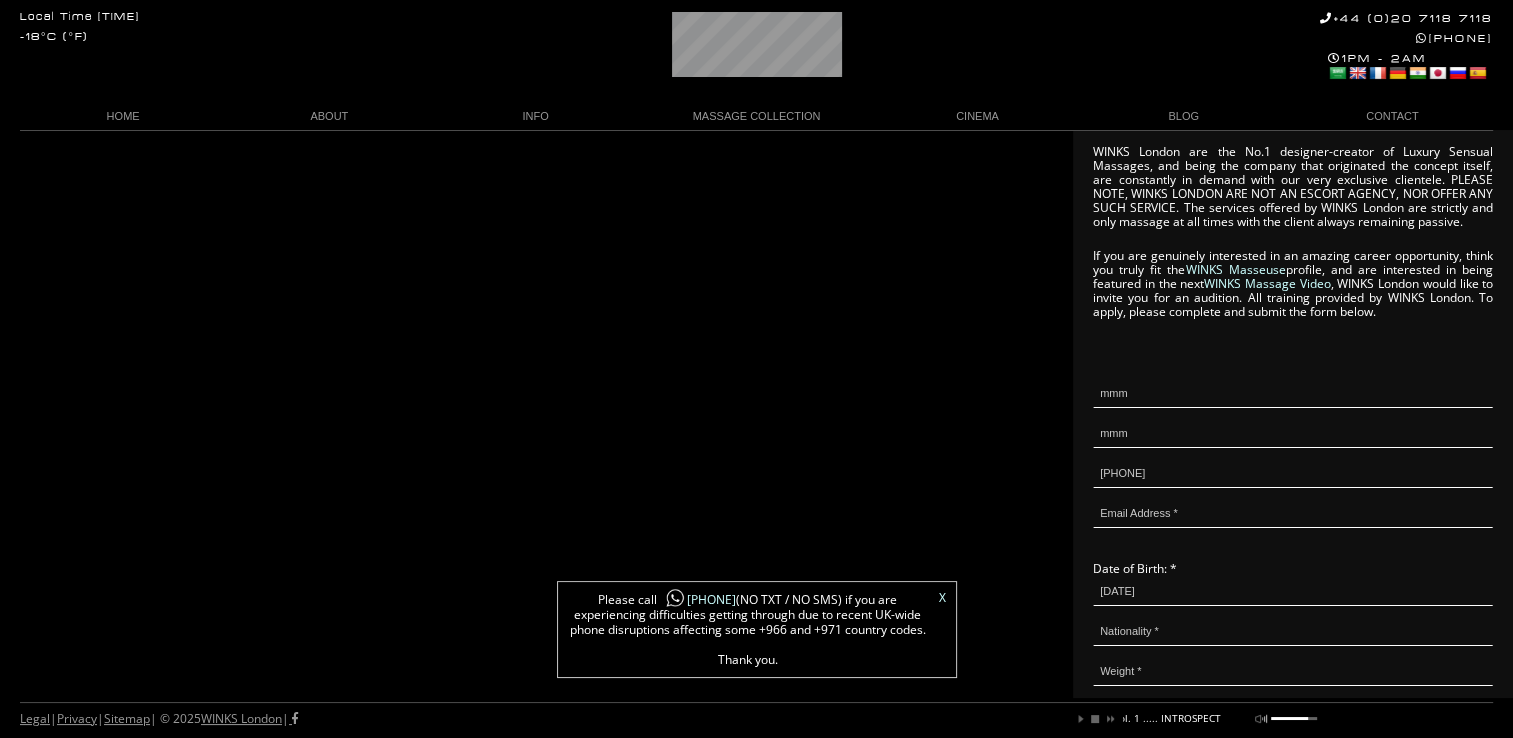 click at bounding box center [1293, 393] 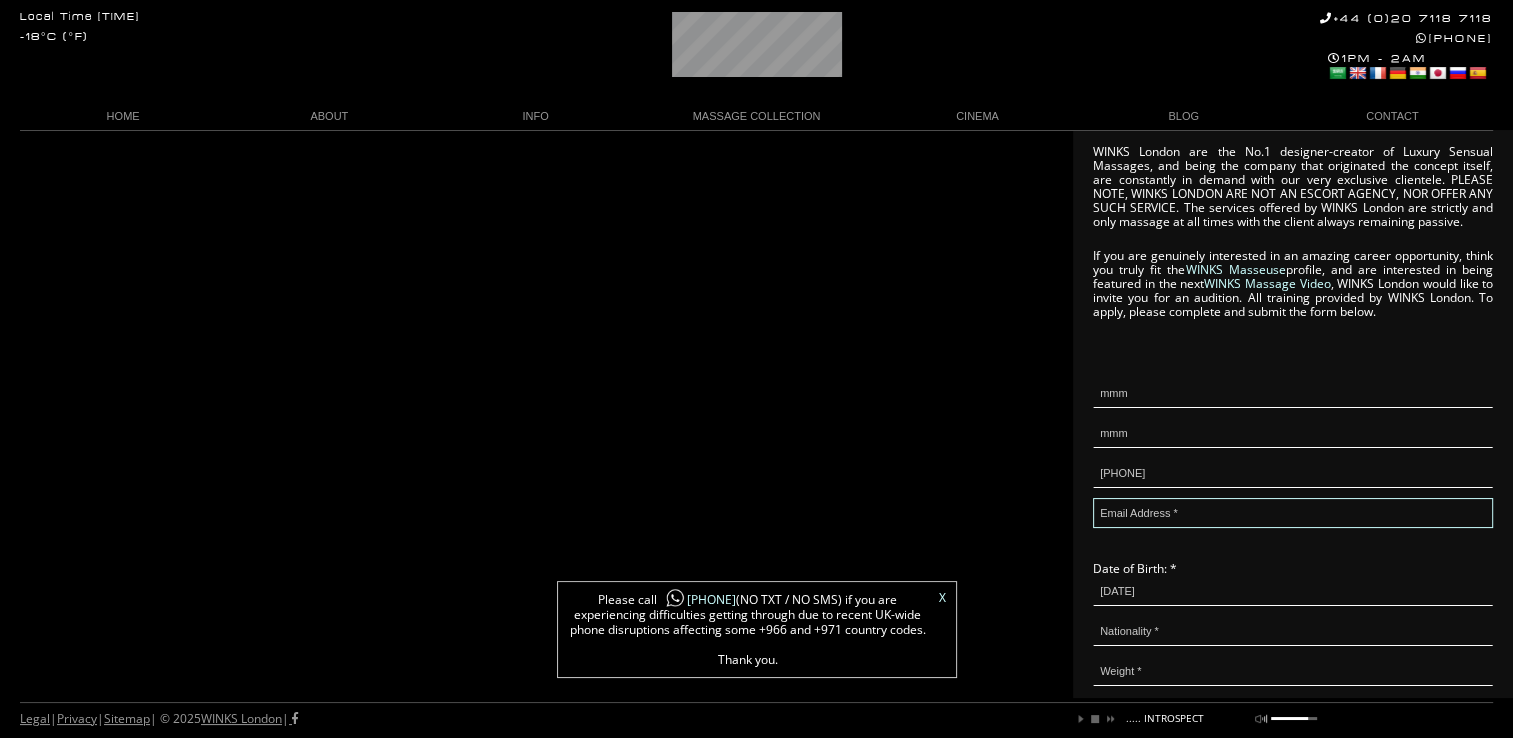 click at bounding box center (1293, 513) 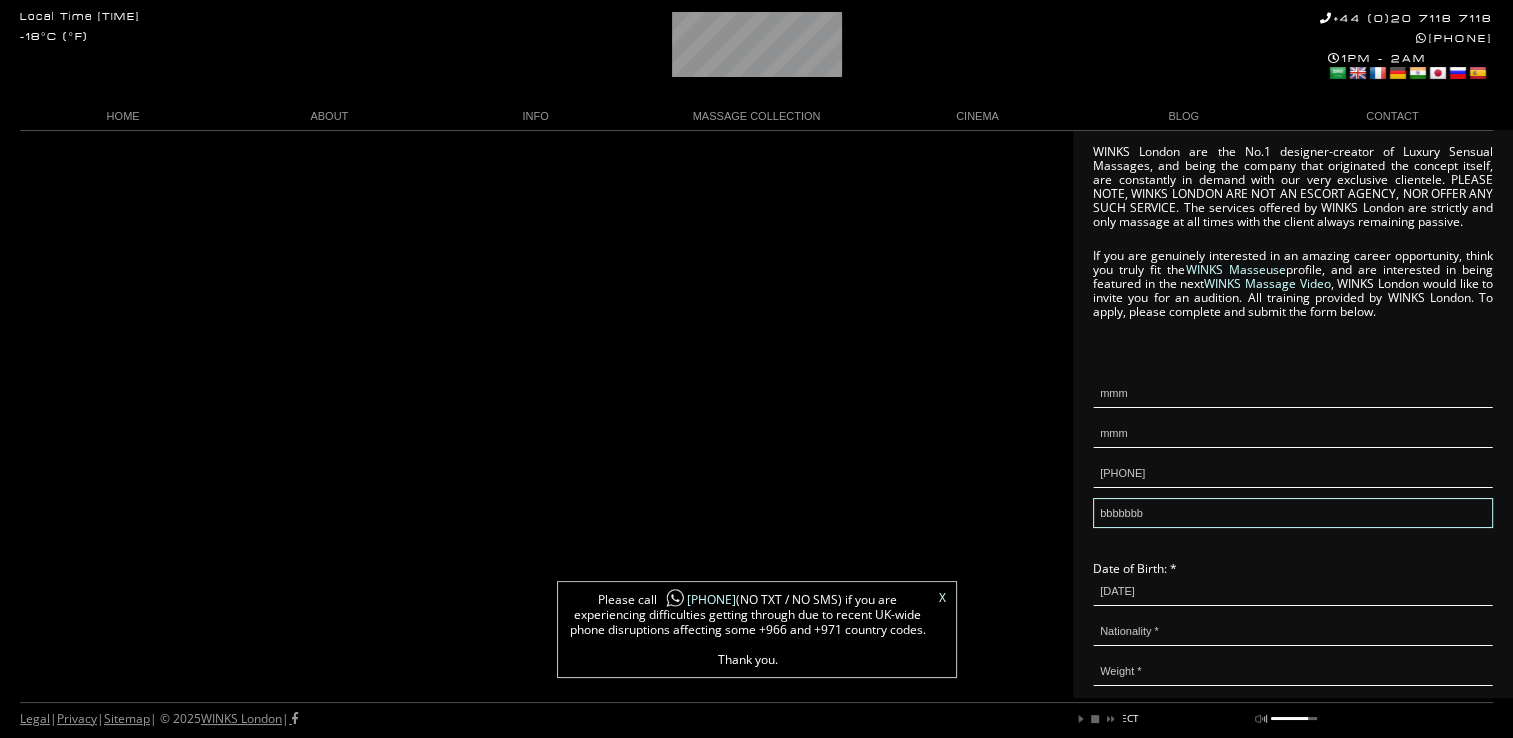 type on "bbbbbbb" 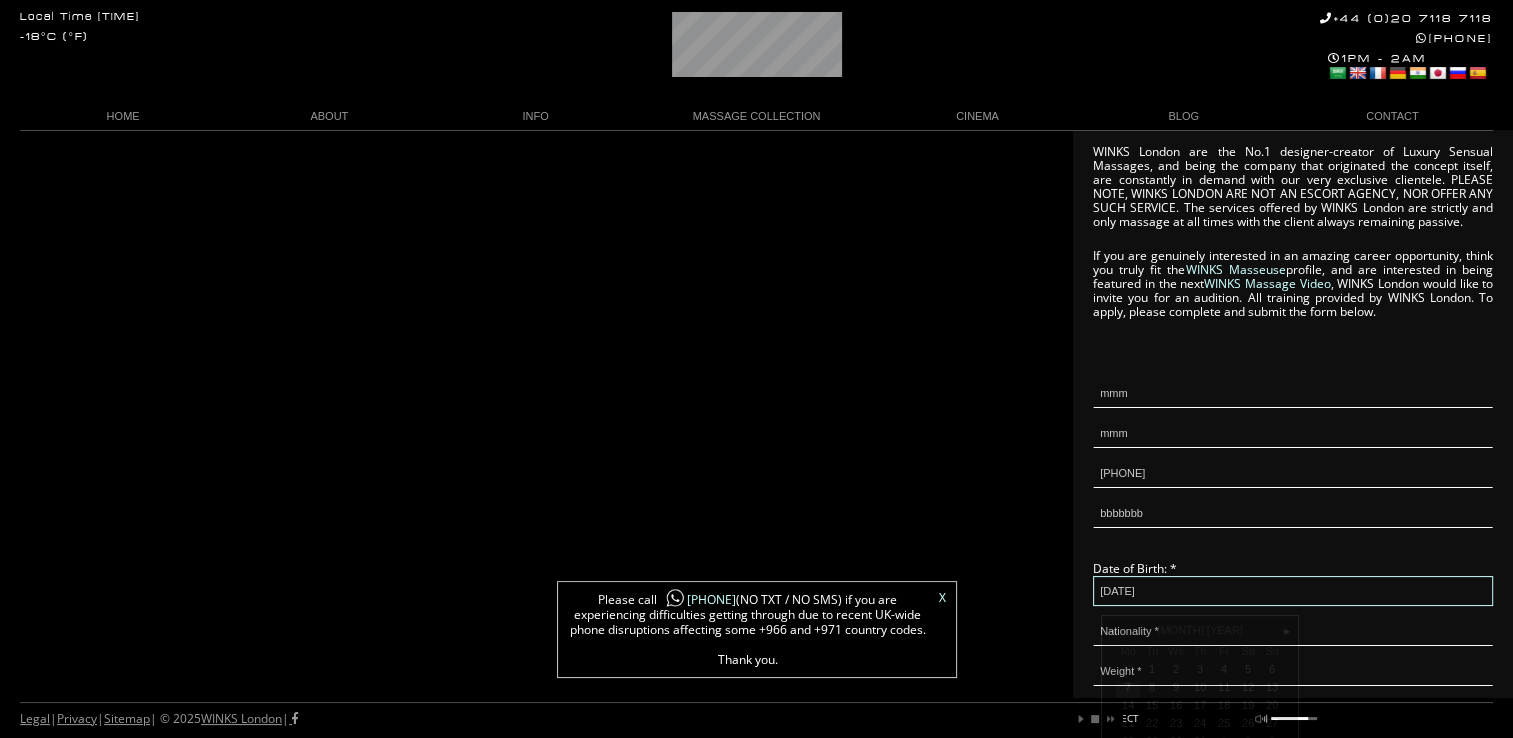 click on "07/07/2003" at bounding box center (1293, 591) 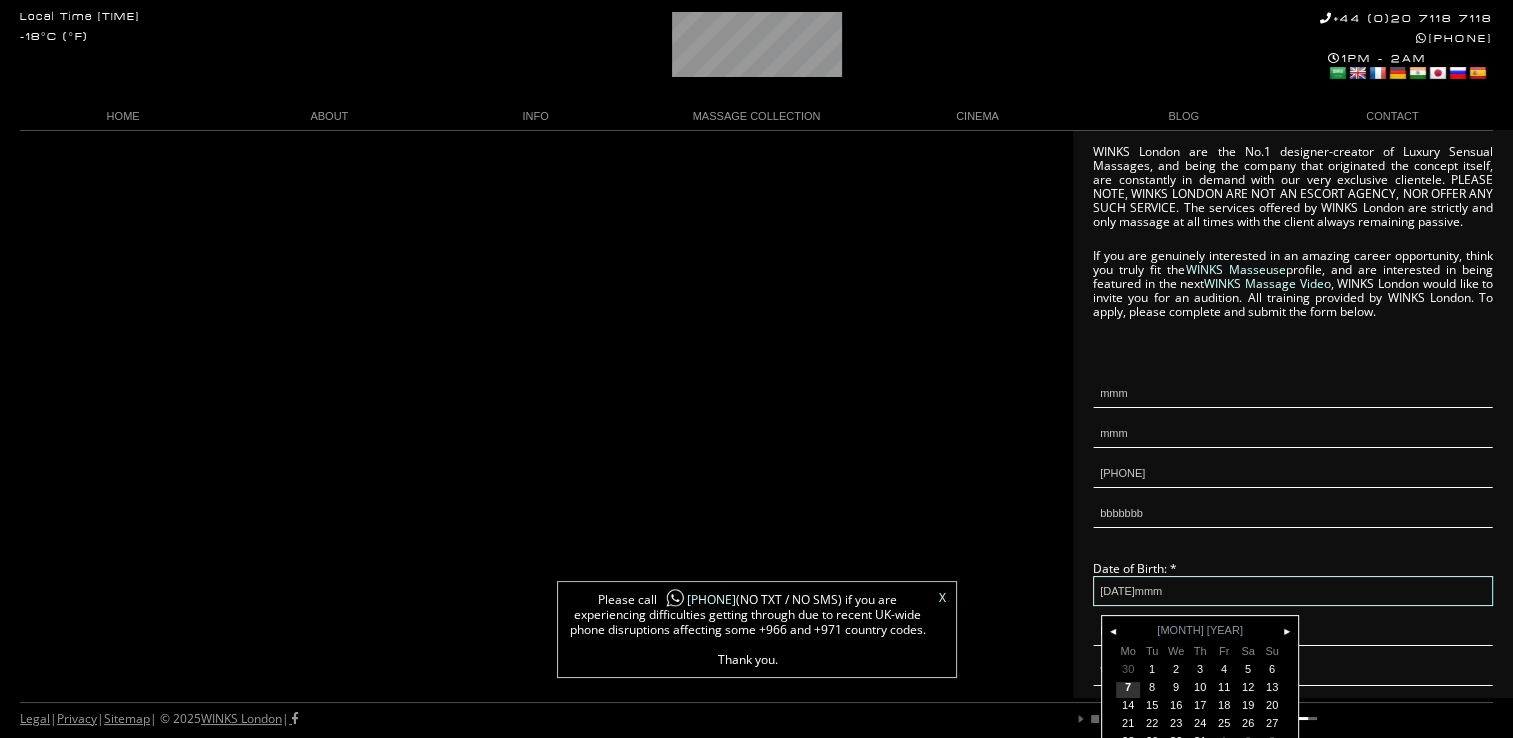 type on "07/07/2003mmm" 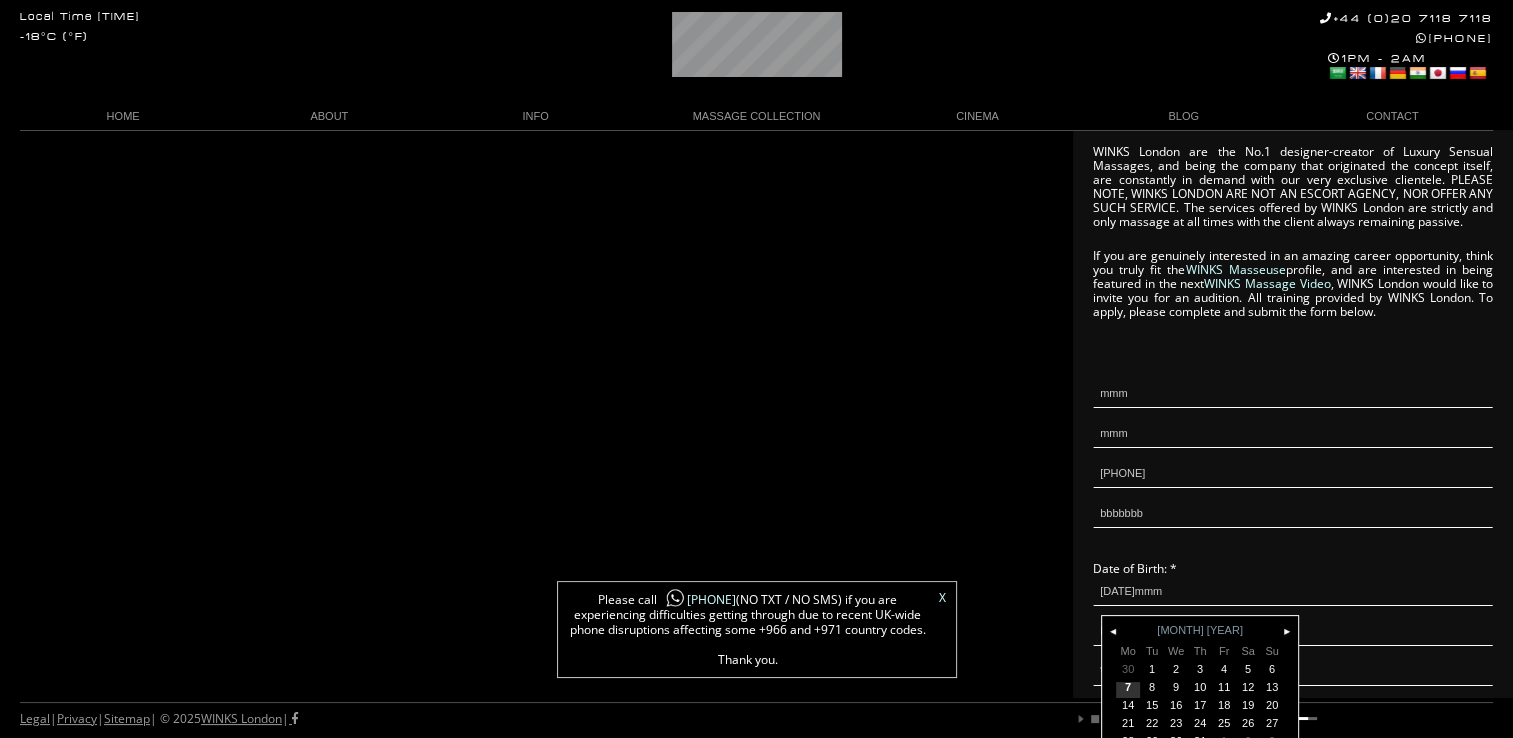 click on "Fr" at bounding box center (1224, 656) 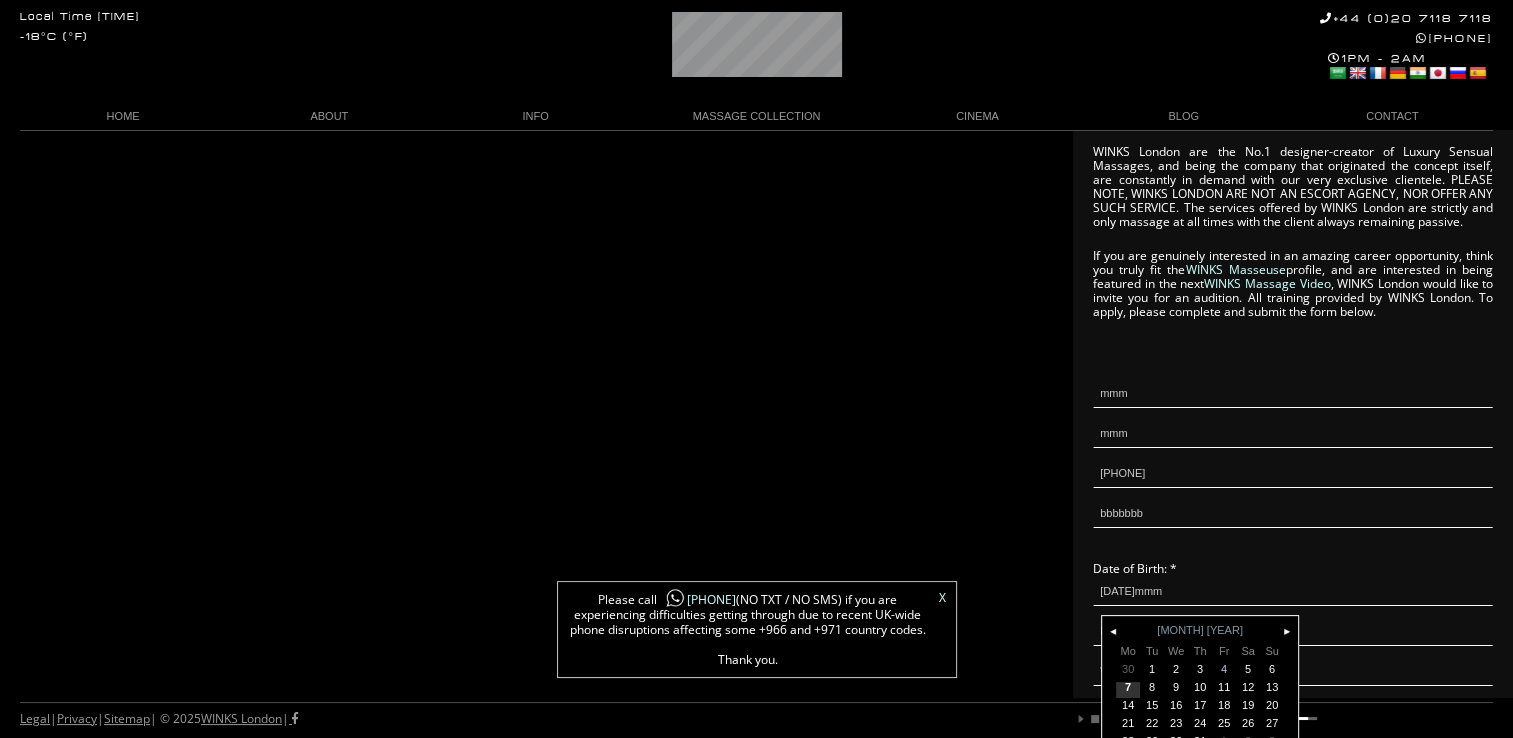 click on "4" at bounding box center (1224, 674) 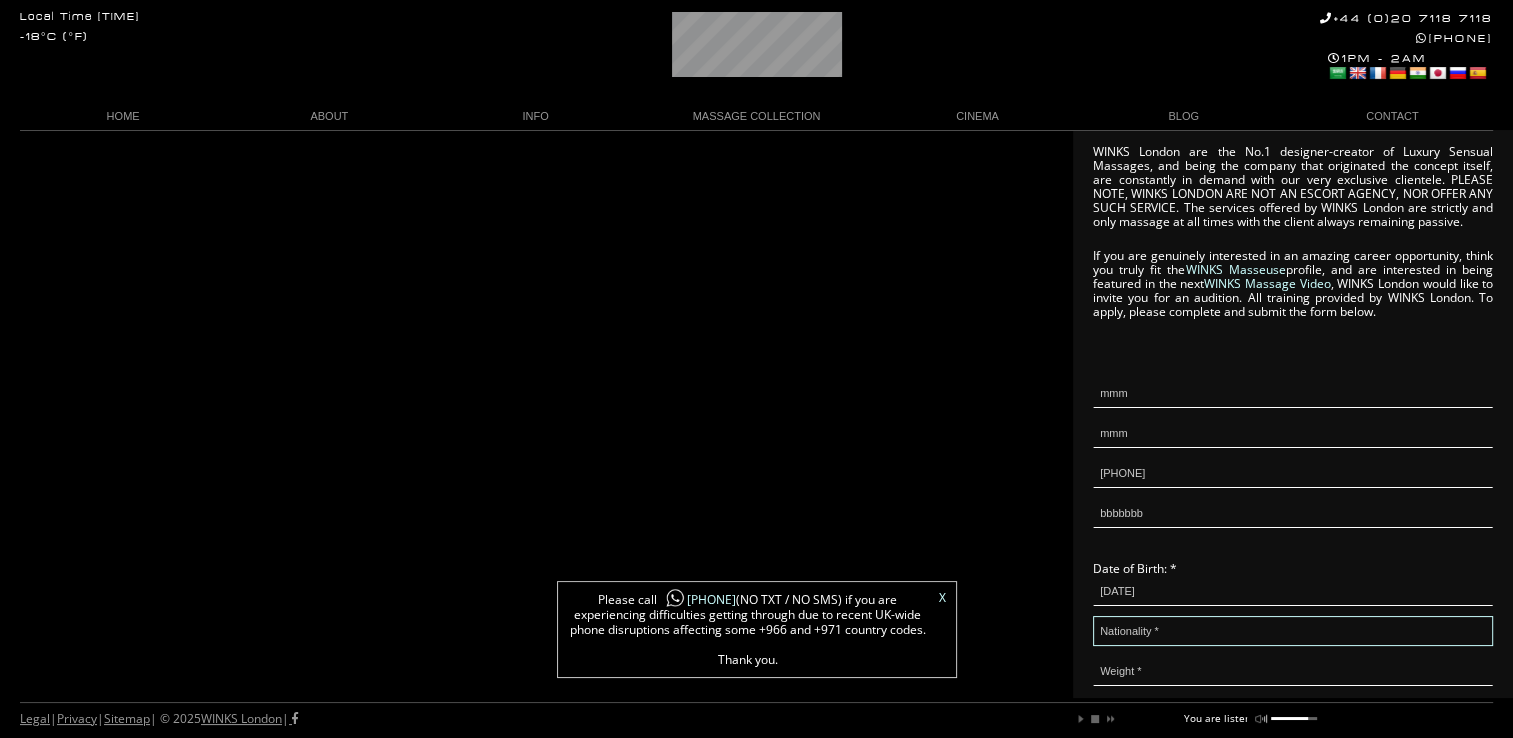 click at bounding box center (1293, 631) 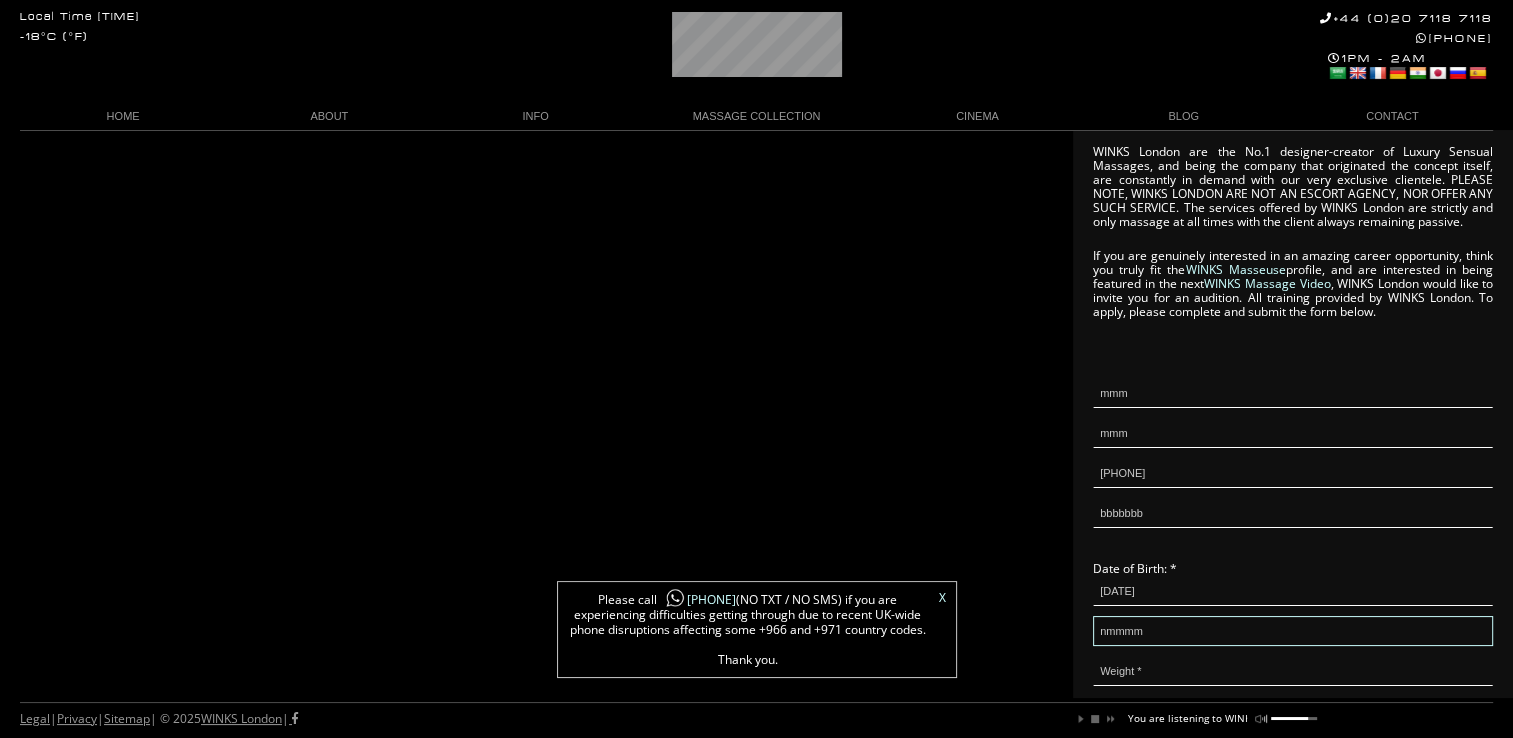 scroll, scrollTop: 0, scrollLeft: 120, axis: horizontal 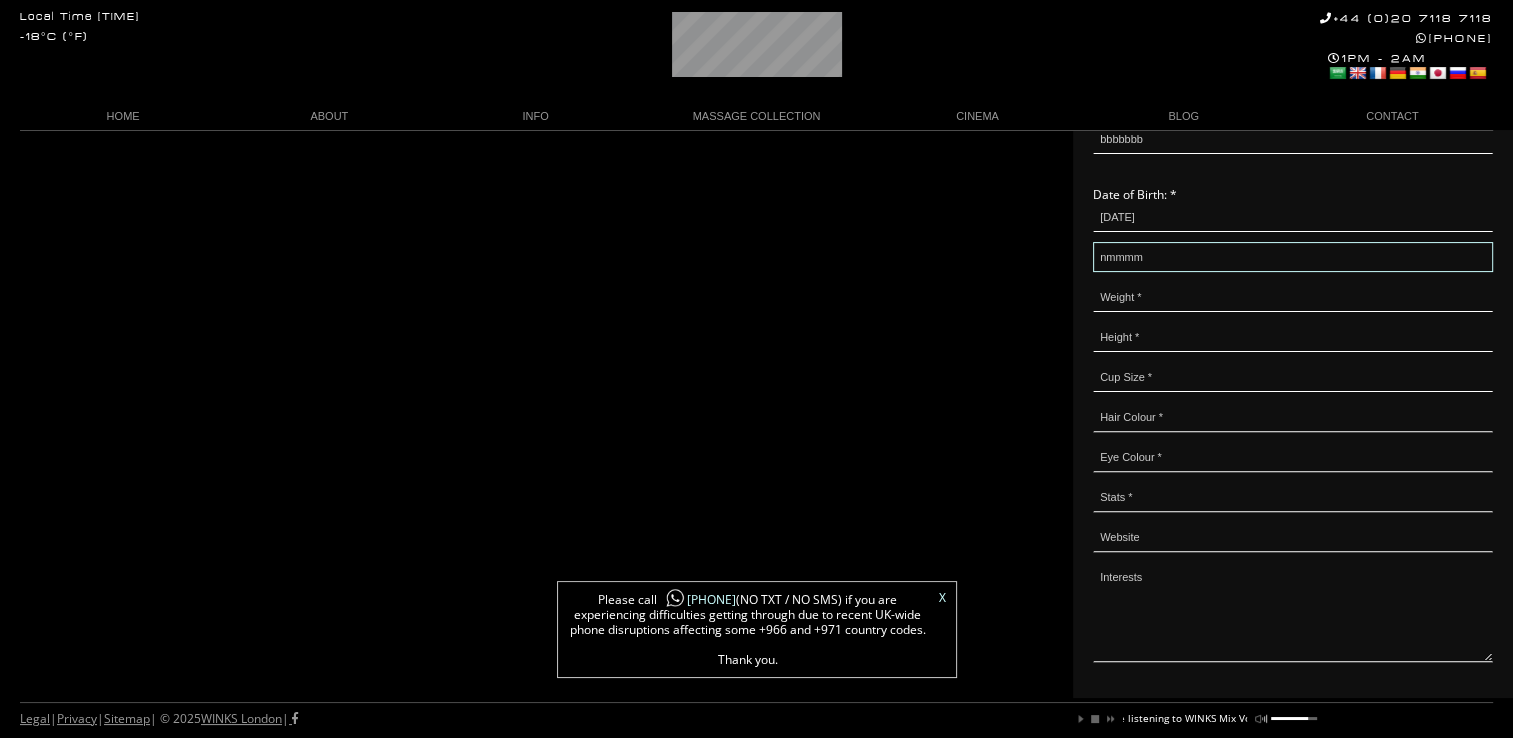 type on "nmmmm" 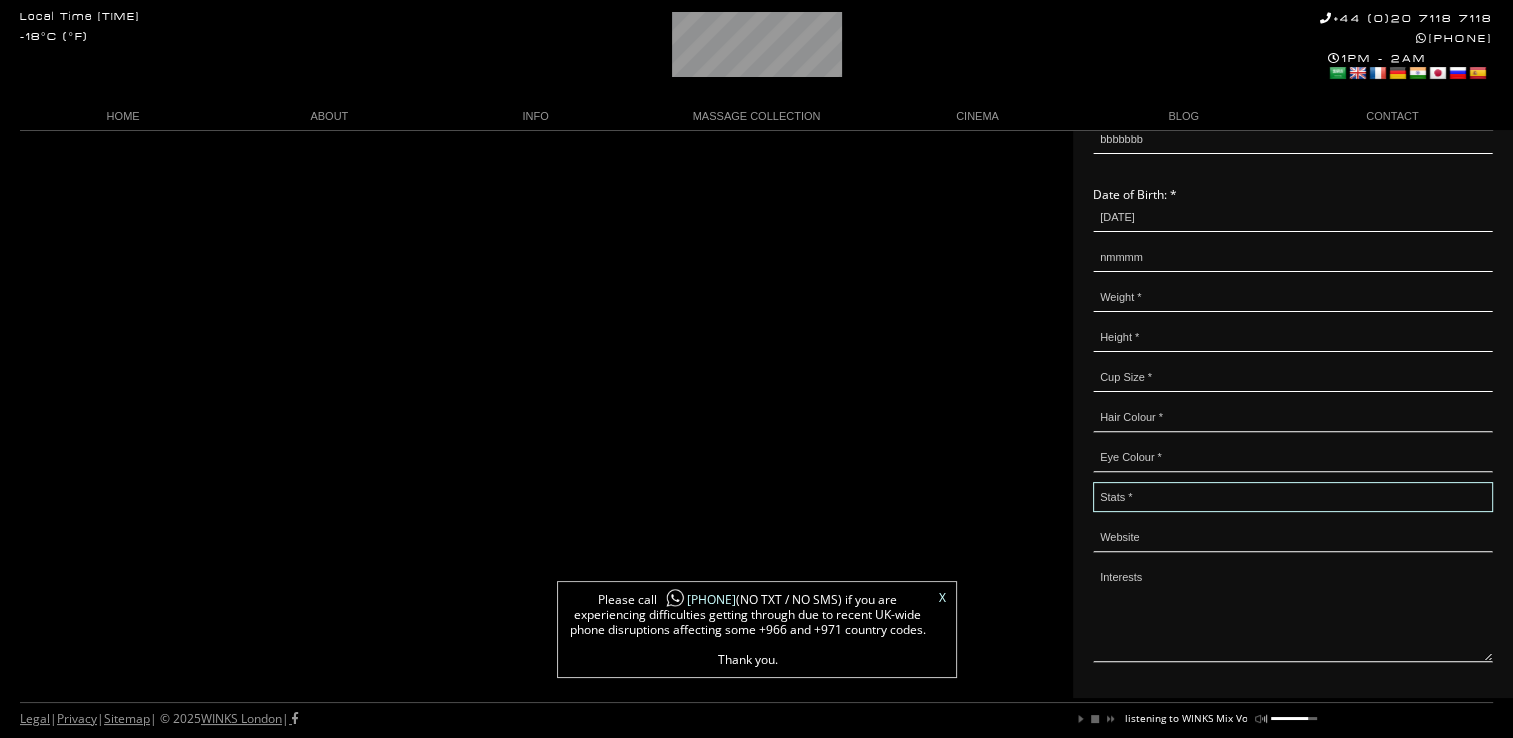 click at bounding box center (1293, 497) 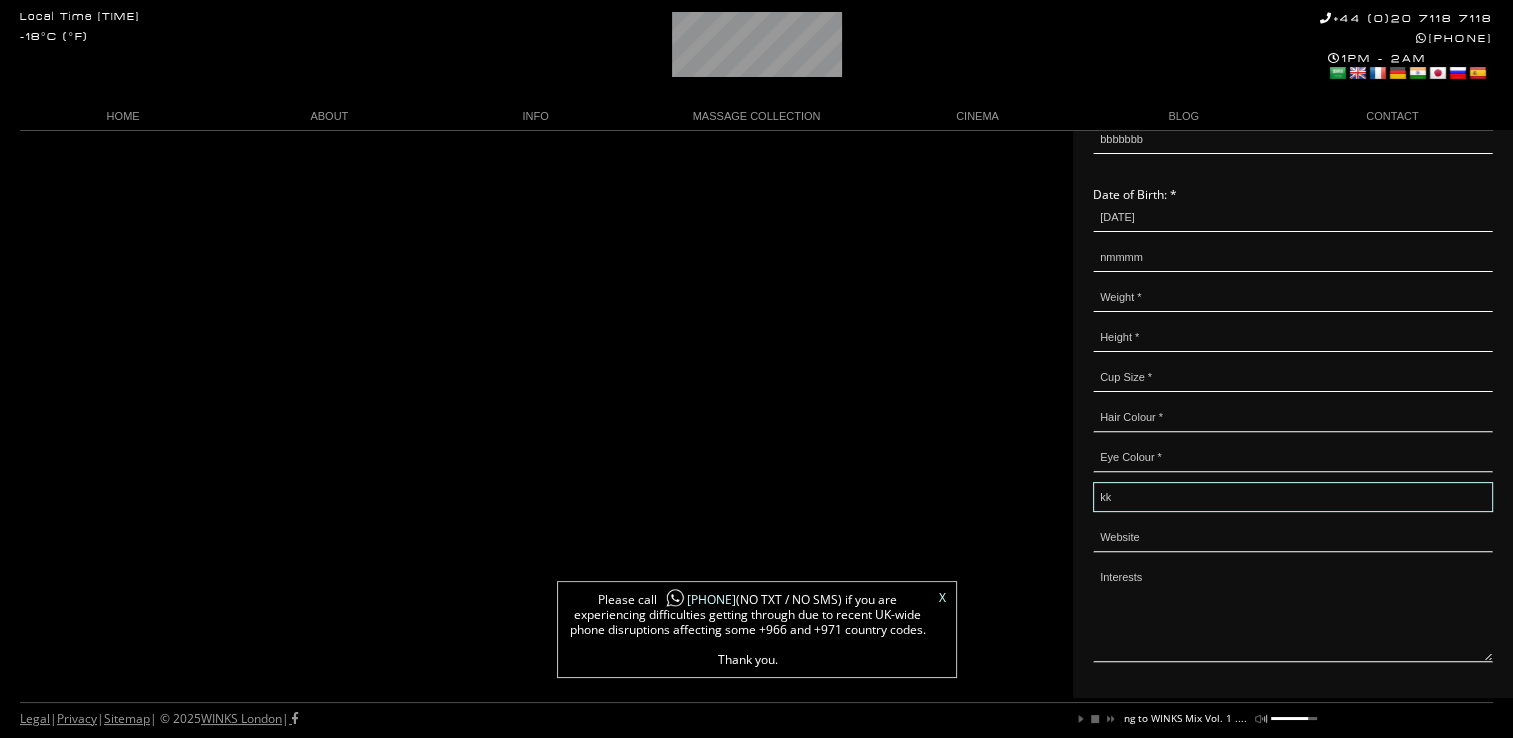 type on "kk" 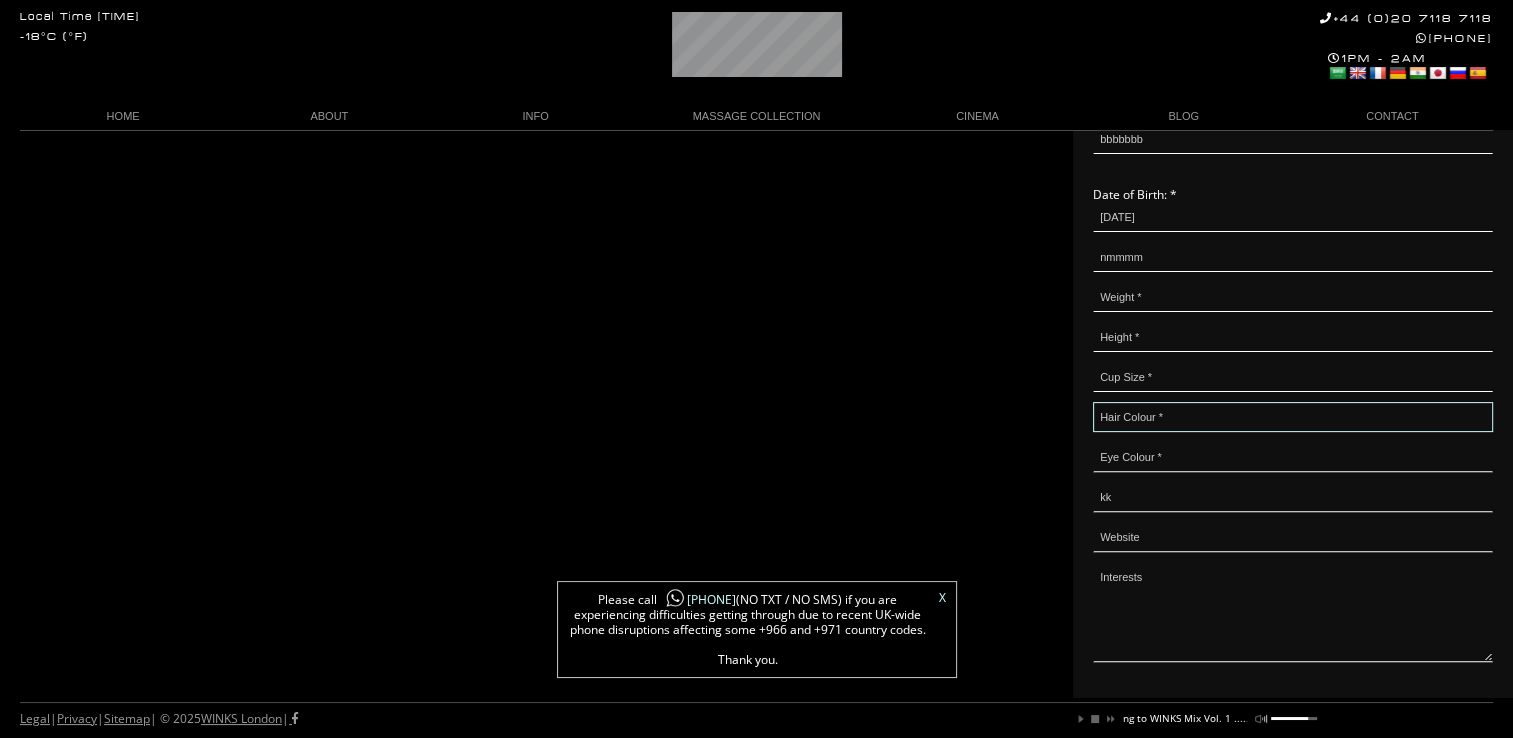 click at bounding box center (1293, 417) 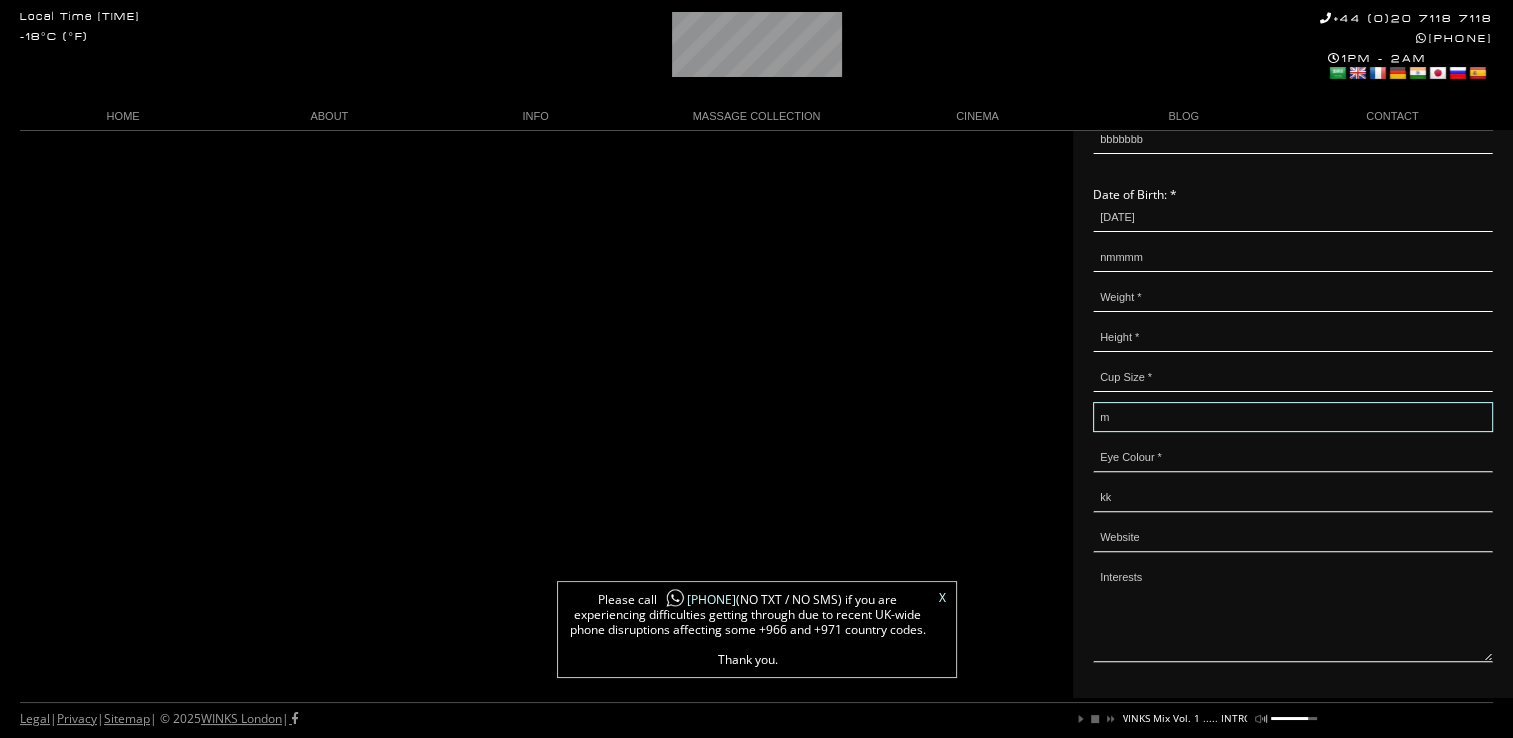 type on "m" 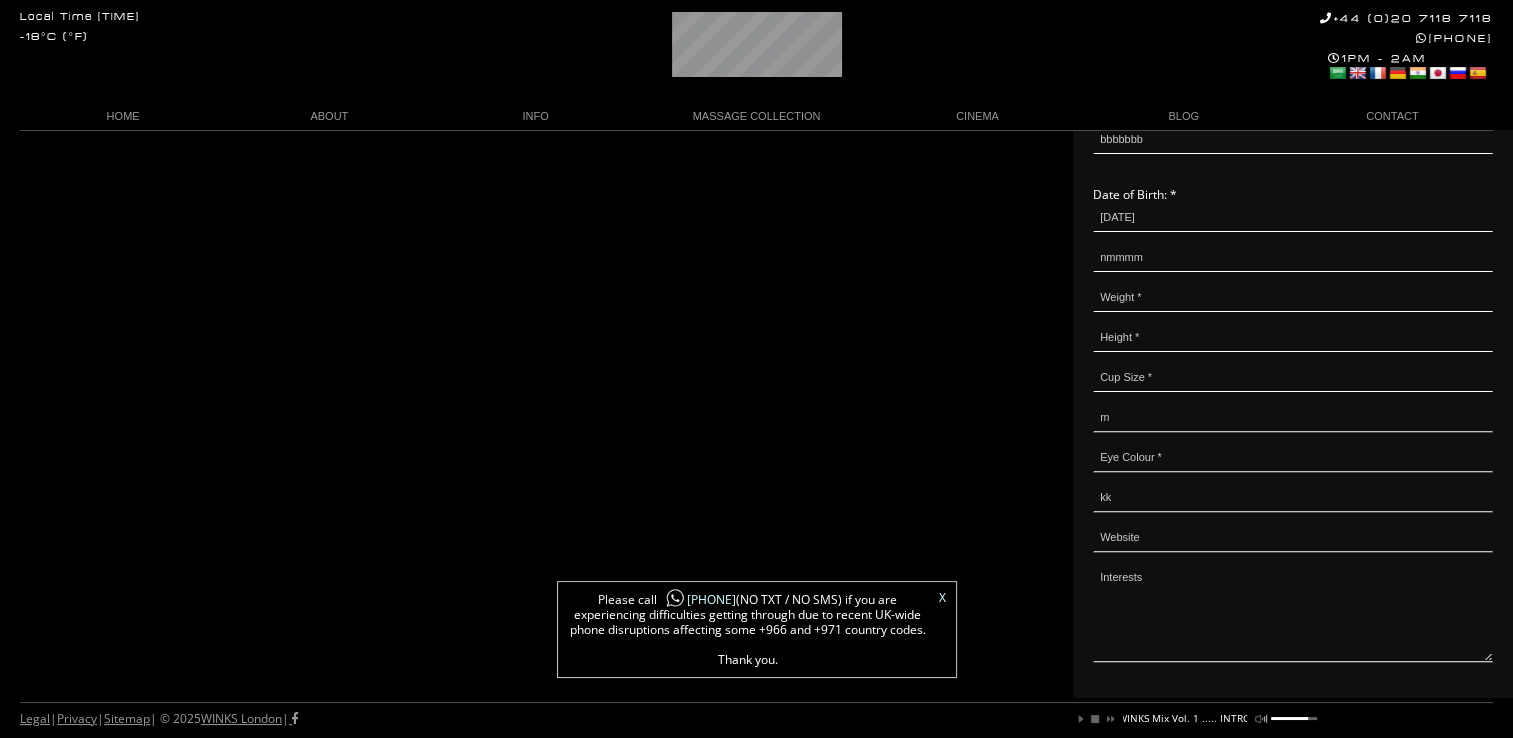 click at bounding box center [1293, 19] 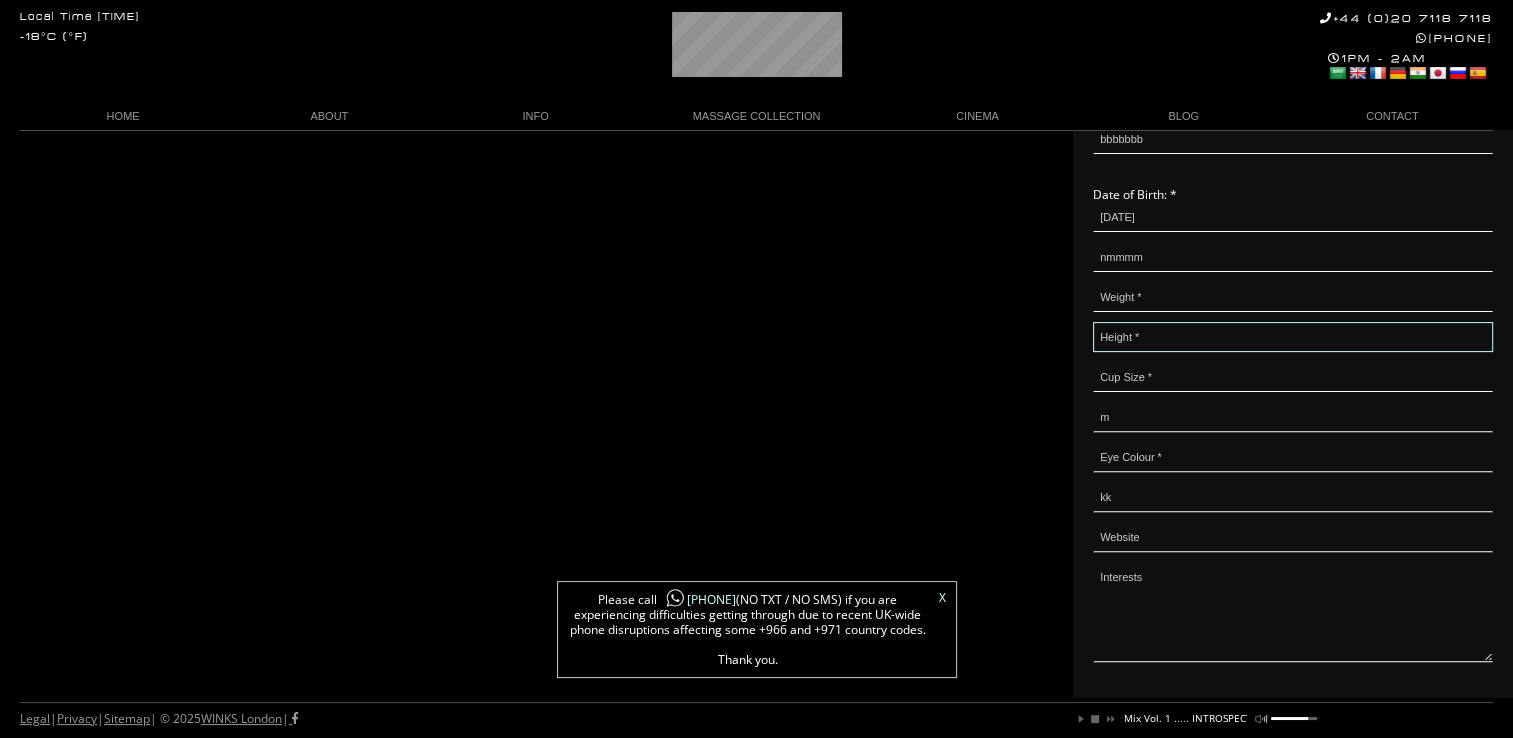 click at bounding box center (1293, 337) 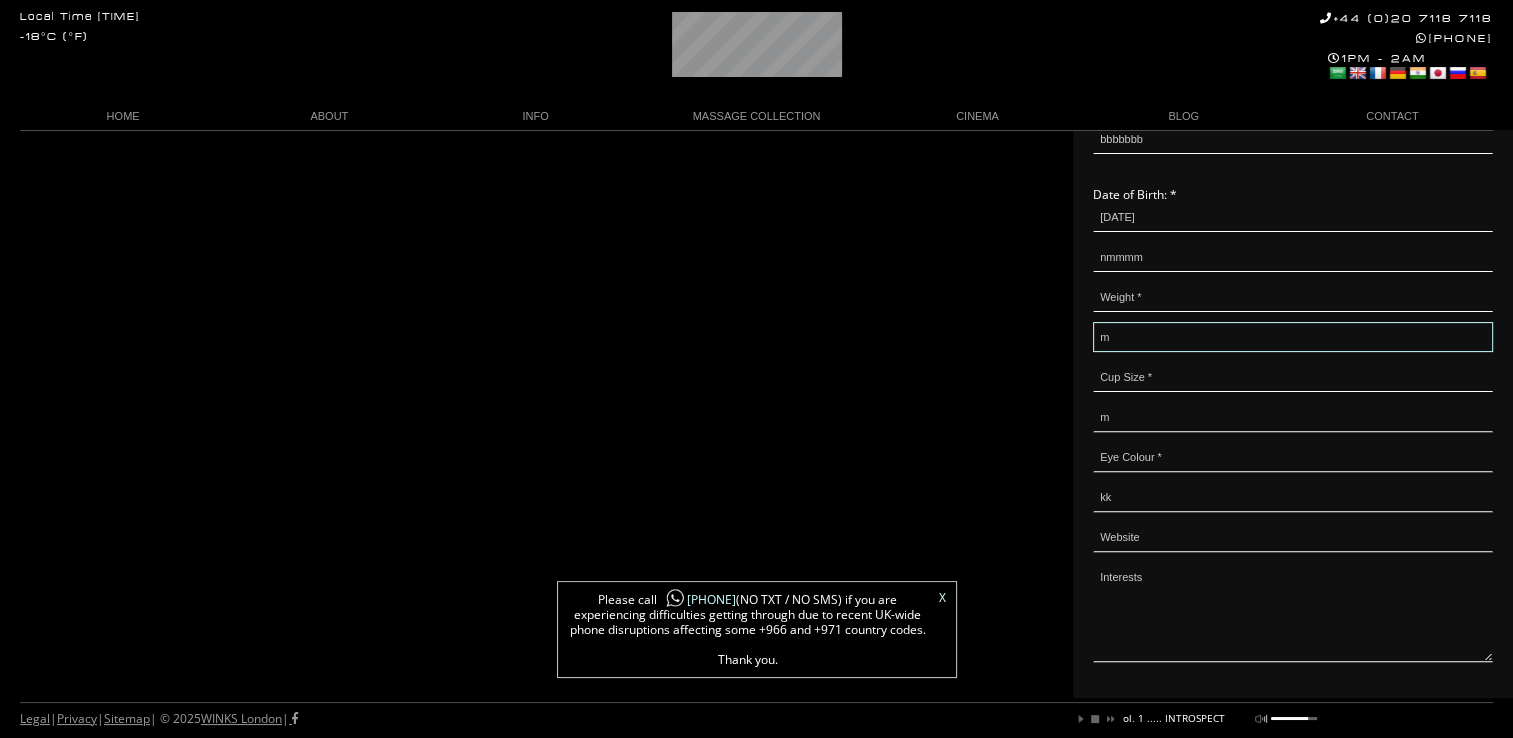 type on "m" 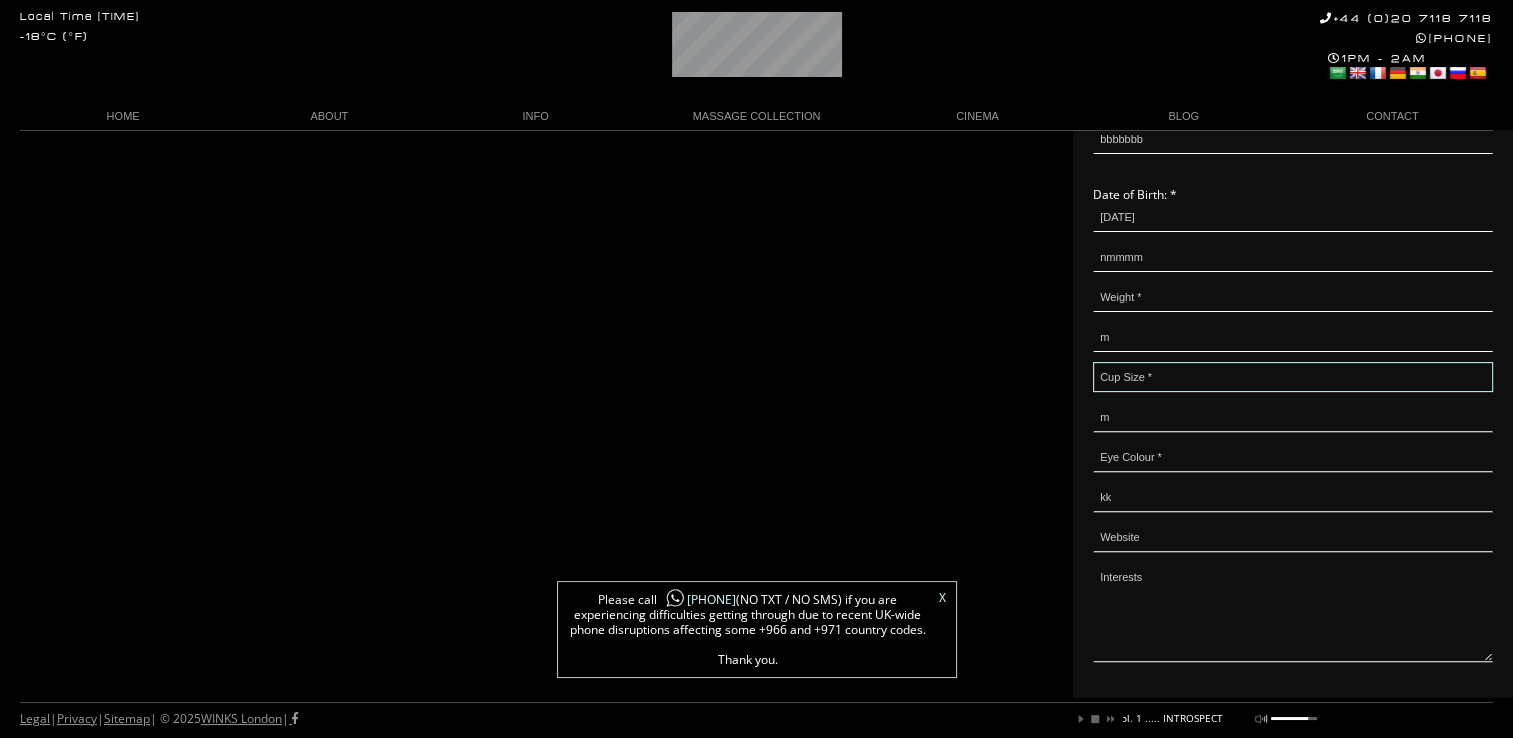 click at bounding box center (1293, 377) 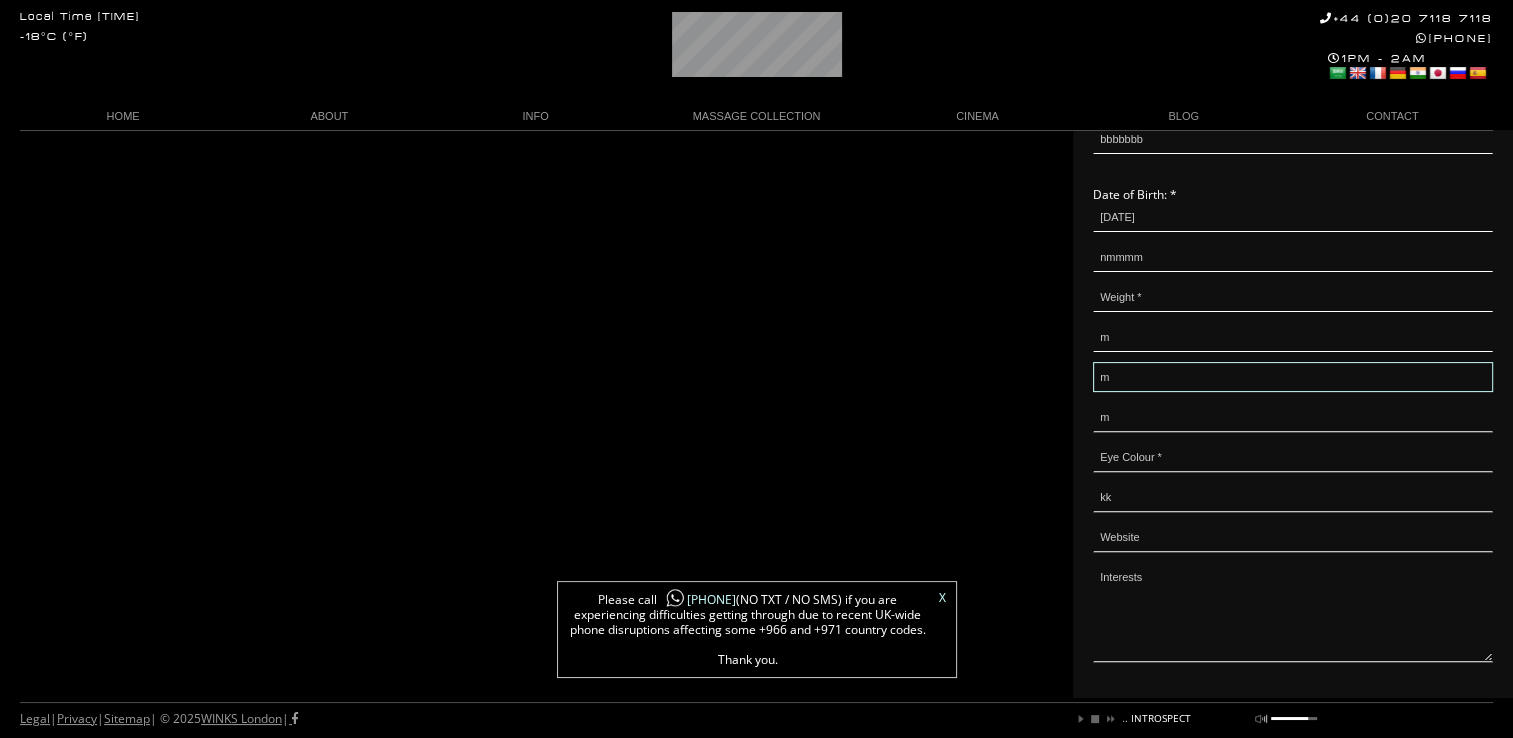 type on "m" 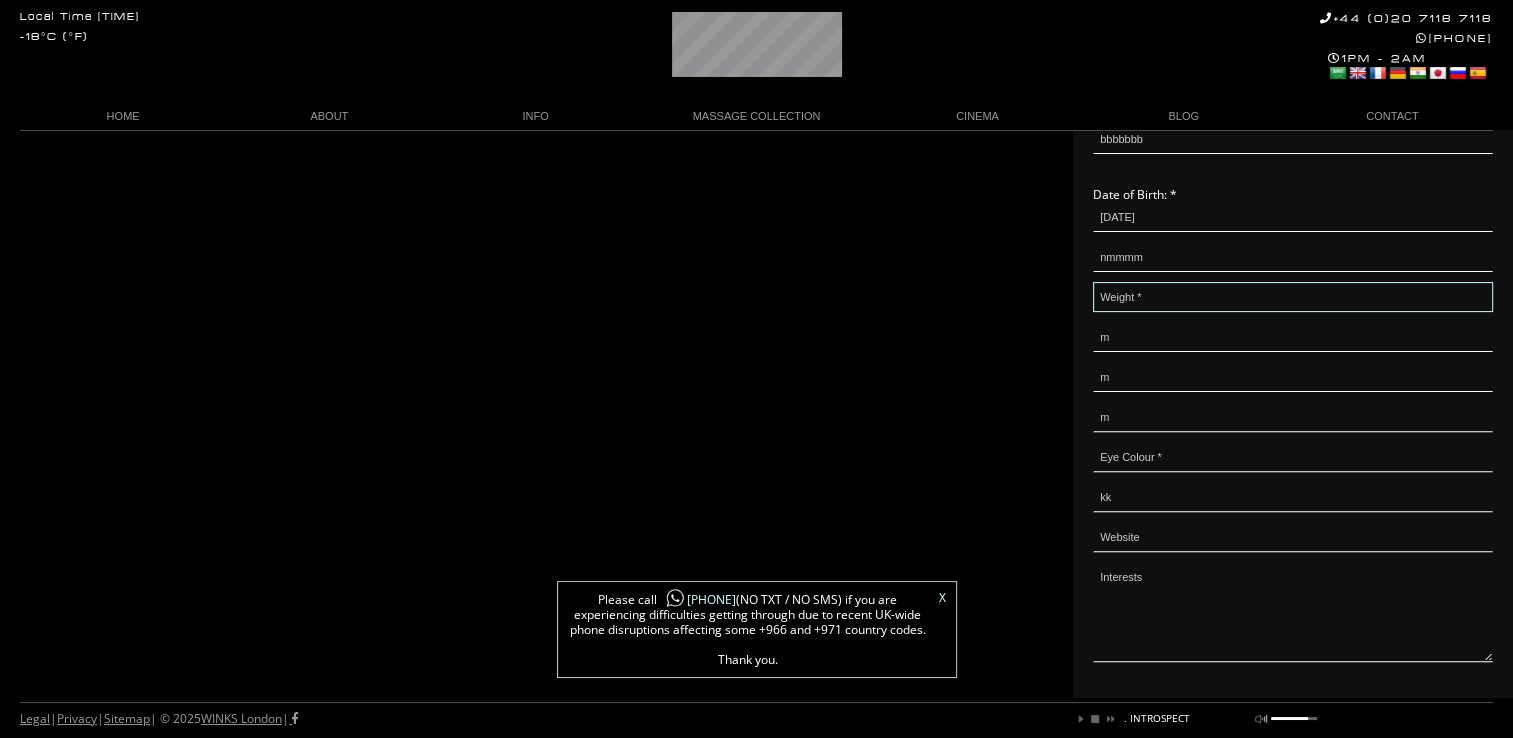 click at bounding box center [1293, 297] 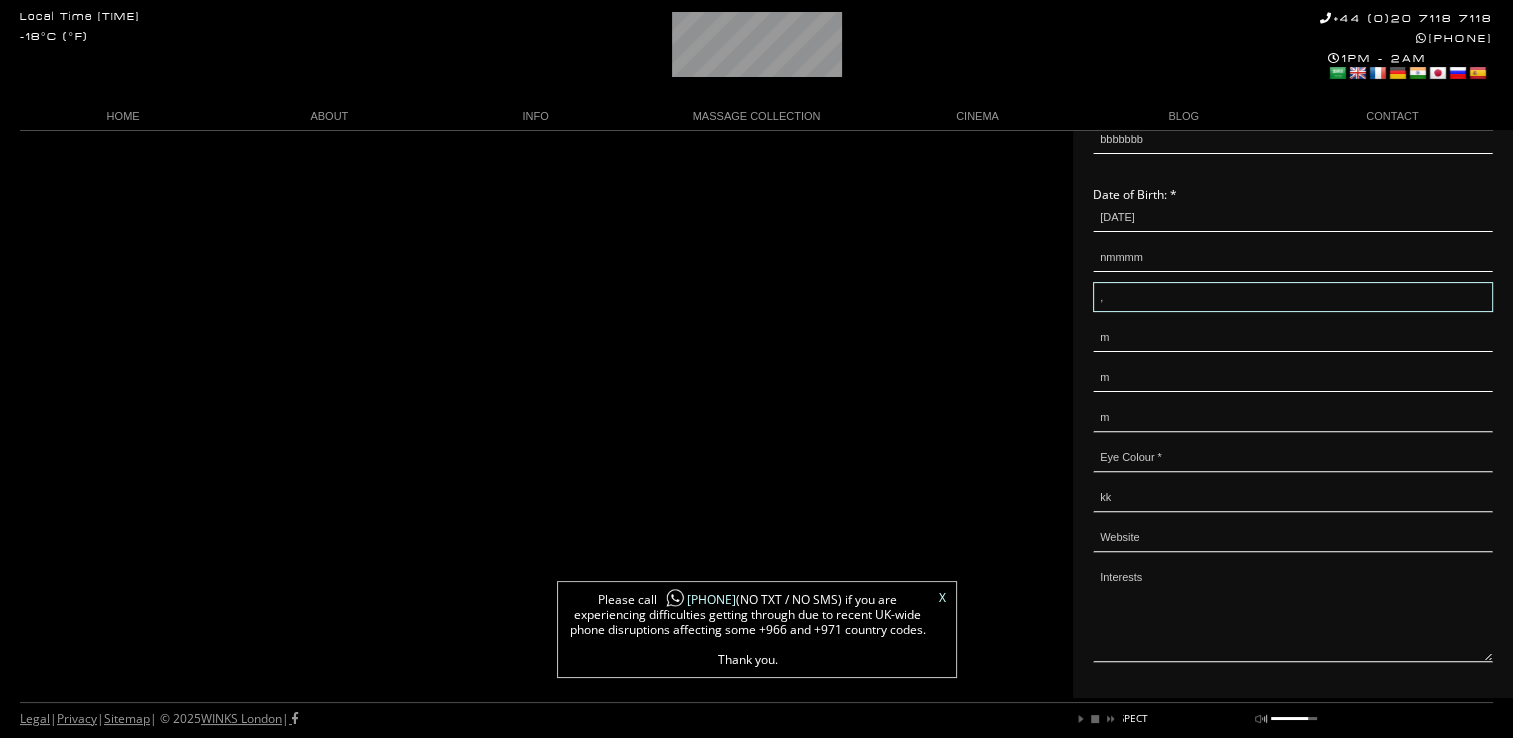 scroll, scrollTop: 0, scrollLeft: 361, axis: horizontal 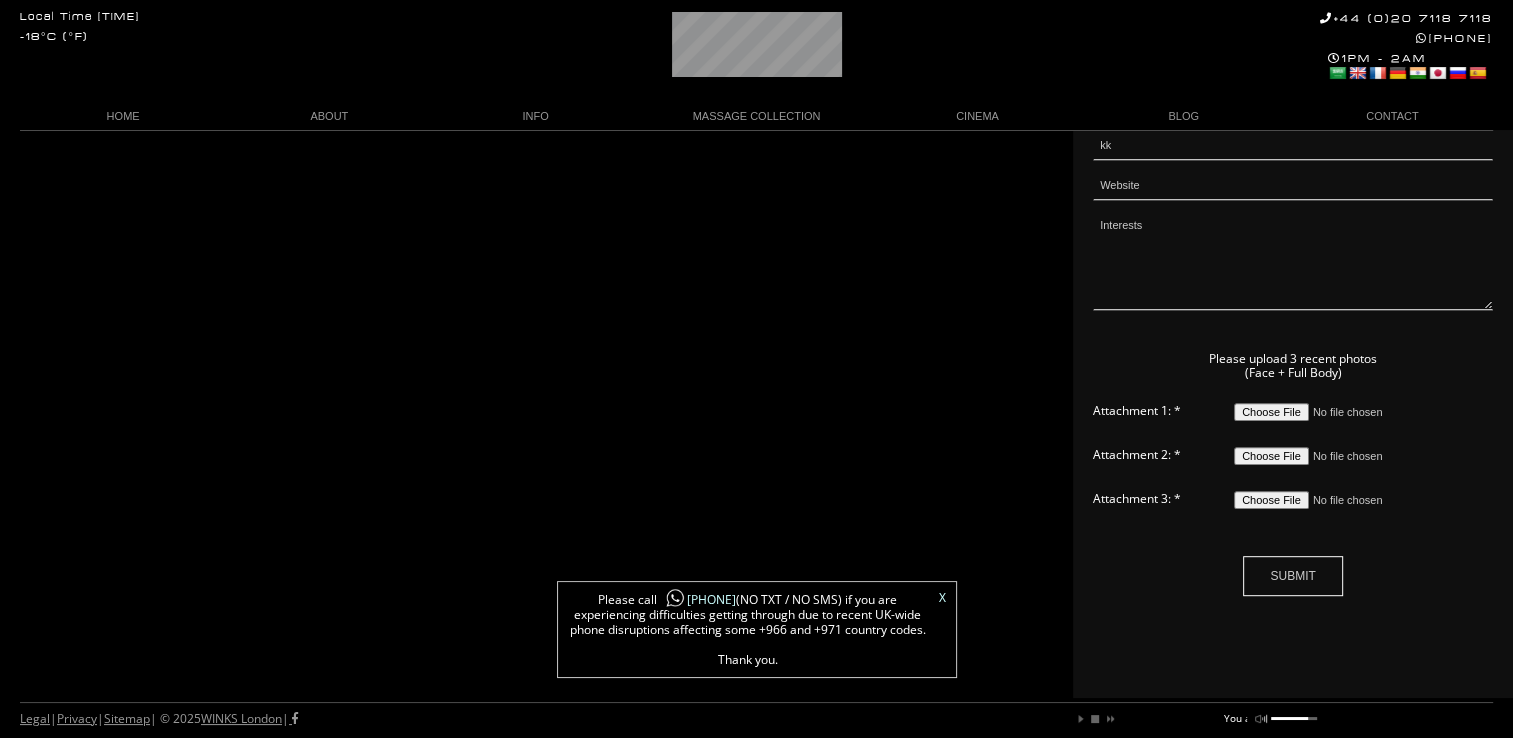 type on "," 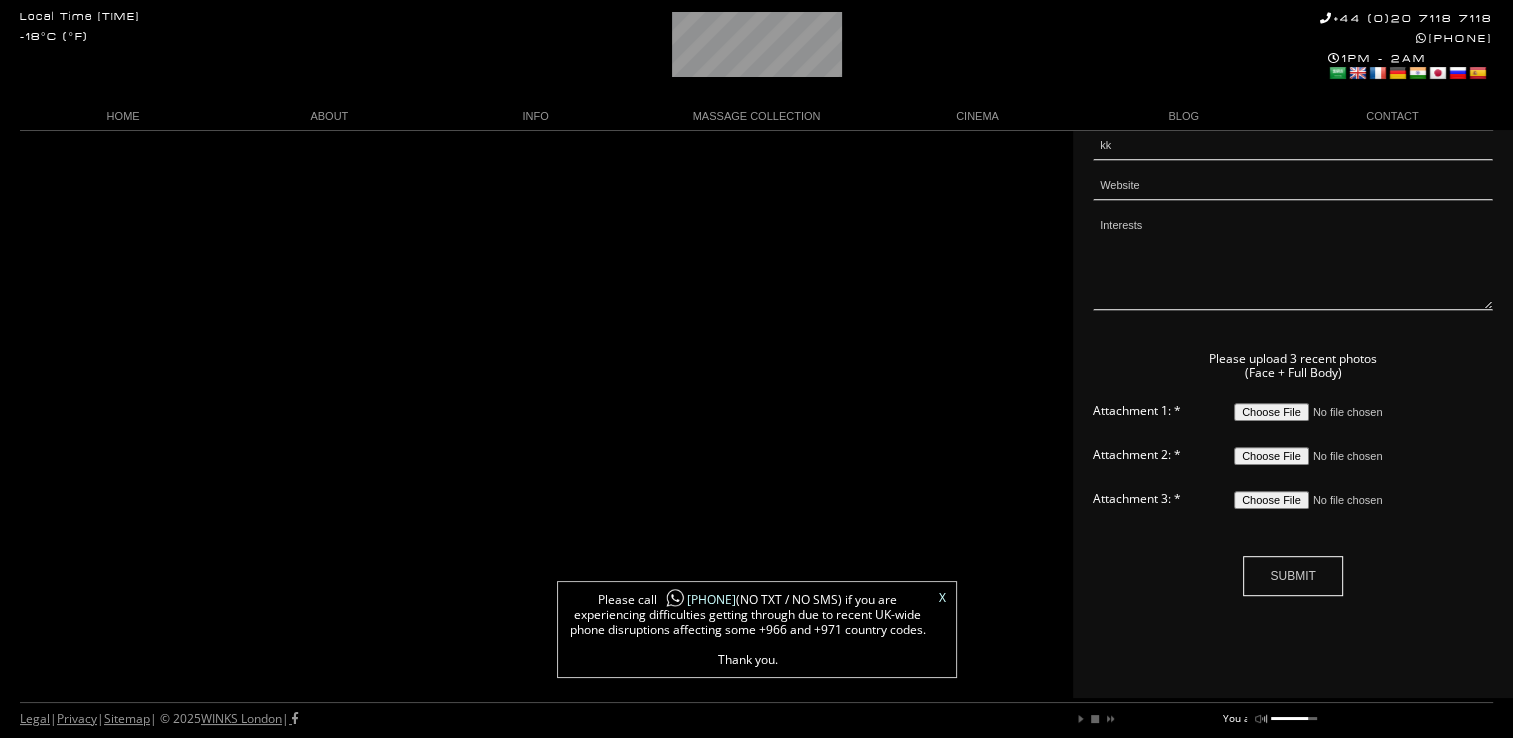 click on "SUBMIT" at bounding box center (1293, 576) 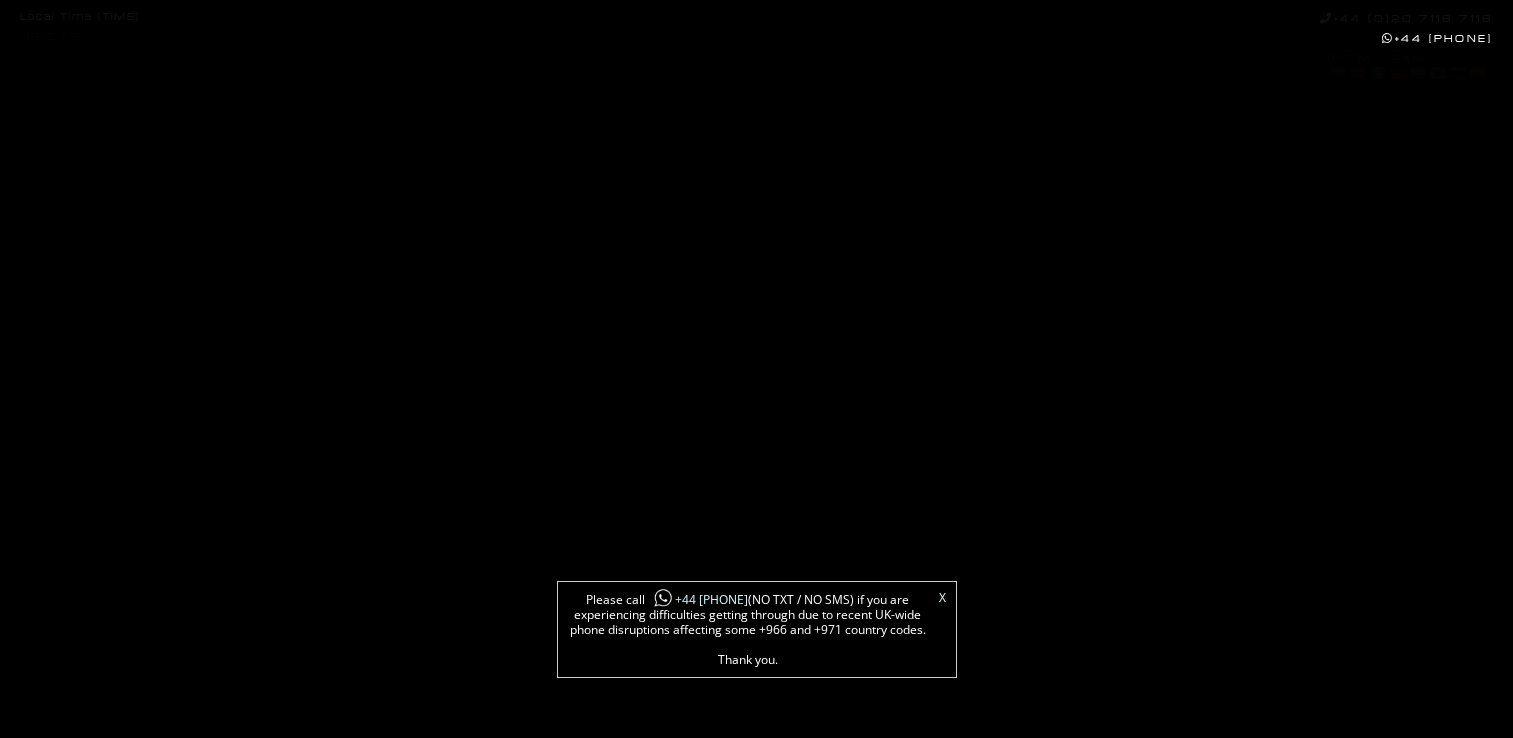 scroll, scrollTop: 0, scrollLeft: 0, axis: both 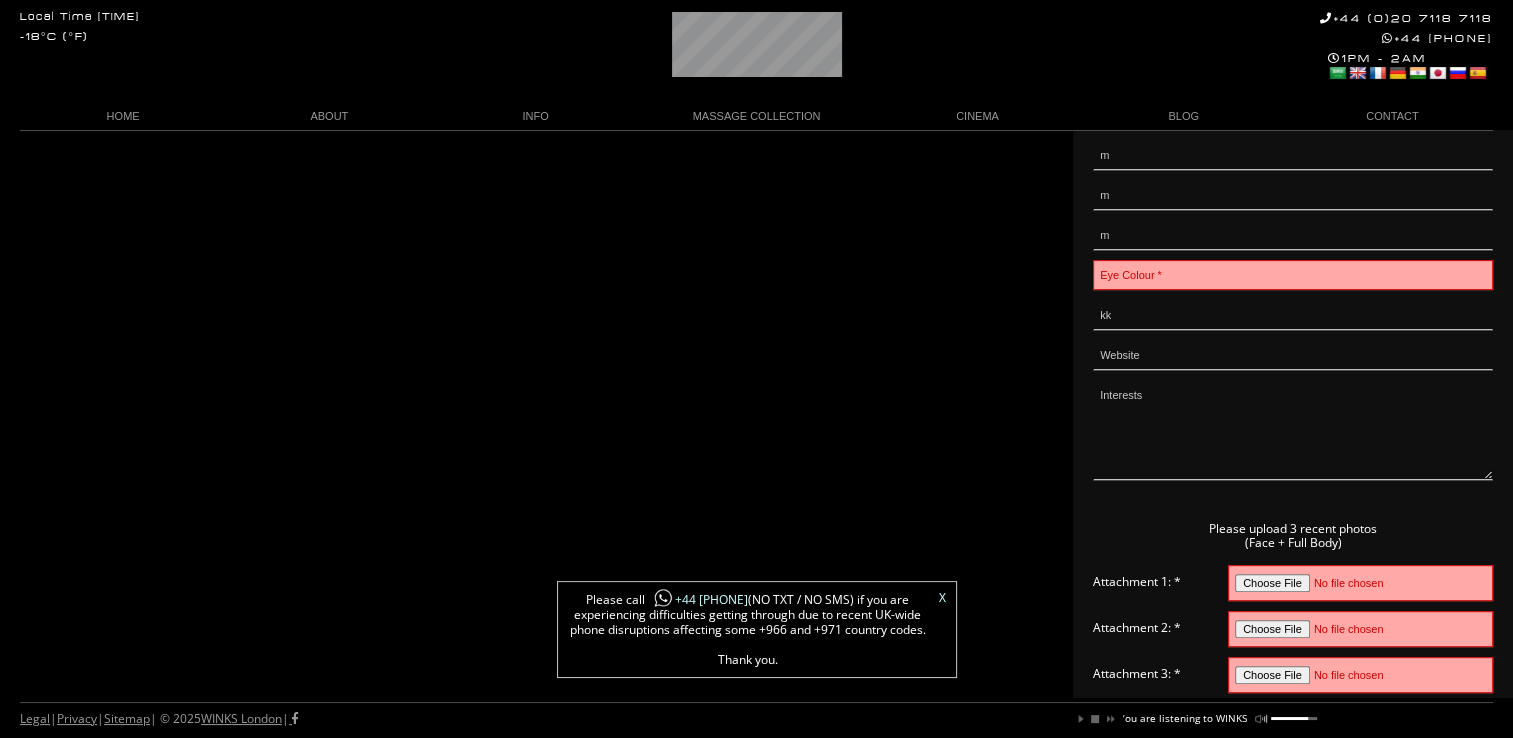 click at bounding box center (1293, 275) 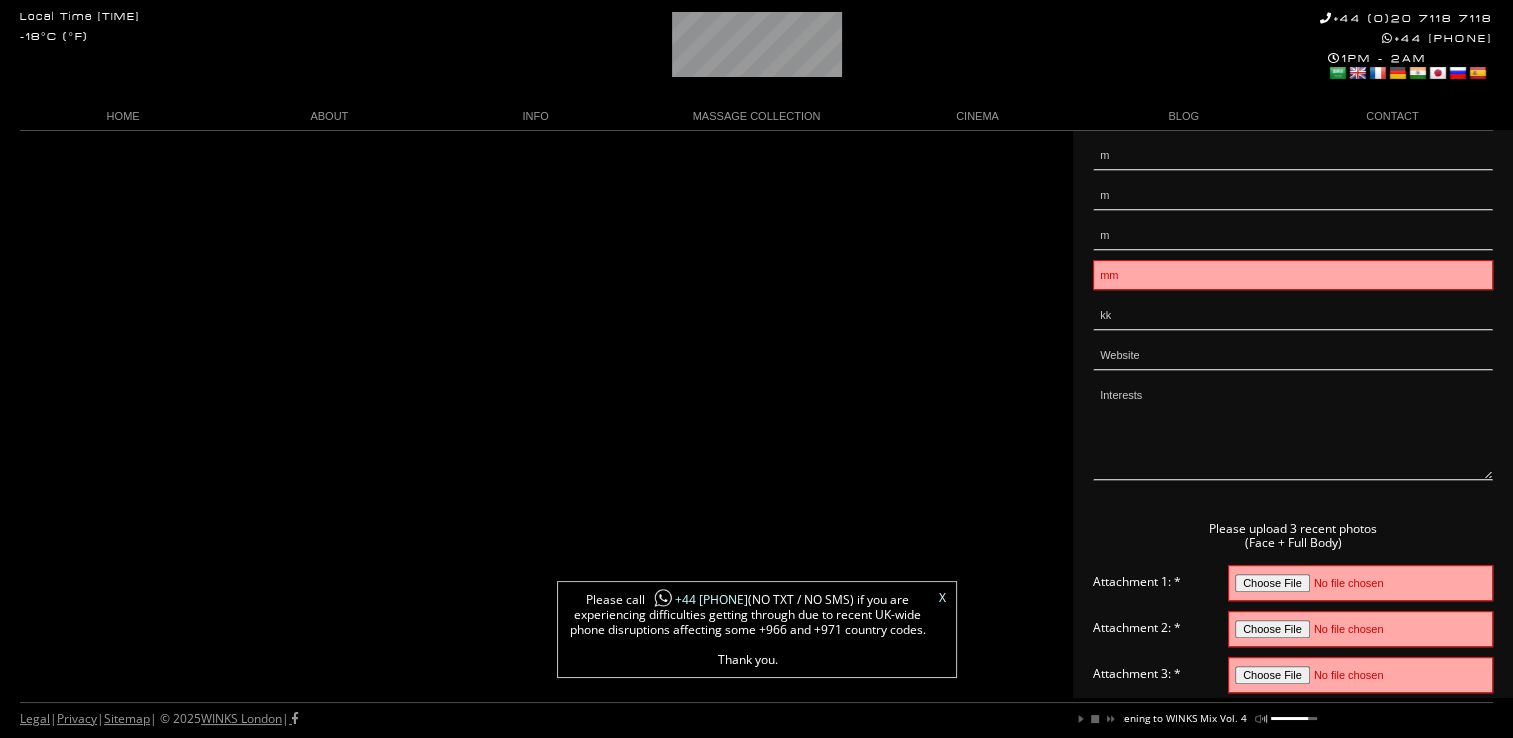 type on "mm" 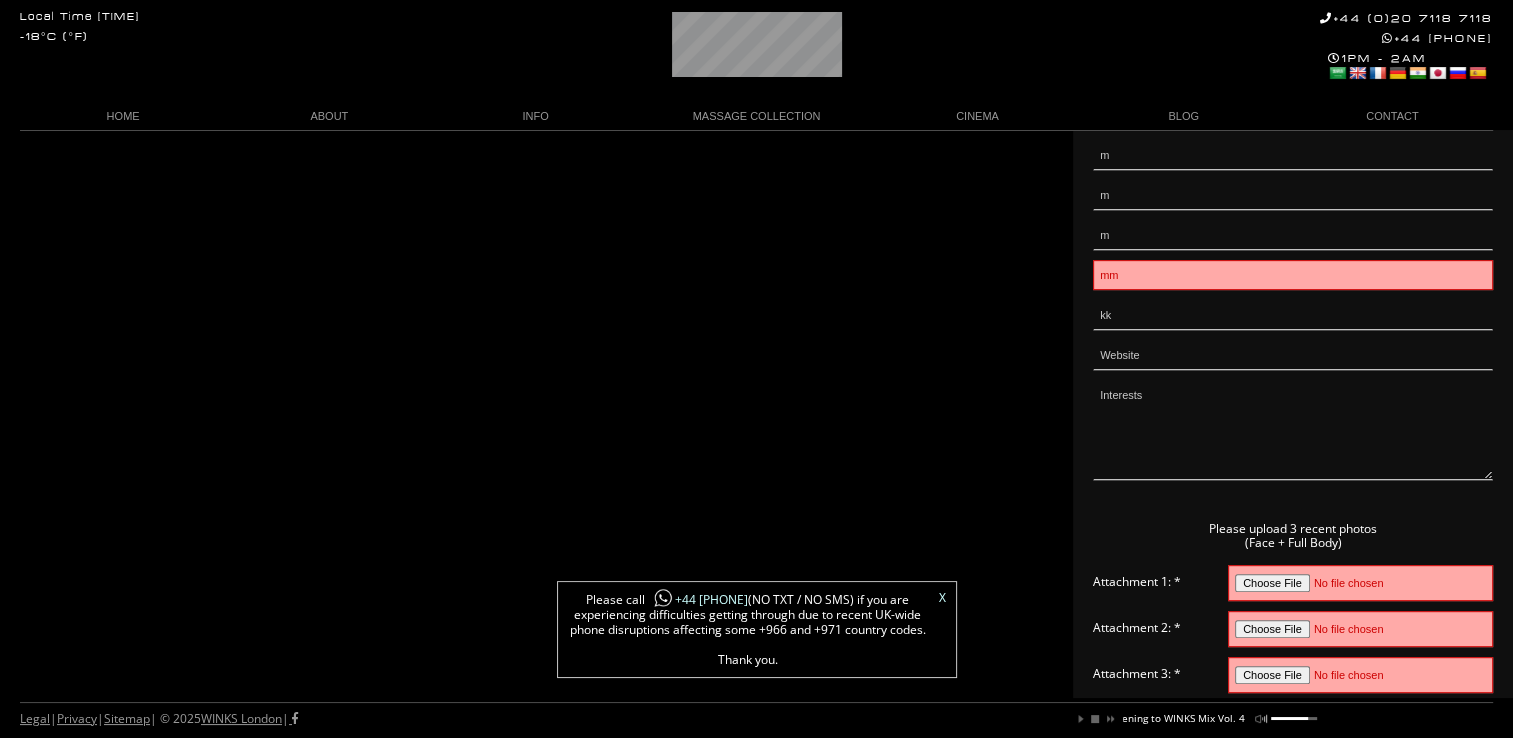 click at bounding box center (1360, 583) 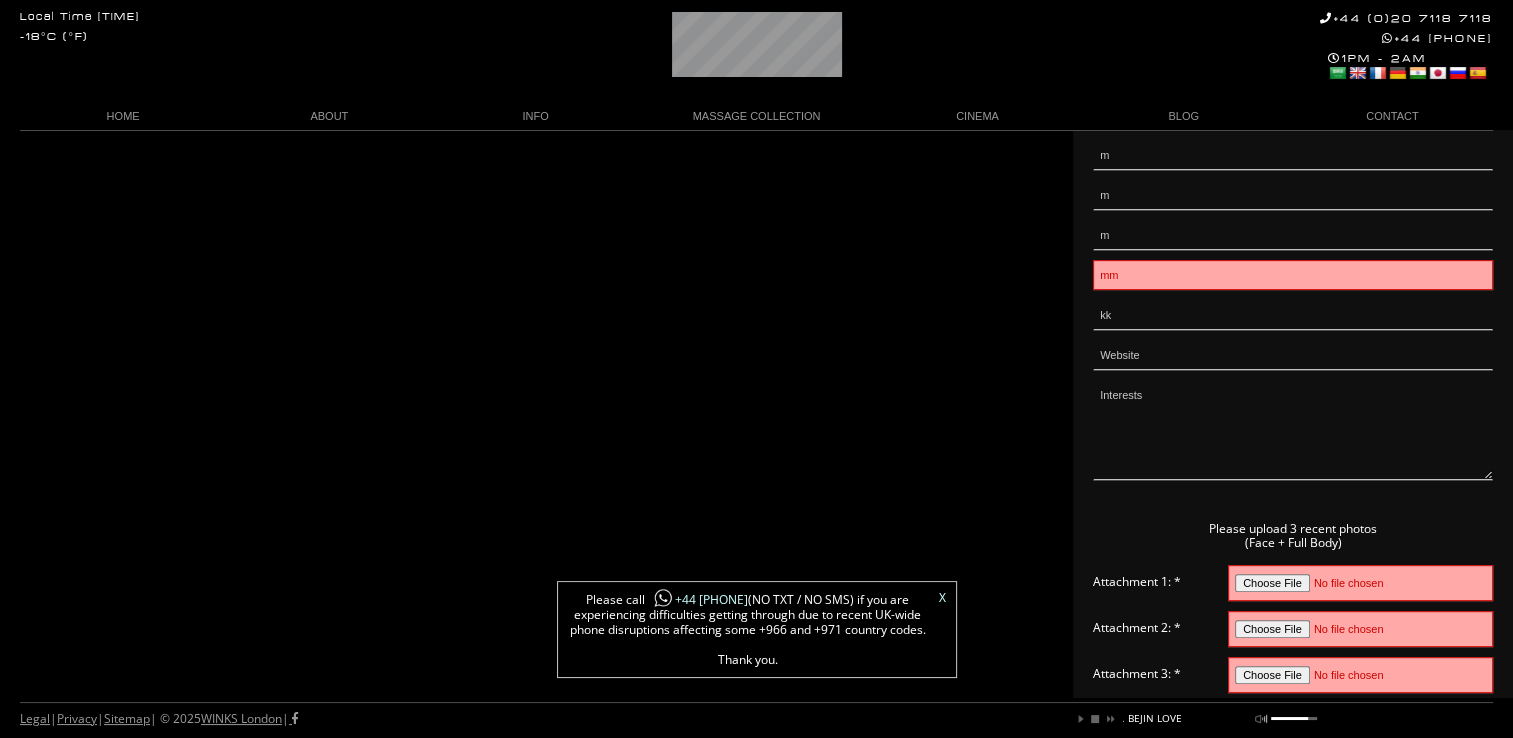 type on "C:\fakepath\Nitro_Wallpaper_01_3840x2400.jpg" 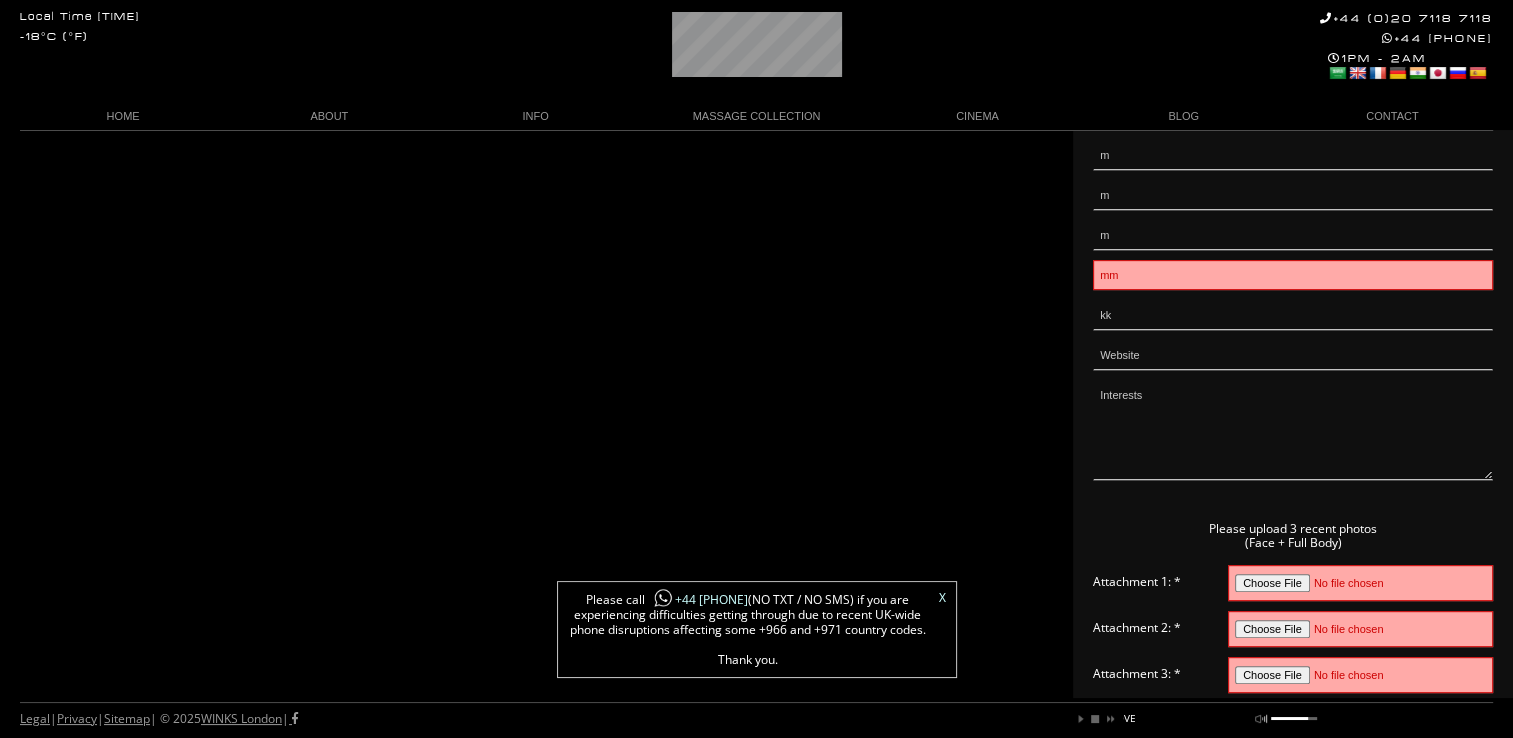 scroll, scrollTop: 0, scrollLeft: 0, axis: both 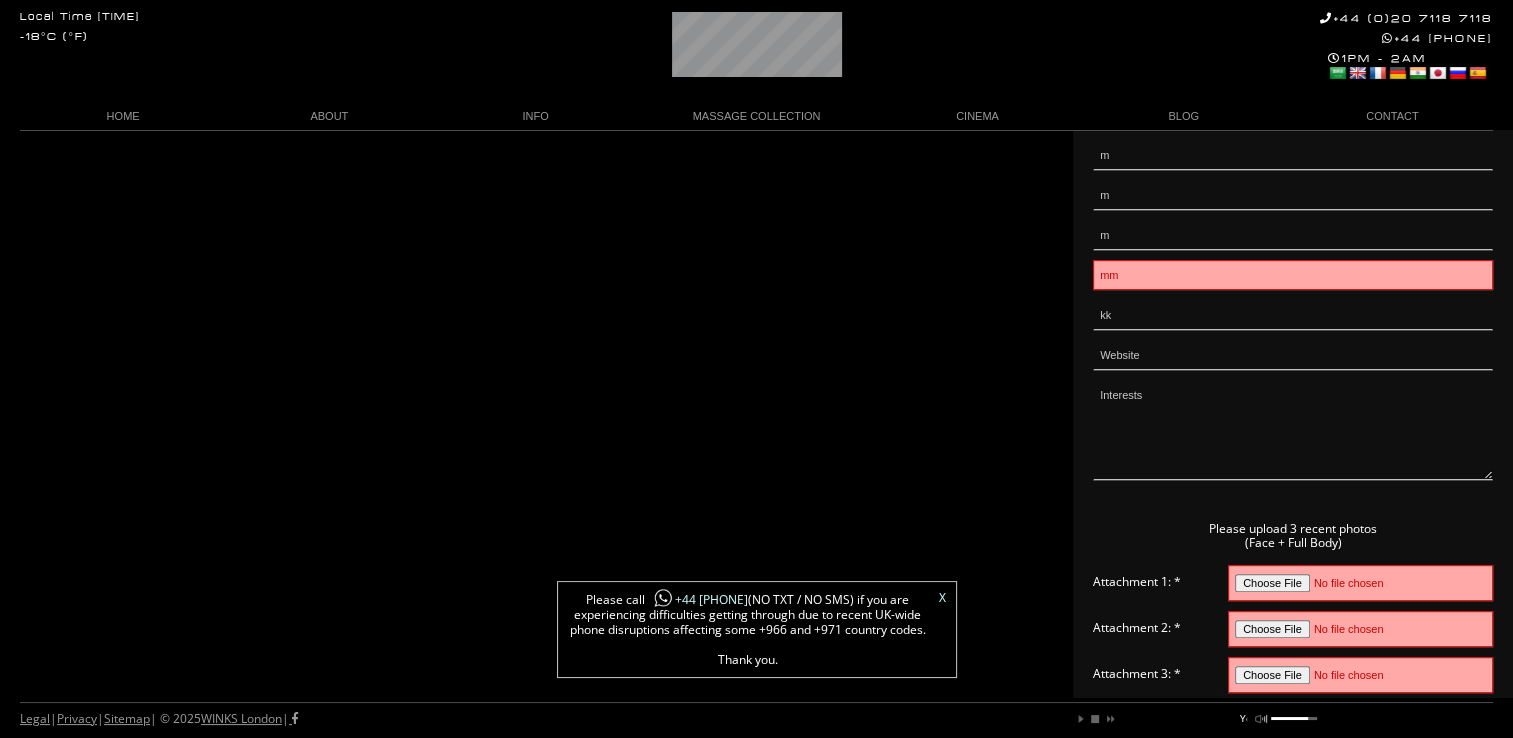 click at bounding box center [1360, 629] 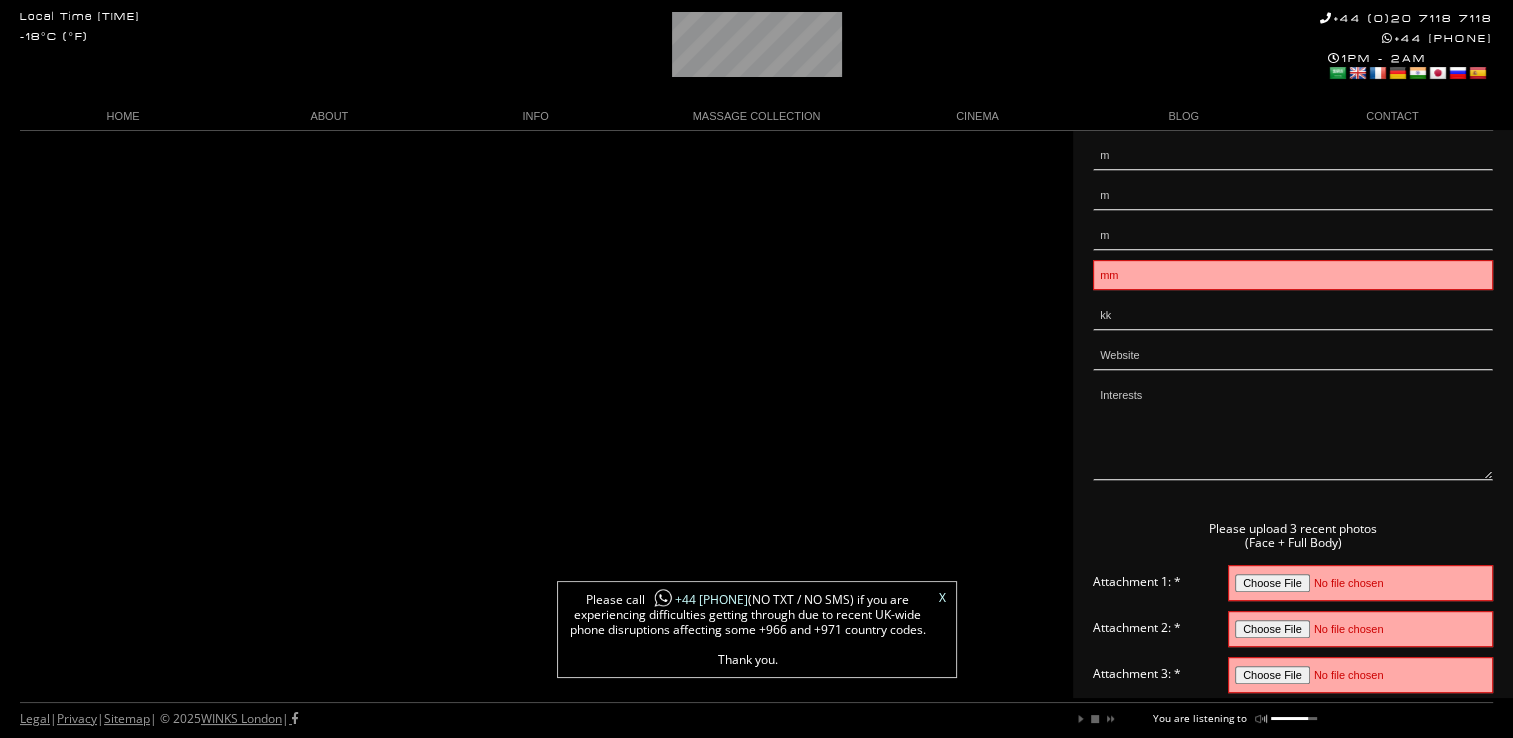type on "C:\fakepath\Nitro_Wallpaper_03_3840x2400.jpg" 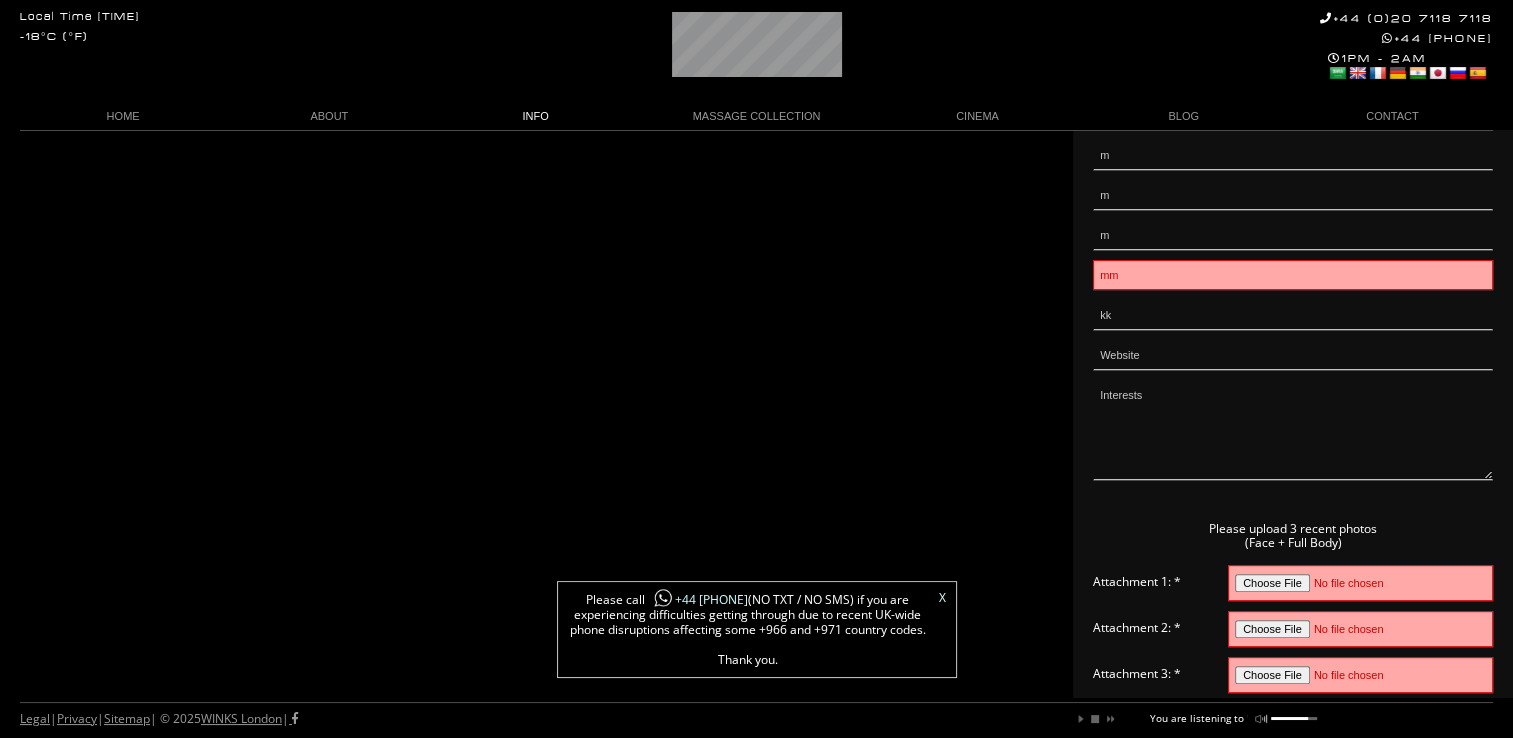 drag, startPoint x: 1268, startPoint y: 649, endPoint x: 453, endPoint y: 108, distance: 978.2157 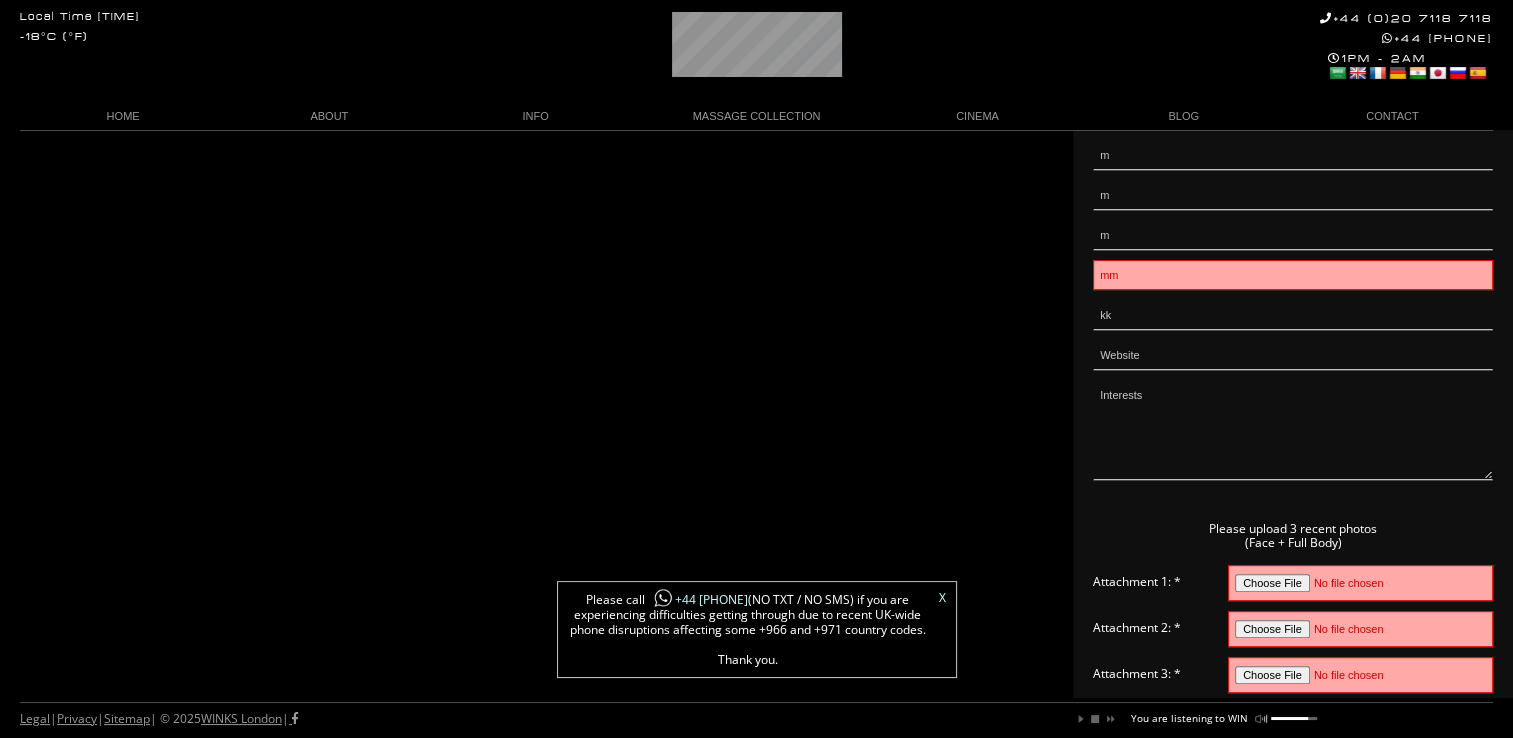scroll, scrollTop: 0, scrollLeft: 120, axis: horizontal 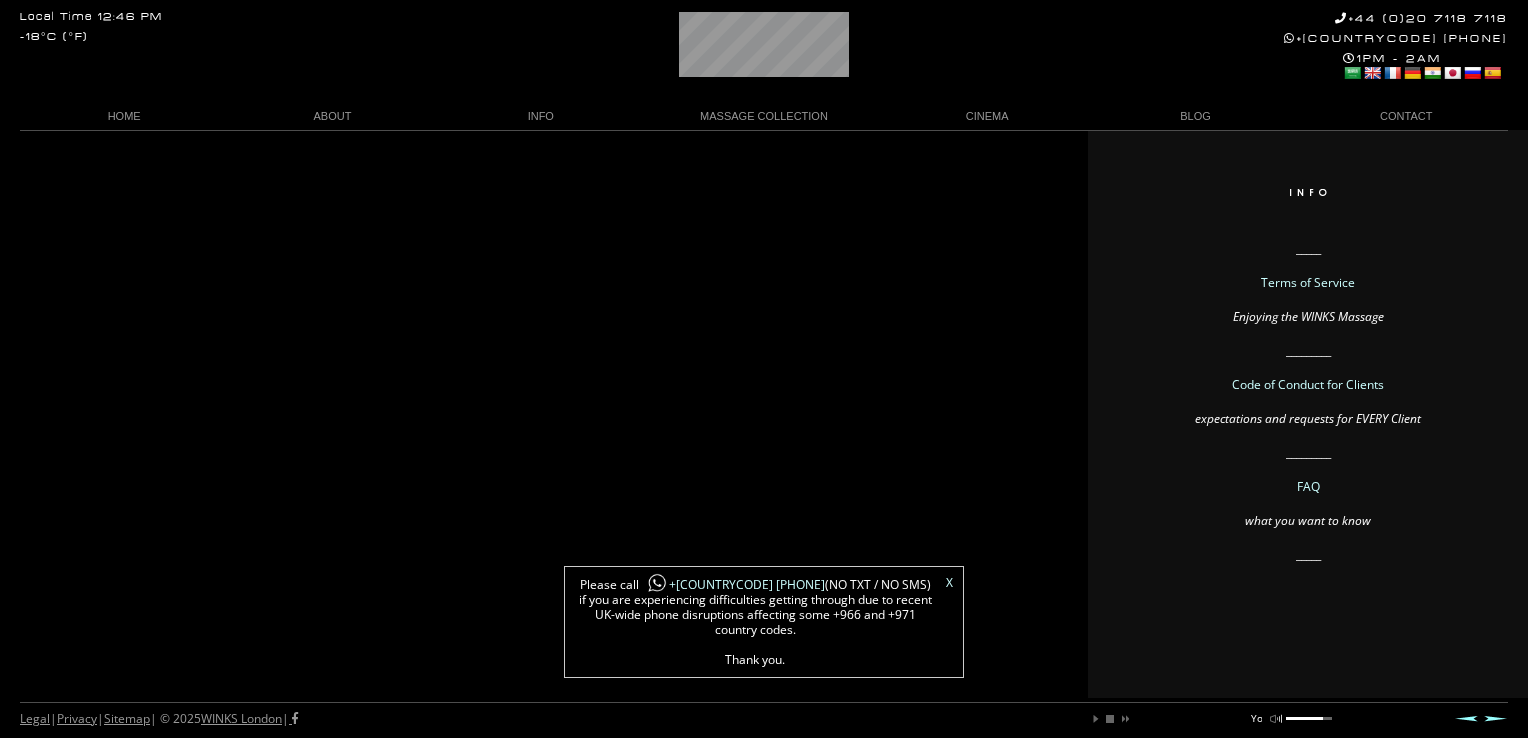 click on "_____
Terms of Service
Enjoying the WINKS Massage
_________
Code of Conduct for Clients
expectations and requests for EVERY Client
_________
FAQ
what you want to know
_____" at bounding box center [1308, 414] 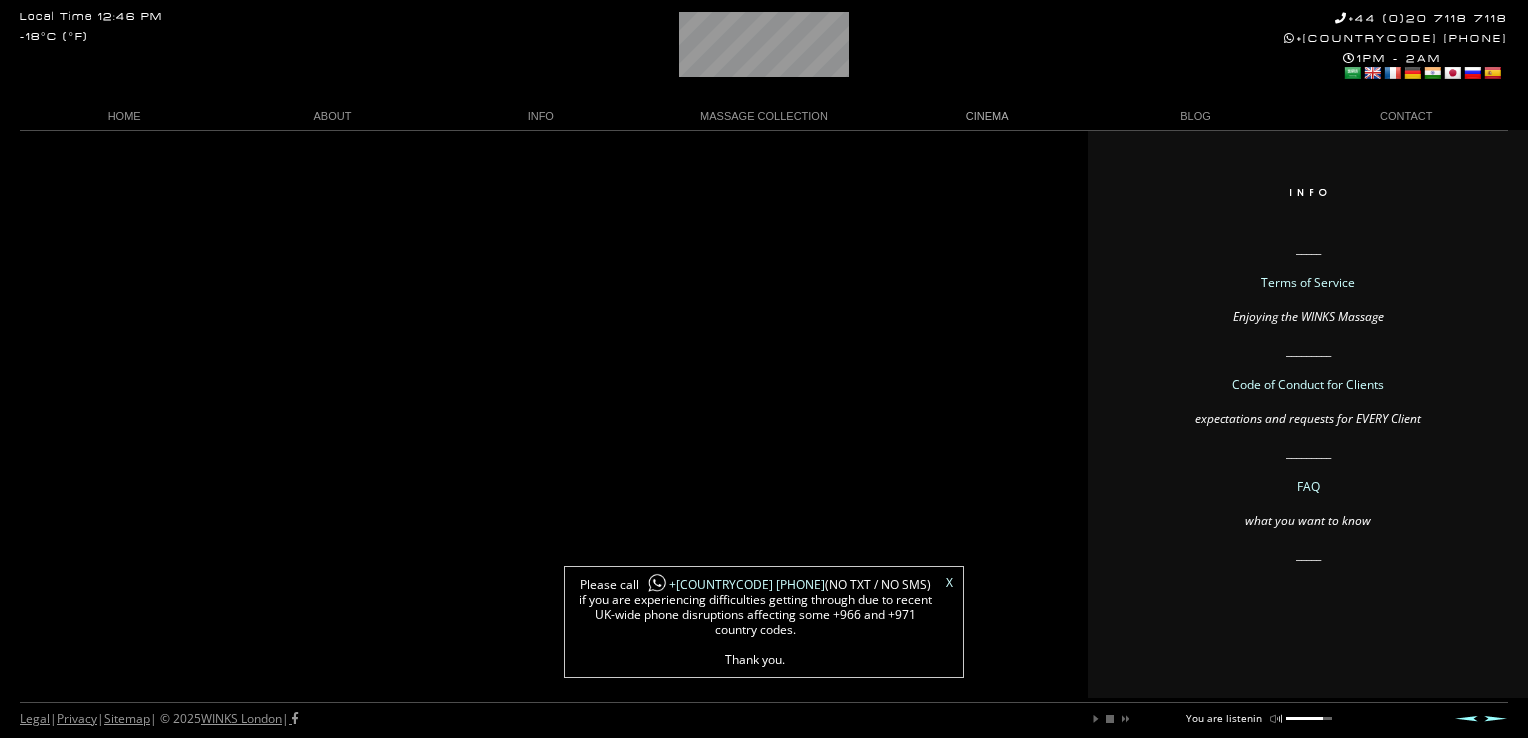 click on "_____
Terms of Service
Enjoying the WINKS Massage
_________
Code of Conduct for Clients
expectations and requests for EVERY Client
_________
FAQ
what you want to know
_____" at bounding box center [1308, 414] 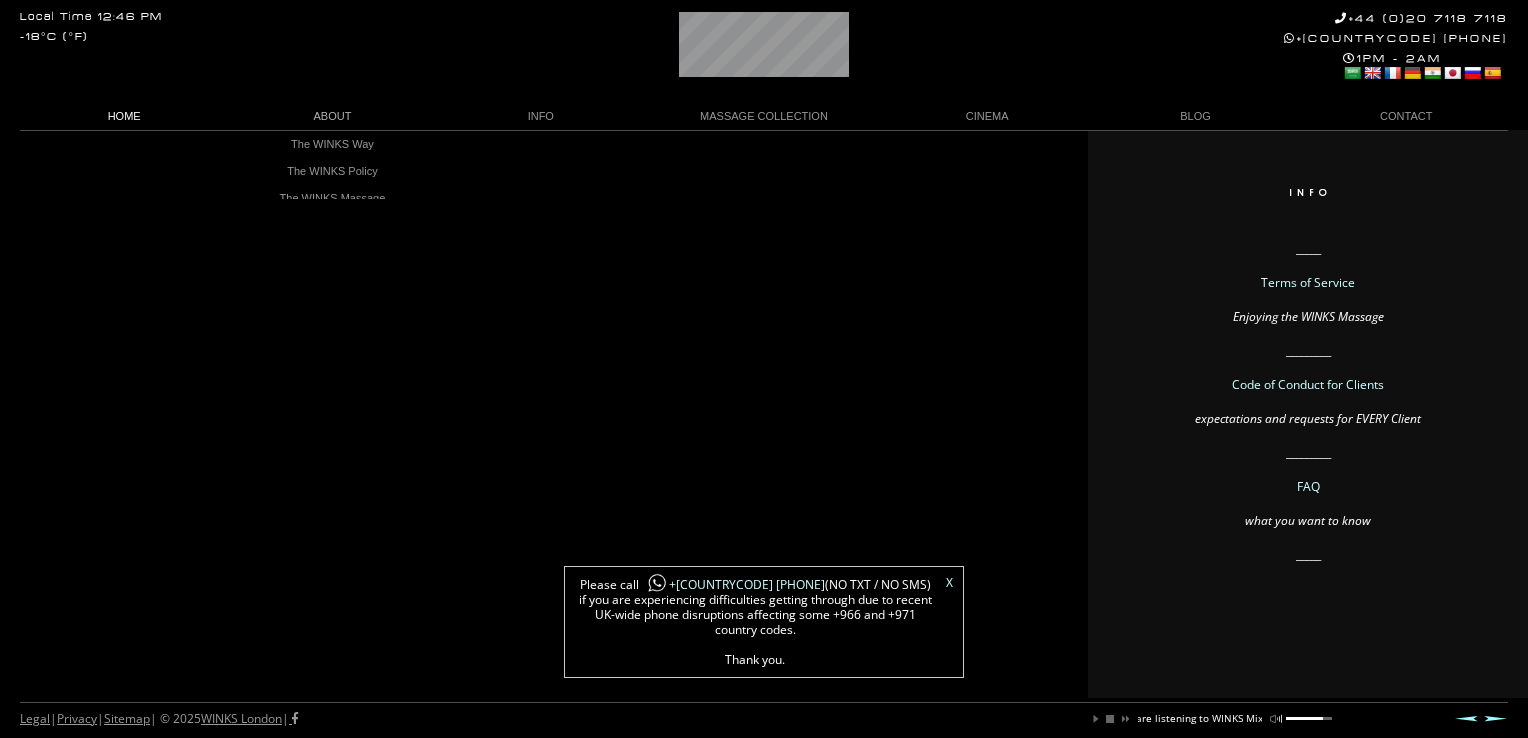 click on "HOME" at bounding box center [124, 116] 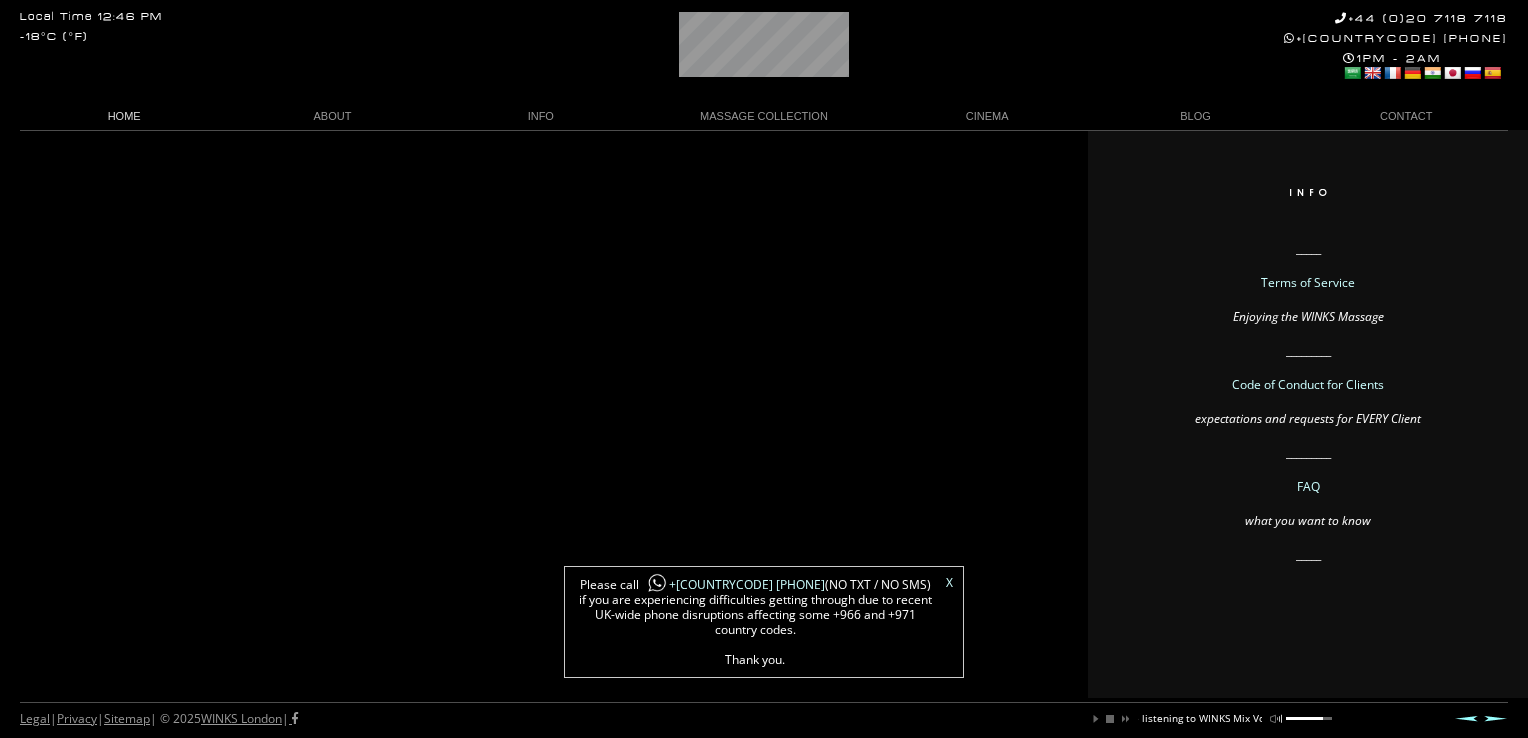 scroll, scrollTop: 0, scrollLeft: 163, axis: horizontal 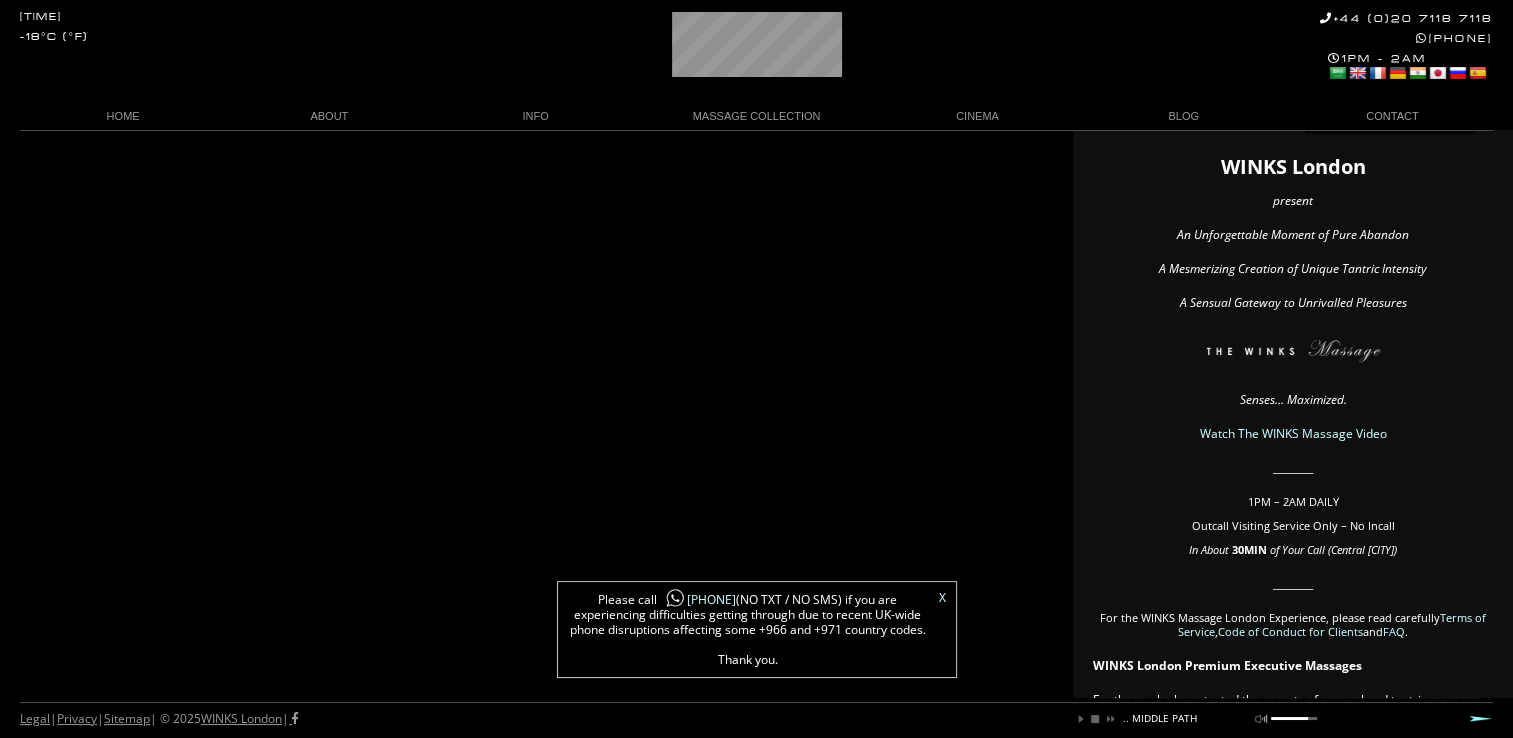 click on "WINKS London
present
An Unforgettable Moment of Pure Abandon
A Mesmerizing Creation of Unique Tantric Intensity
A Sensual Gateway to Unrivalled Pleasures
Senses… Maximized.
Watch The WINKS Massage Video
________
1PM – 2AM DAILY
Outcall Visiting Service Only – No Incall
In About   30 MIN   of Your Call (Central London)
________
For the WINKS Massage London Experience, please read carefully  Terms of Service ,  Code of Conduct for Clients  and  FAQ .
WINKS London Premium Executive Massages
For those who have tasted the secrets of sensual and tantric massage, the world itself takes on a whole new meaning. WINKS, London’s premier destination for authentic, luxury sensual massage, has become a treasured refuge for the city’s elite as well as for those who want nothing less than the ultimate experience when  visiting the English capital .
Renewal Through the Art of Sensual Massage" at bounding box center [1293, 1151] 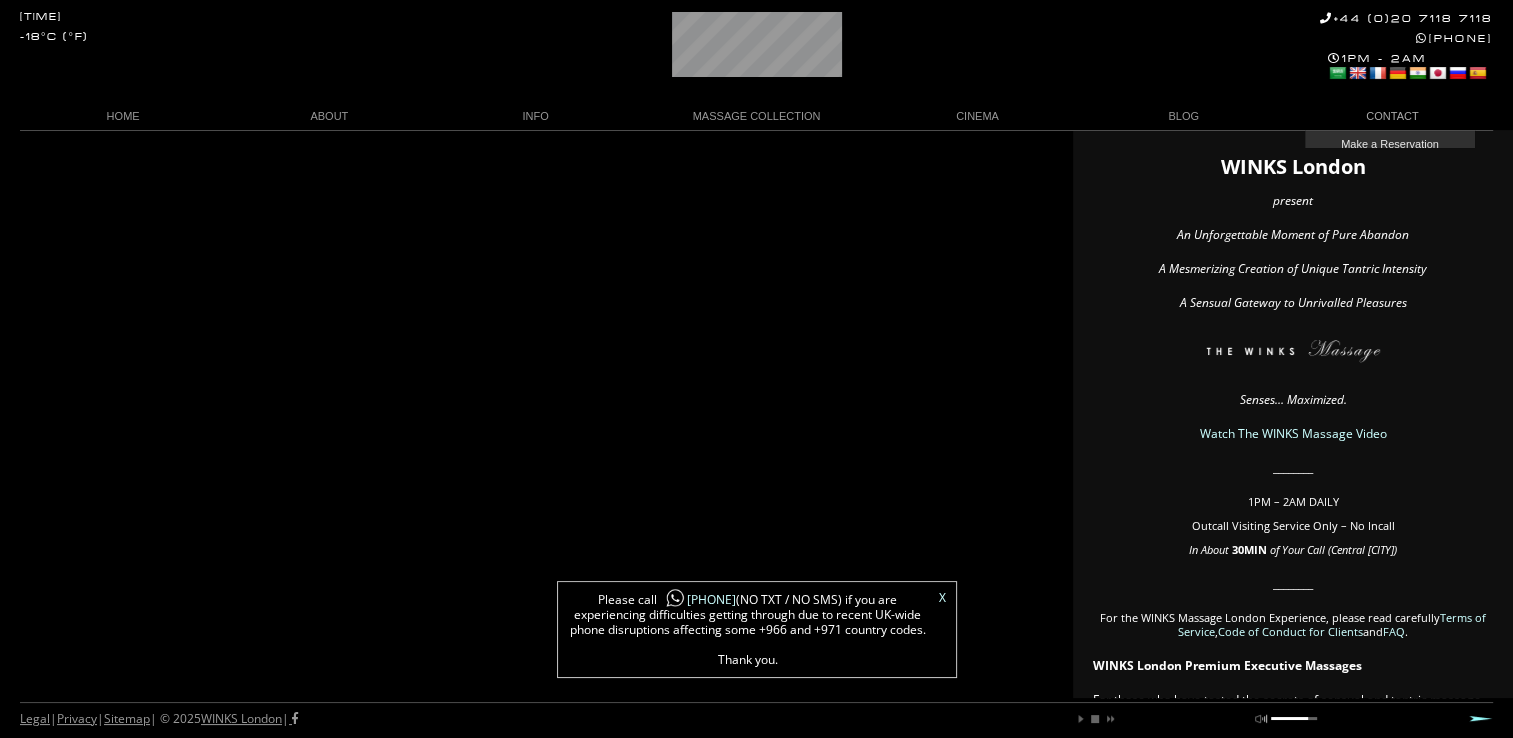 click on "Local Time 12:46 PM
-18°C (°F)
+44 (0)20 7118 7118
+44 788 959 8888
1PM - 2AM  		 Select Language Arabic English French German Hindi Japanese Russian Spanish
HOME ABOUT The WINKS Way The WINKS Policy The WINKS Massage The WINKS Masseuse The WINKS Valet The WINKS Mix INFO Terms of Enjoyment Client Code of Conduct FAQ The WINKS London REVIEW MASSAGE COLLECTION The M E G A WINKS The DOUBLE M E G A WINKS TANTRA VIP by WINKS DOUBLE TANTRA VIP by WINKS The Lovers WINKS TABOO by WINKS The XTREME WINKS The DOUBLE XTREME The Naughty WINKS The PINK WINKS The MAGIK PINK WINKS CINEMA WINKS Massage Video WINKS TV Ad Video BLOG CONTACT Make a Reservation Become a WINKS Masseuse Email WINKS
WINKS London
present
An Unforgettable Moment of Pure Abandon" at bounding box center [756, 1151] 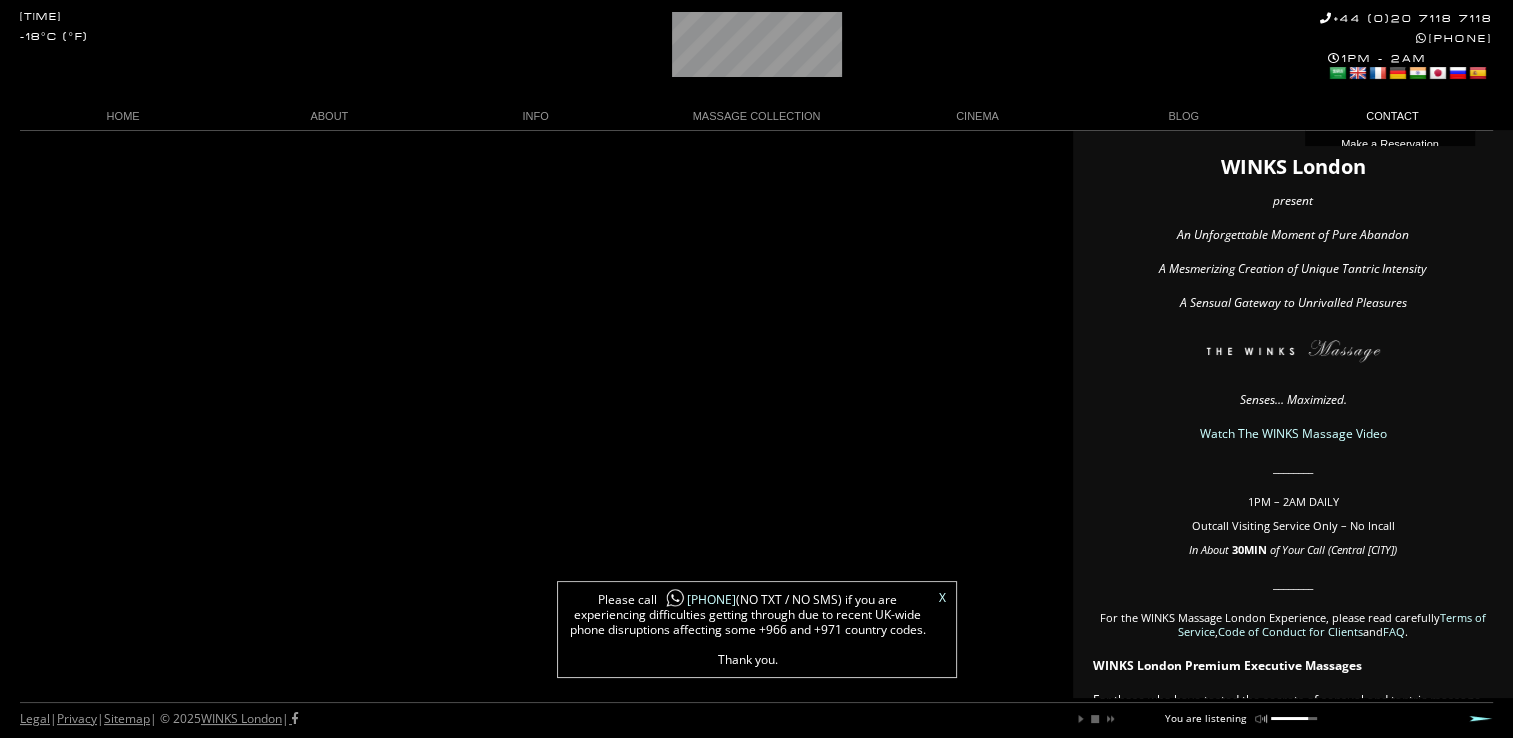 click on "CONTACT" at bounding box center (1390, 116) 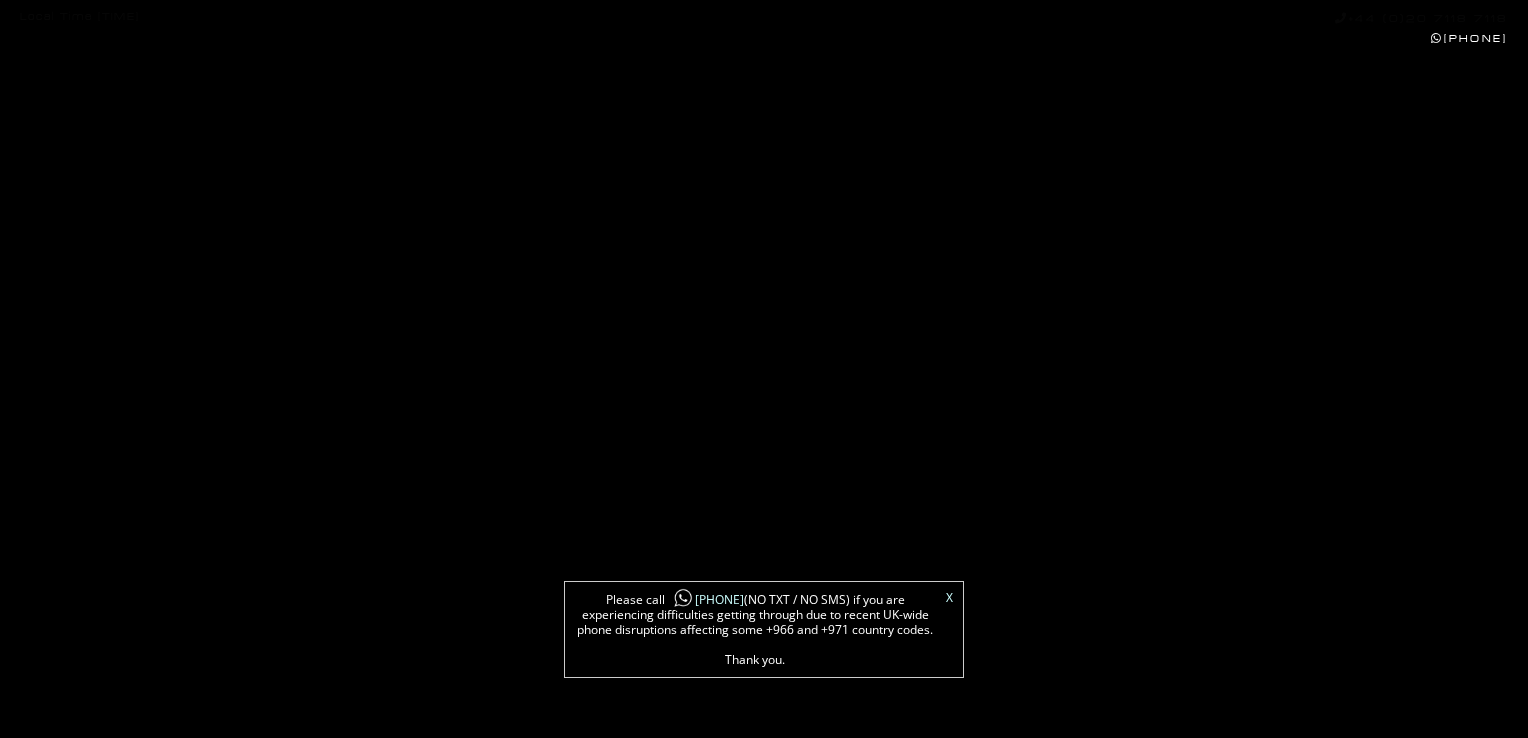 scroll, scrollTop: 0, scrollLeft: 0, axis: both 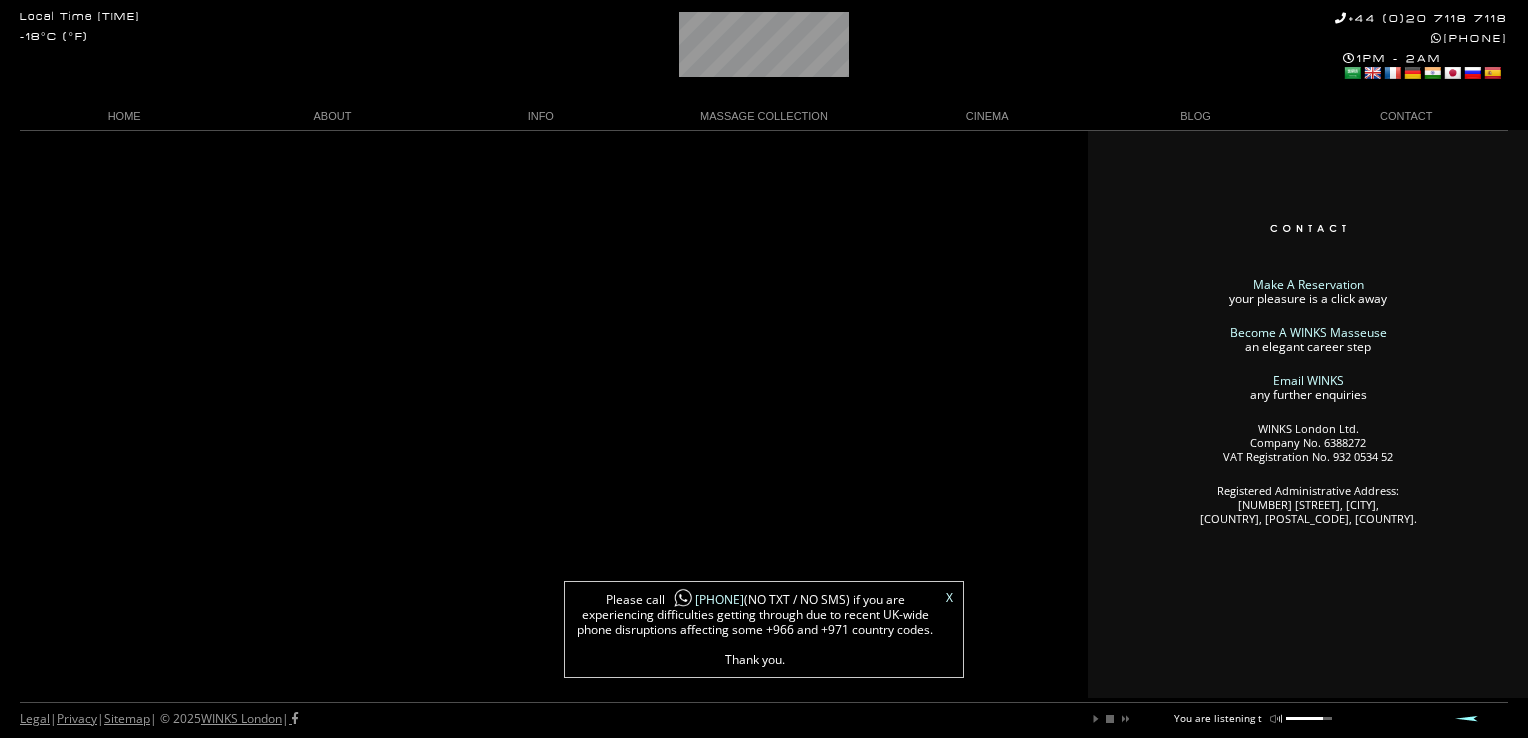 click on "Email WINKS" at bounding box center (1308, 380) 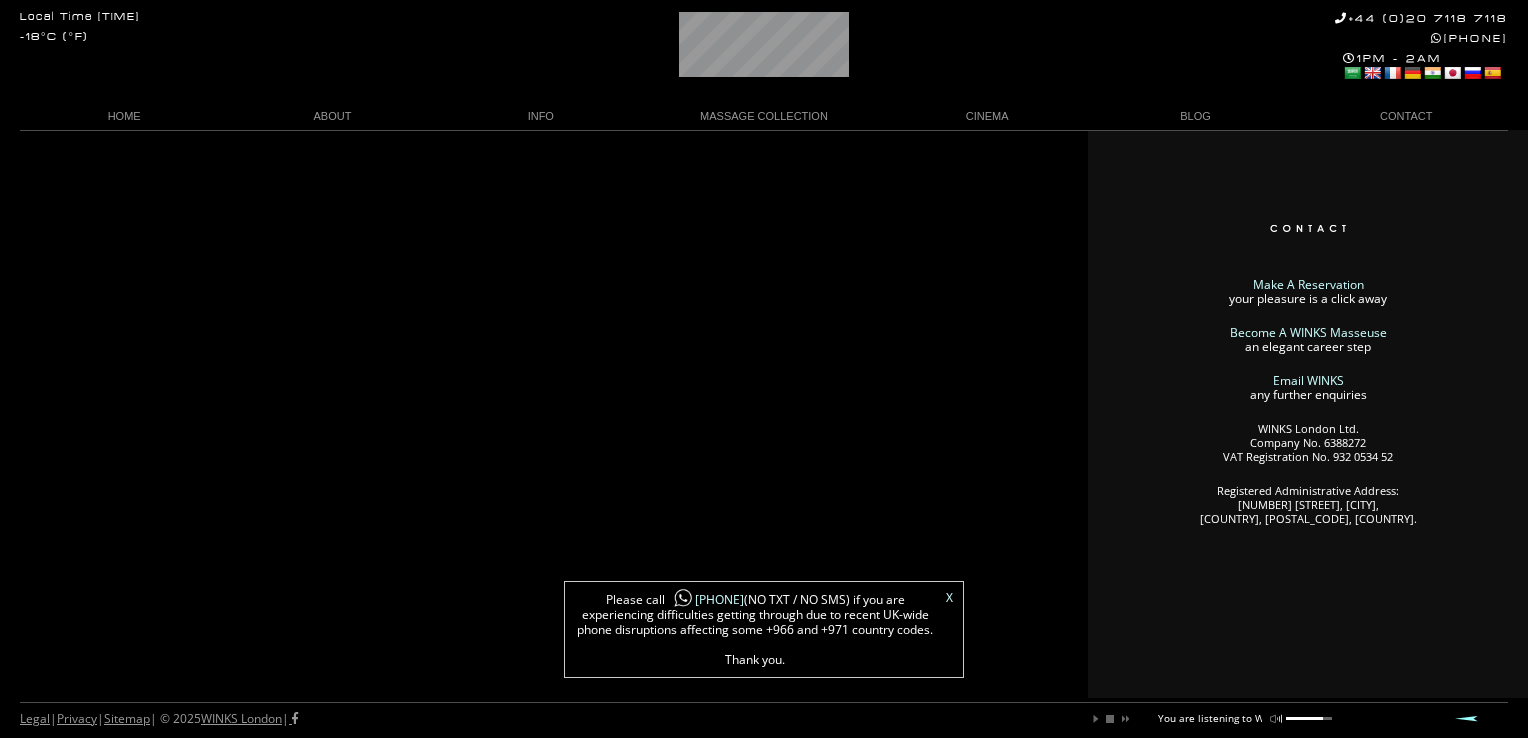 scroll, scrollTop: 0, scrollLeft: 106, axis: horizontal 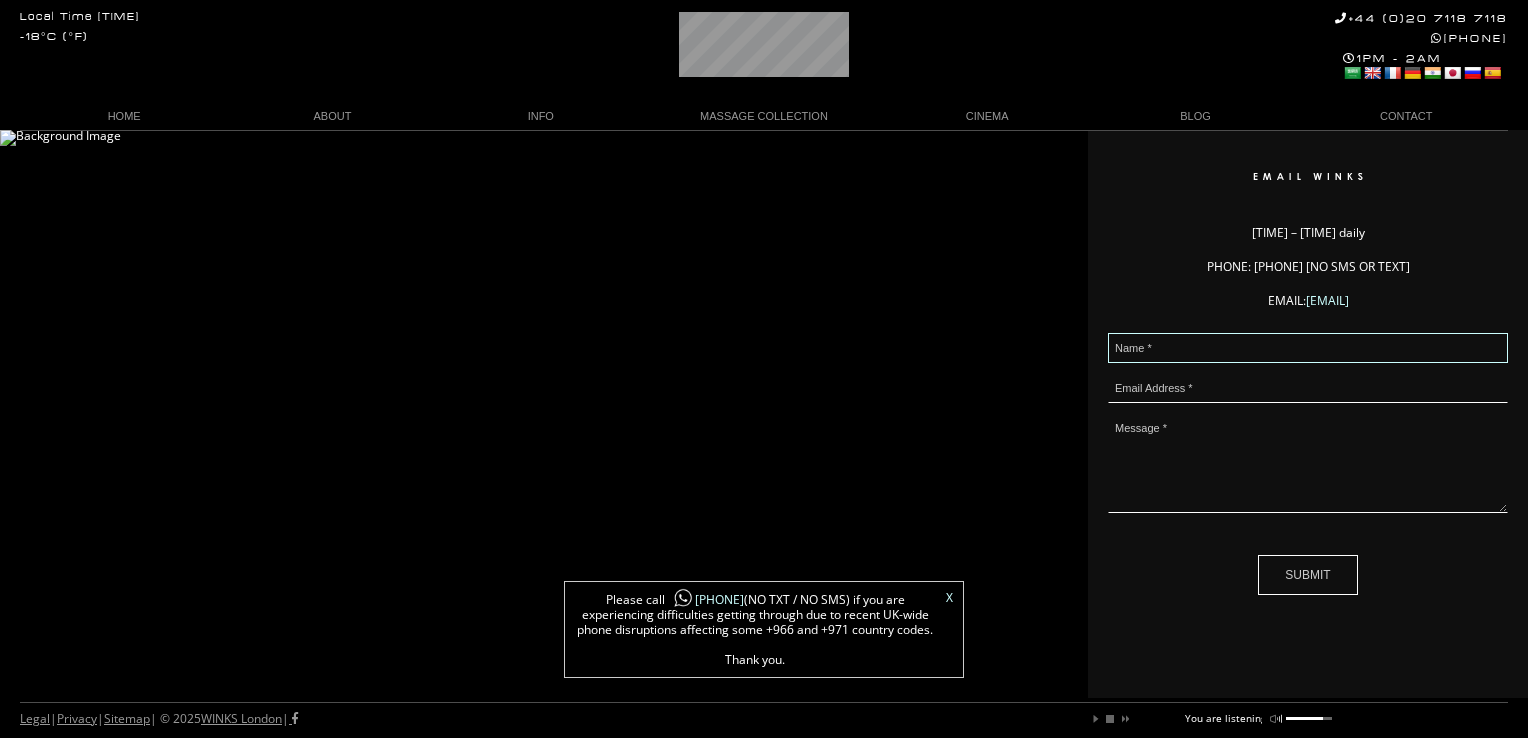 click at bounding box center [1308, 348] 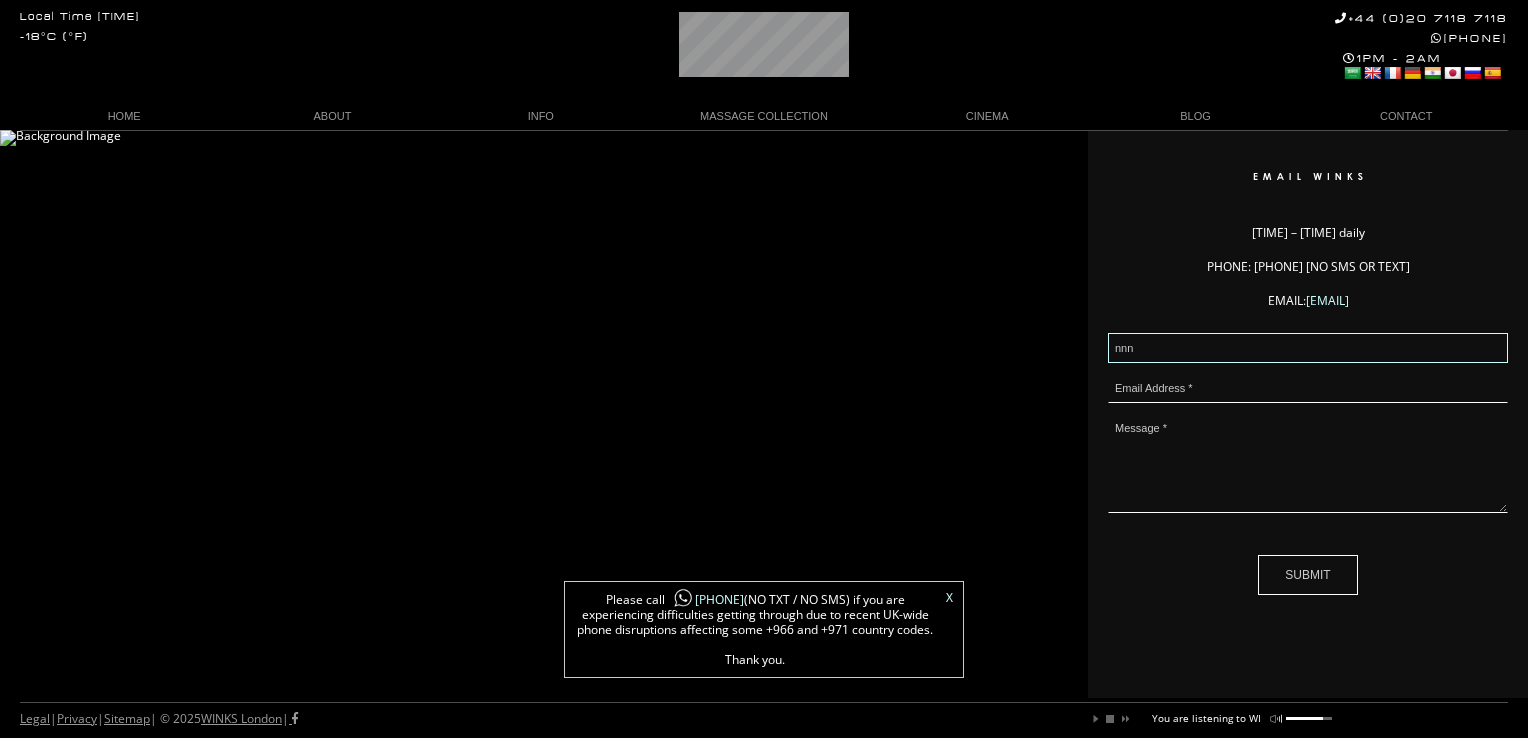 type on "nnn" 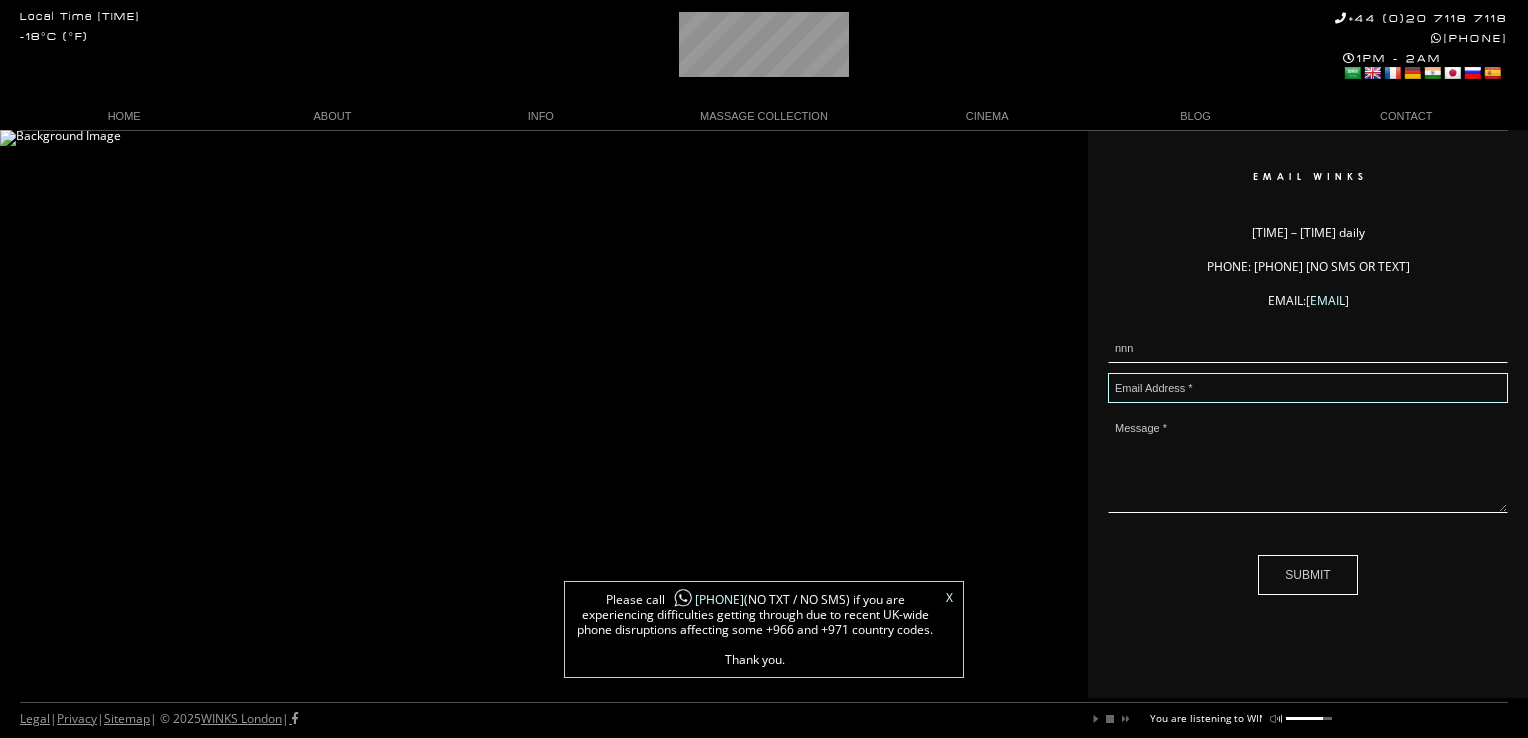 click at bounding box center (1308, 388) 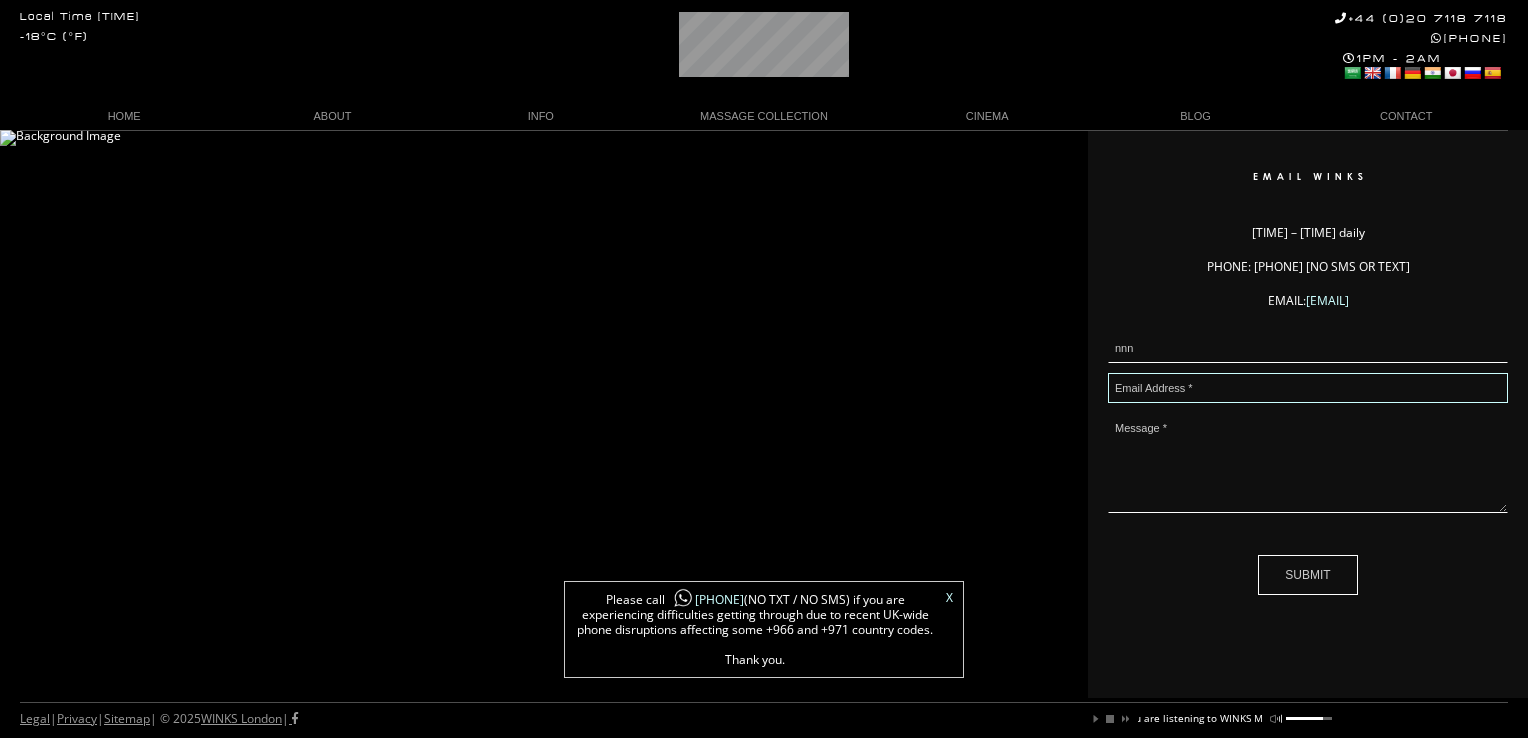 type on "[EMAIL]" 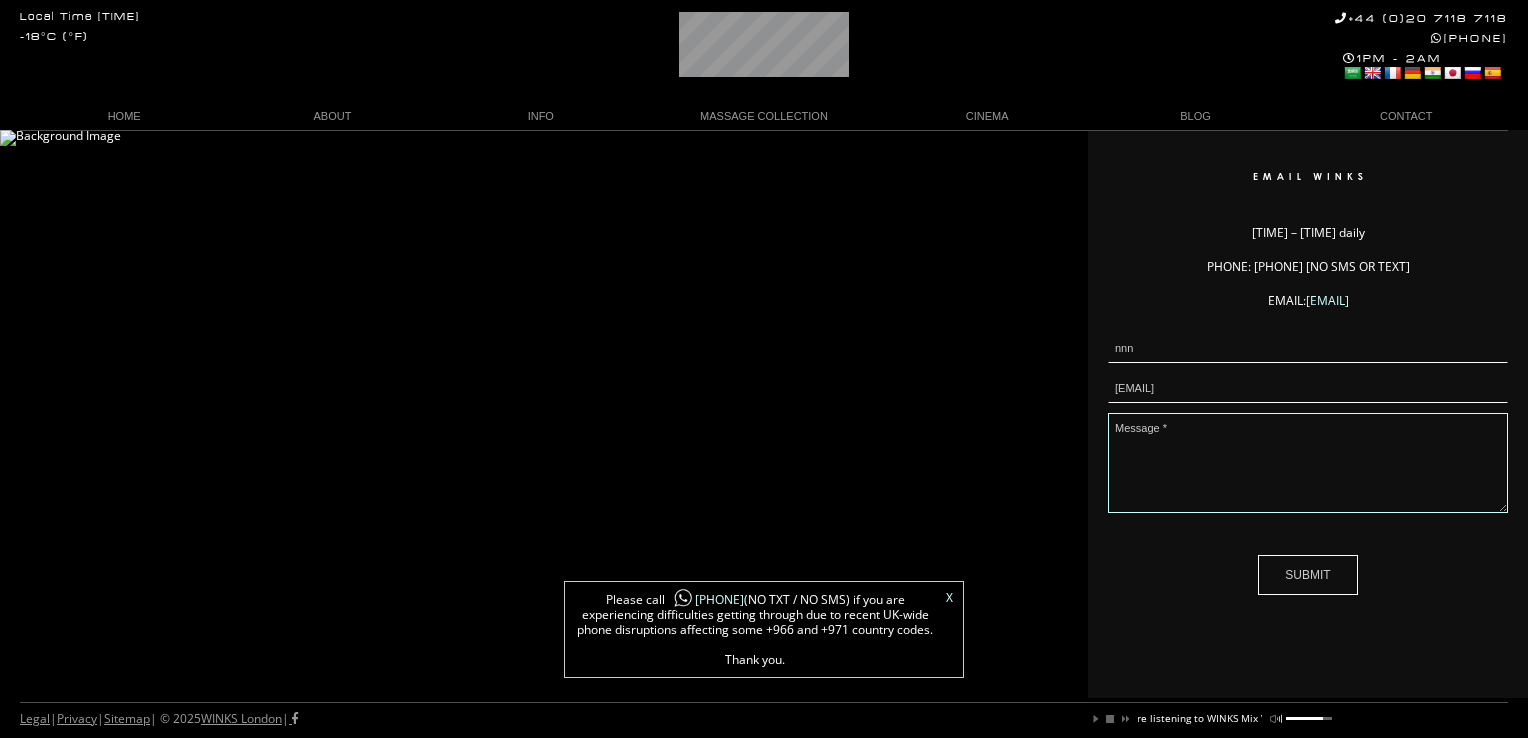 click at bounding box center (1308, 463) 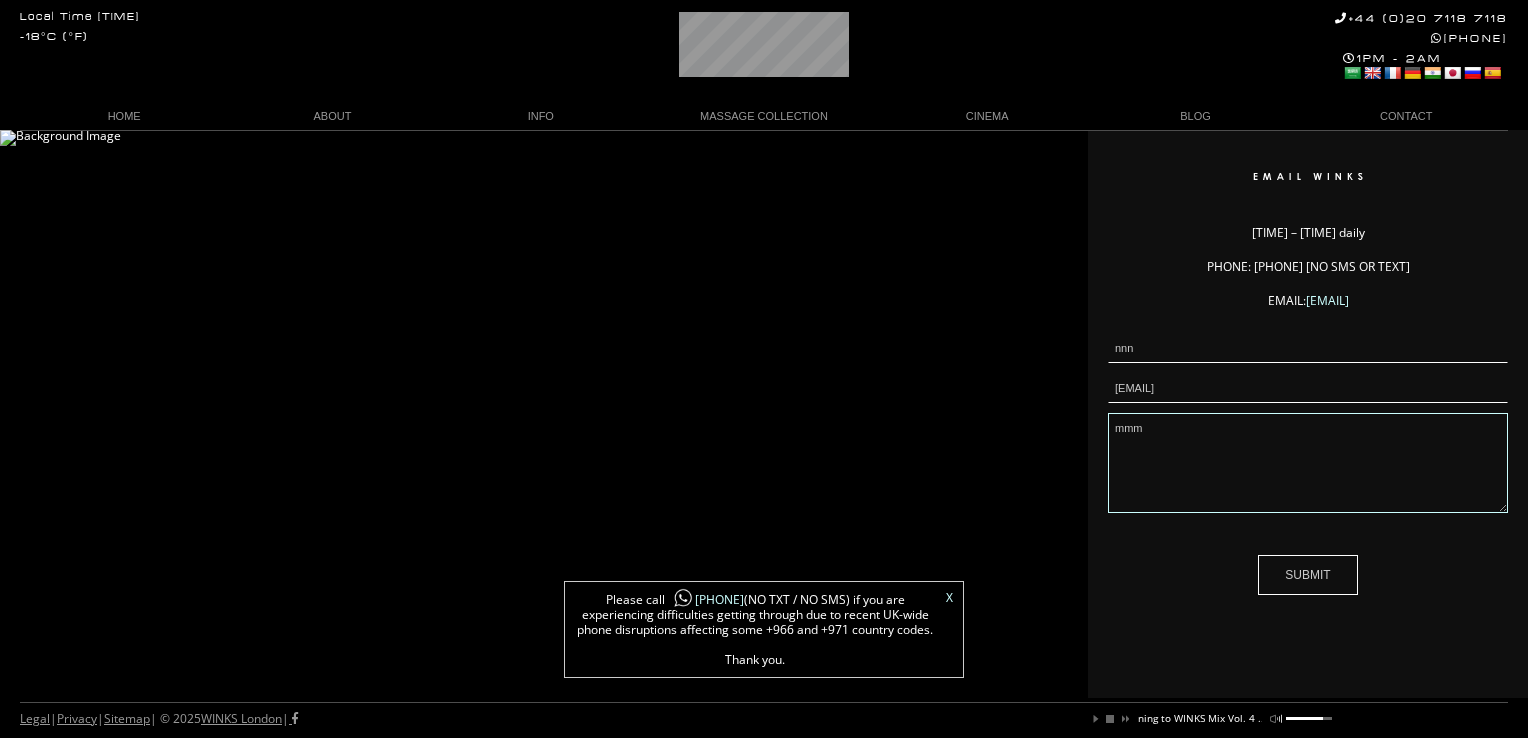 type on "mmm" 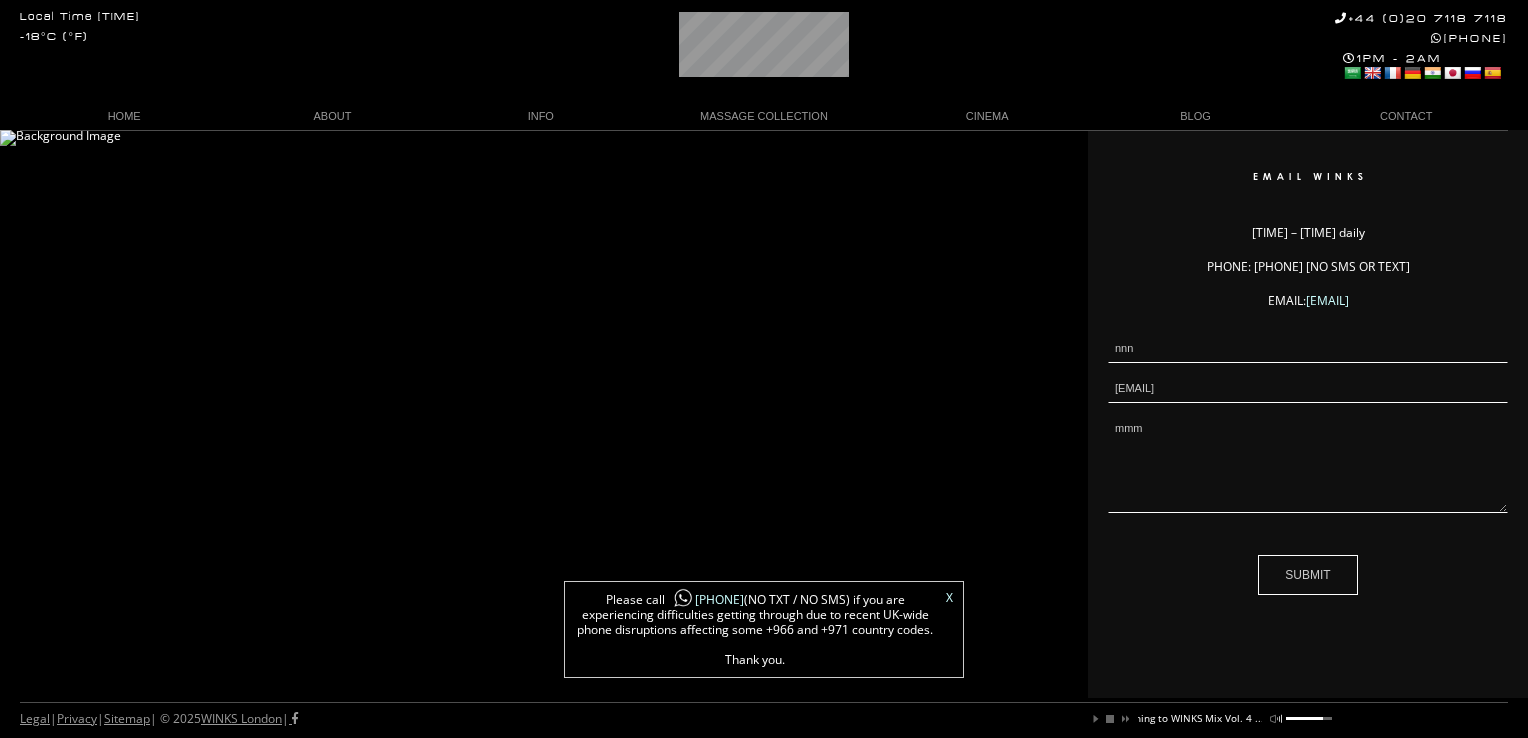 click on "SUBMIT" at bounding box center (1308, 575) 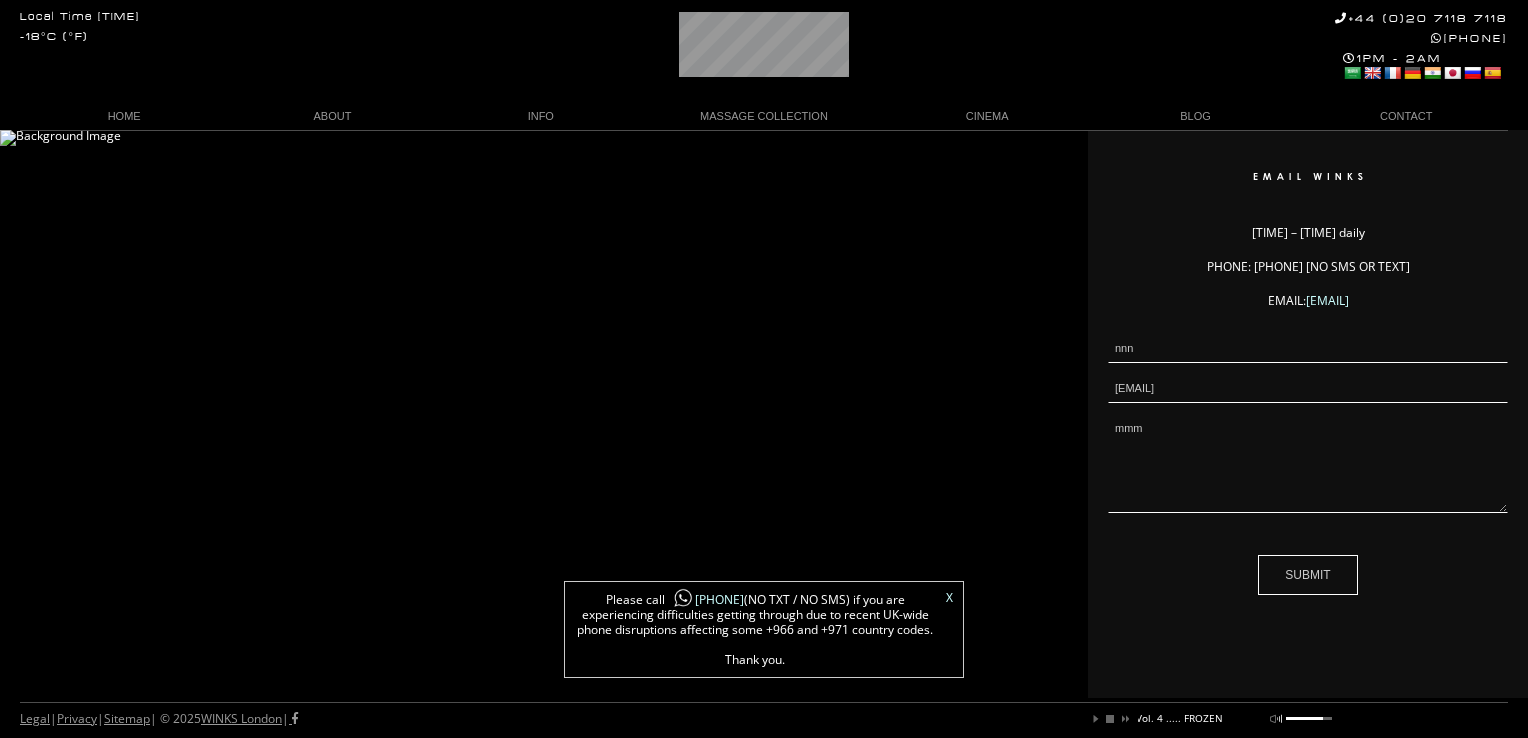 scroll, scrollTop: 0, scrollLeft: 279, axis: horizontal 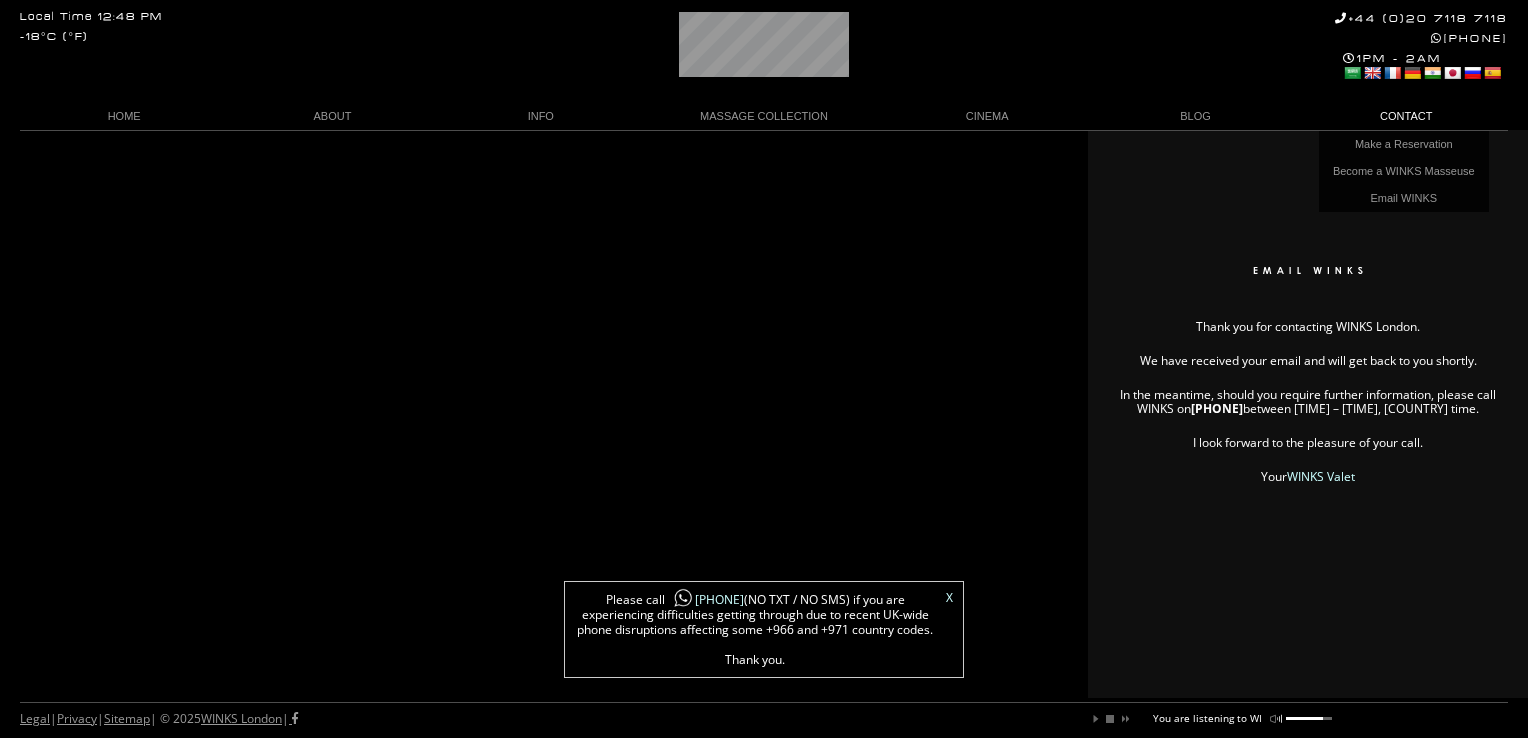 click on "CONTACT" at bounding box center [1404, 116] 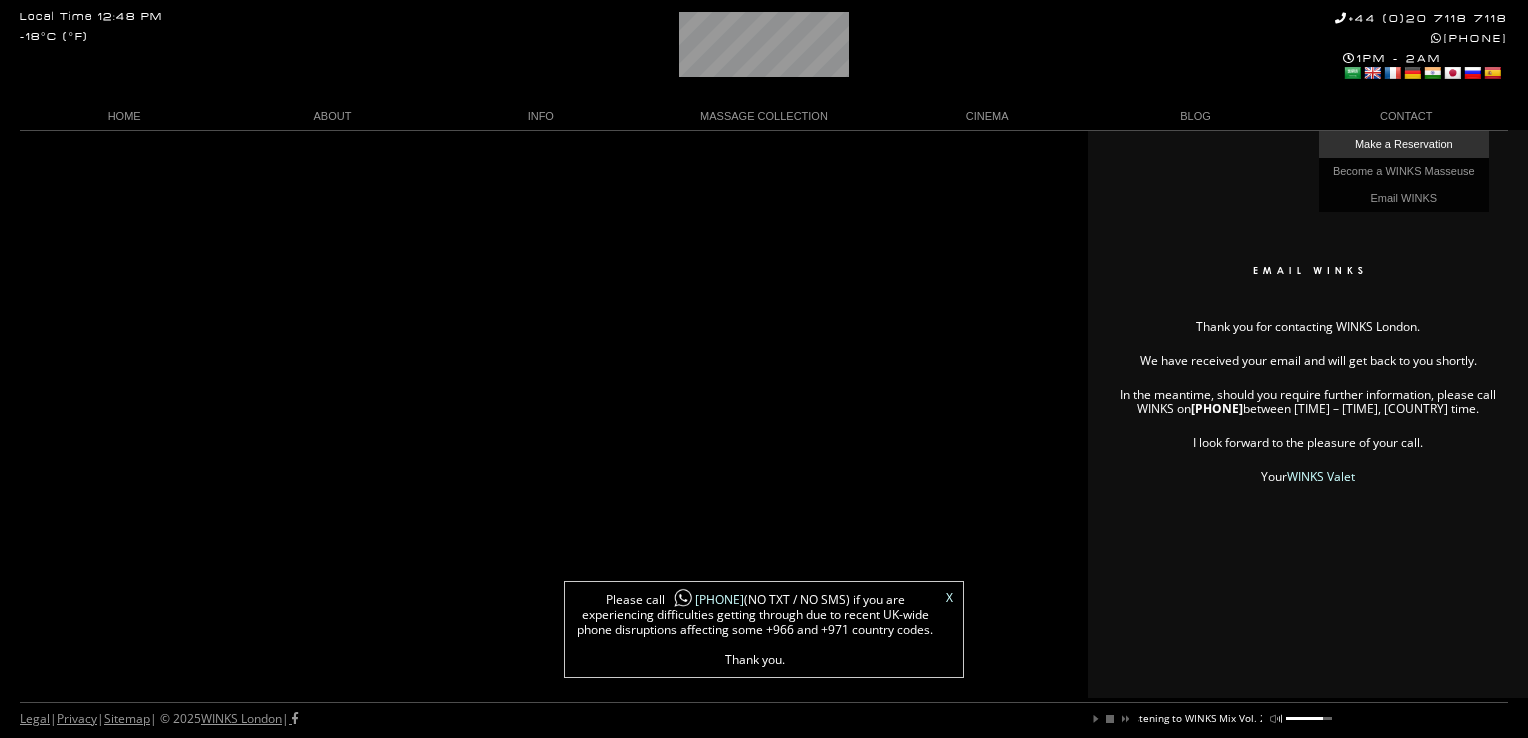click on "Make a Reservation" at bounding box center (1404, 144) 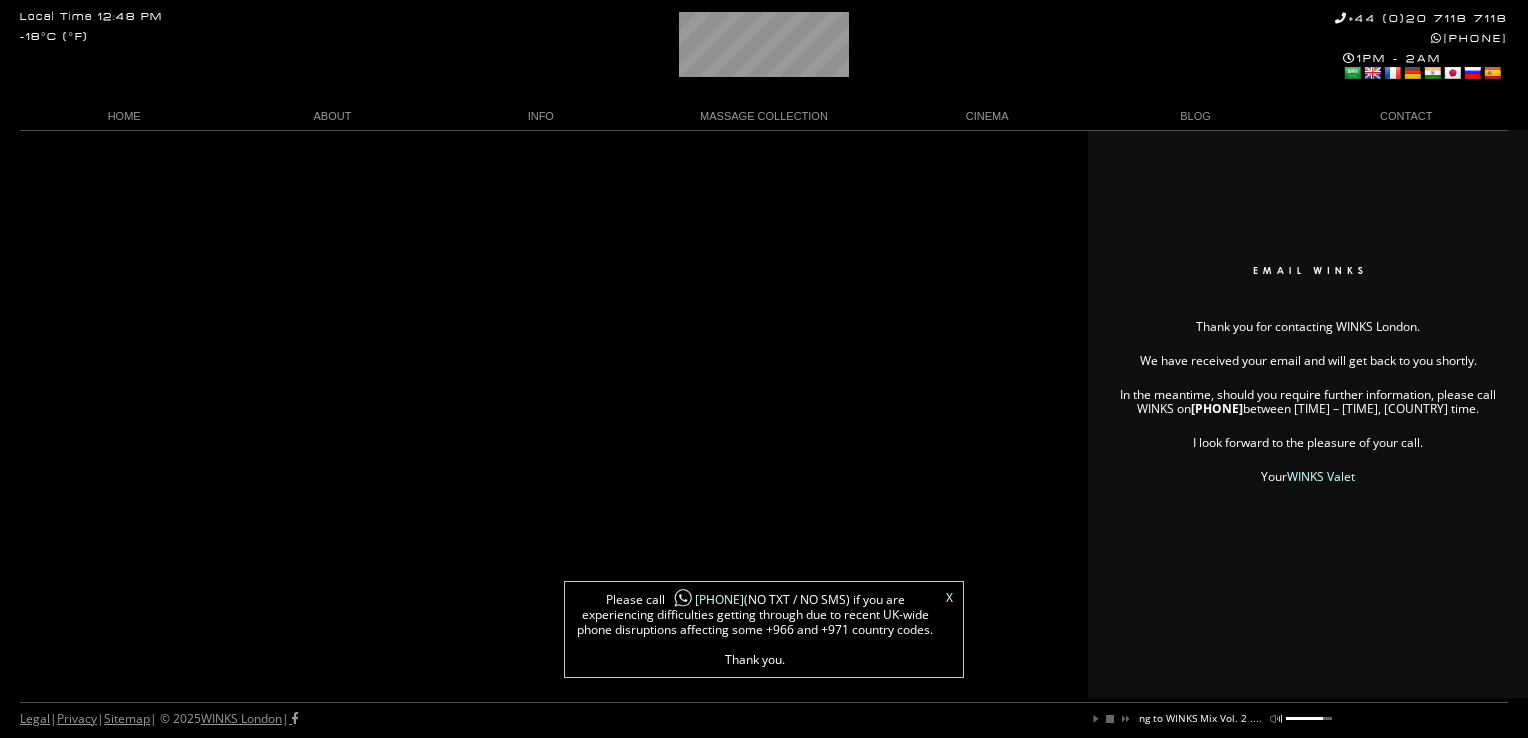 scroll, scrollTop: 0, scrollLeft: 195, axis: horizontal 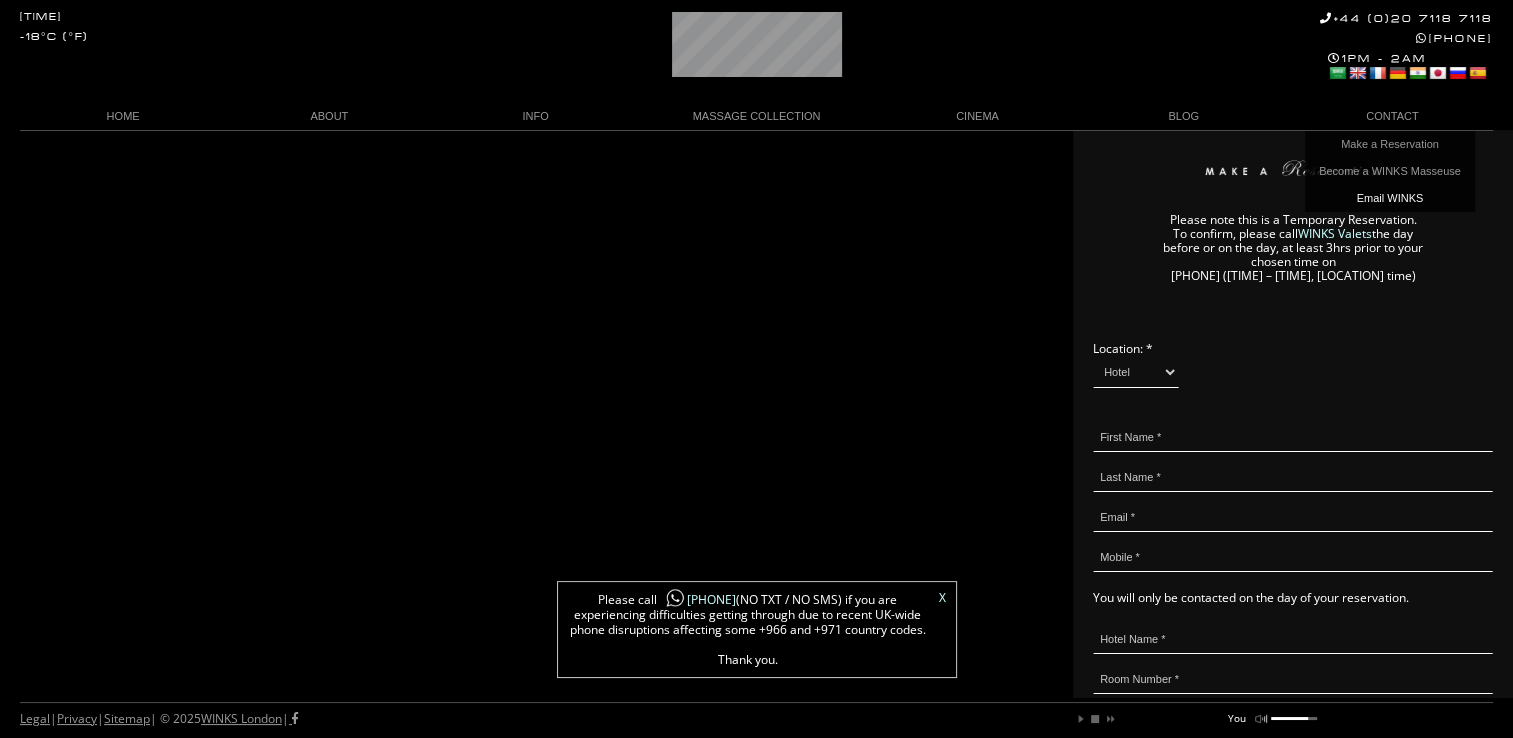 click on "Email WINKS" at bounding box center (1390, 198) 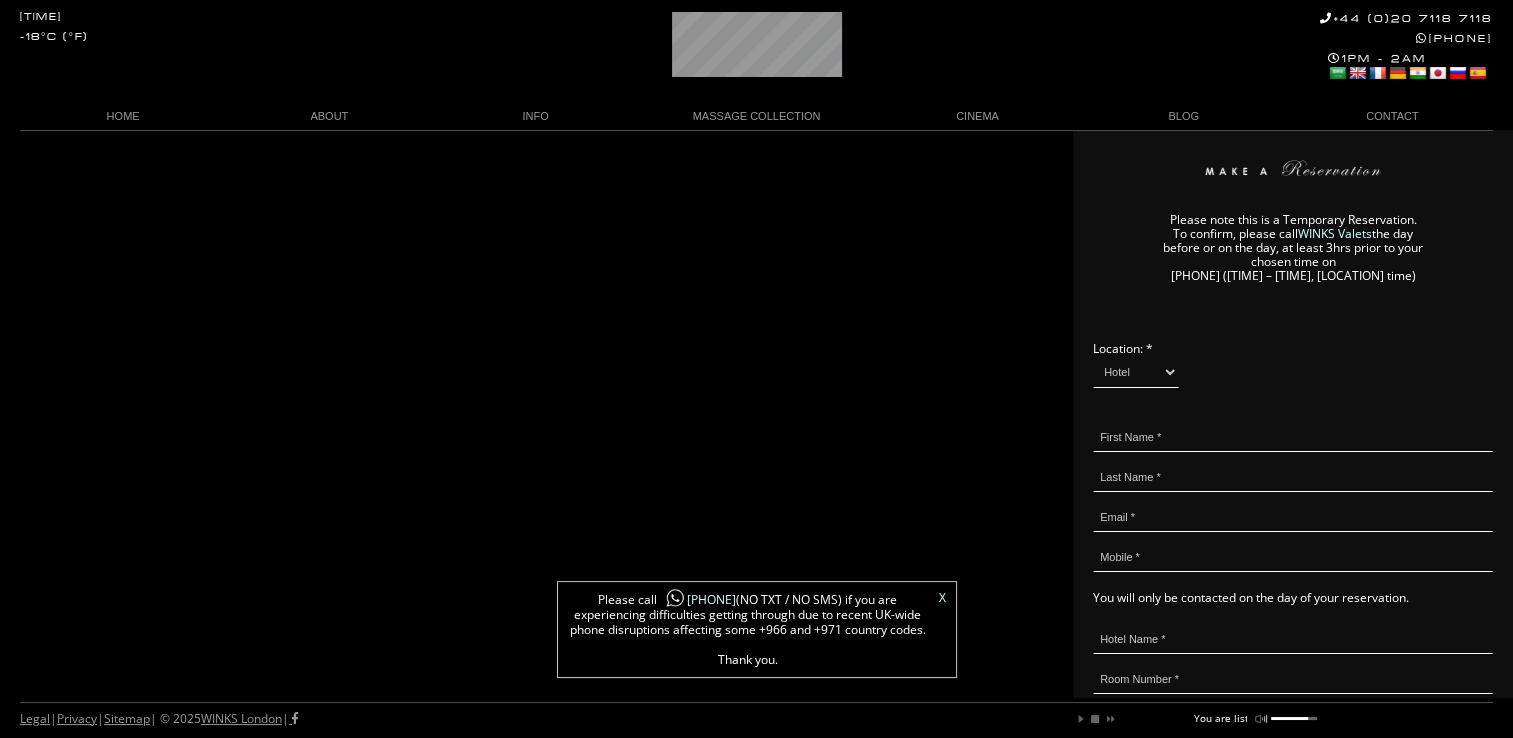 scroll, scrollTop: 0, scrollLeft: 56, axis: horizontal 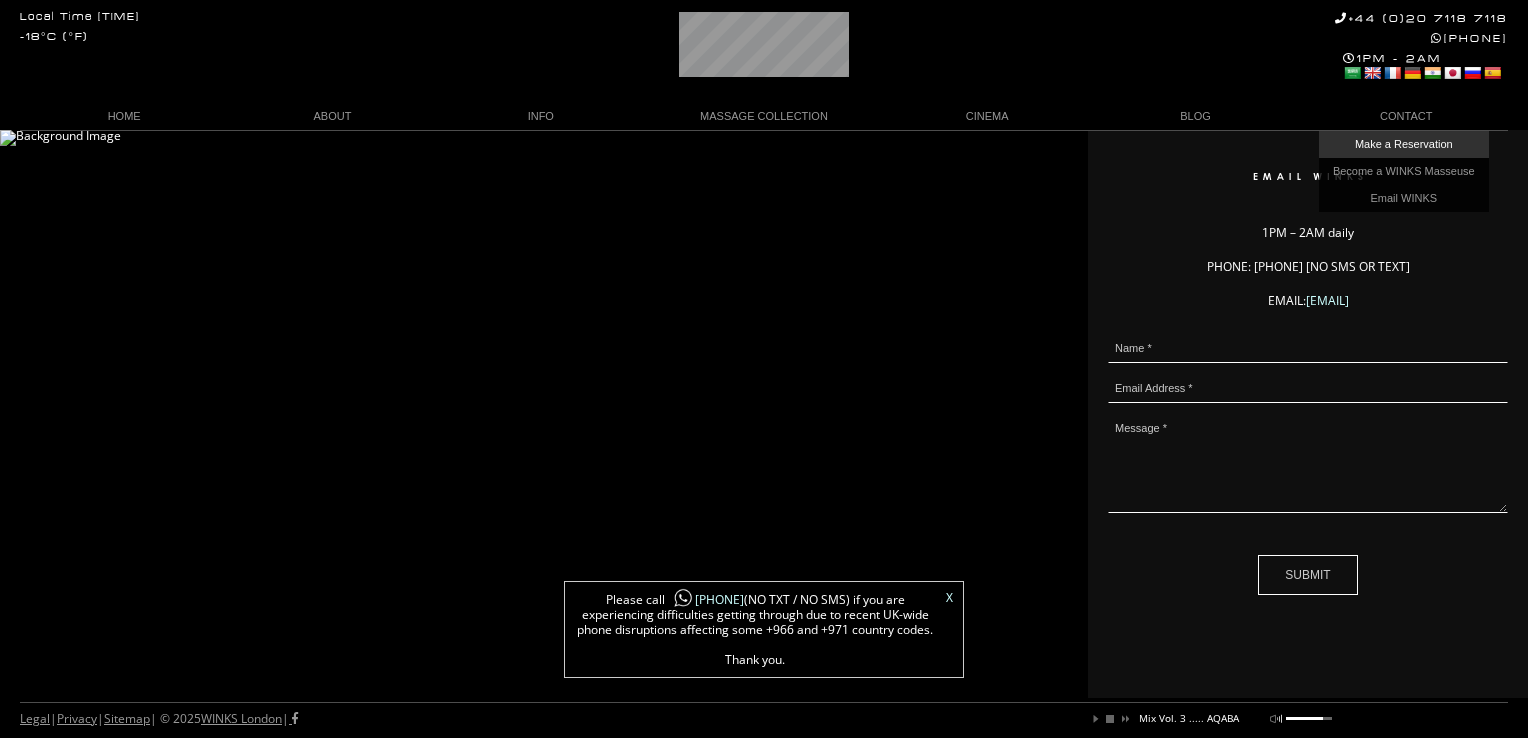 click on "Make a Reservation" at bounding box center (1404, 144) 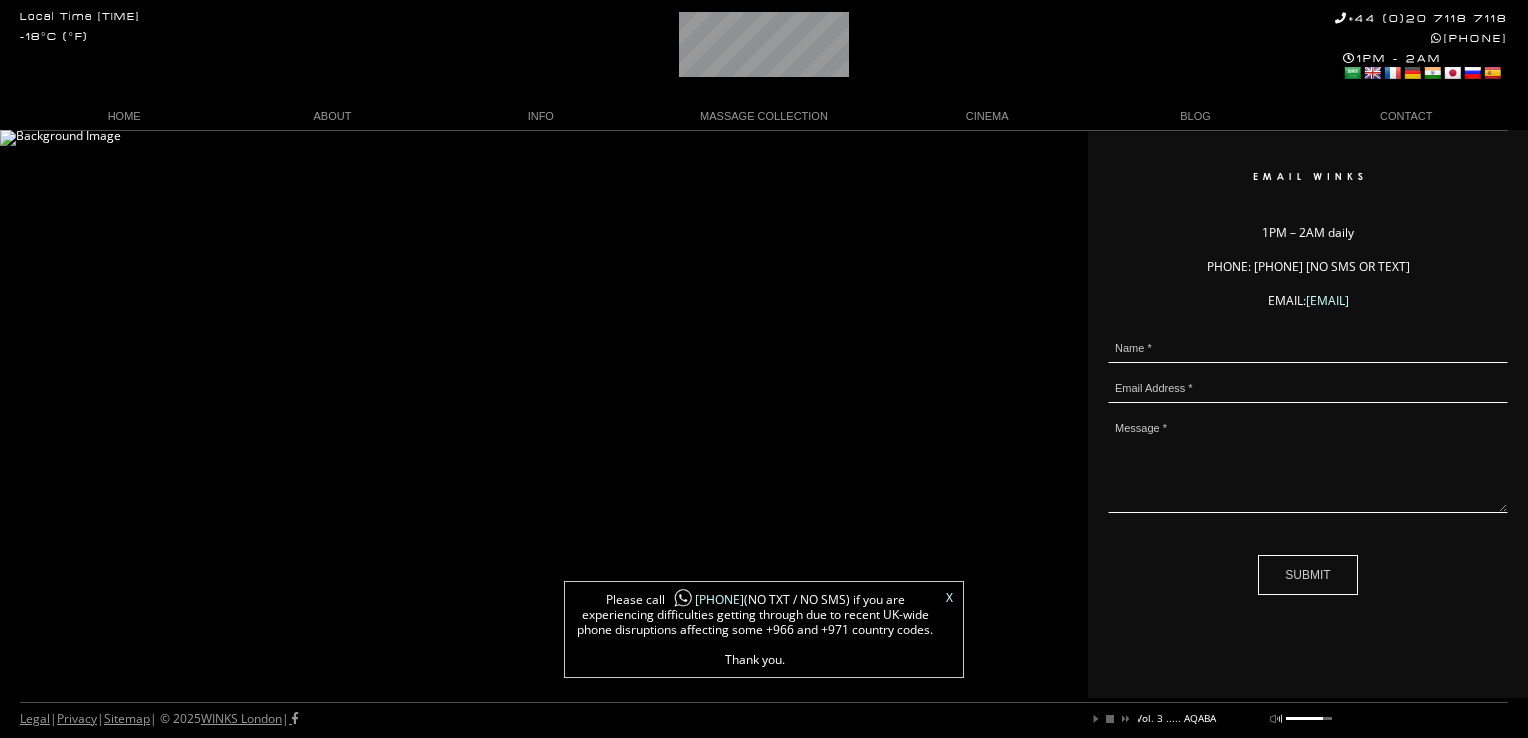 scroll, scrollTop: 0, scrollLeft: 279, axis: horizontal 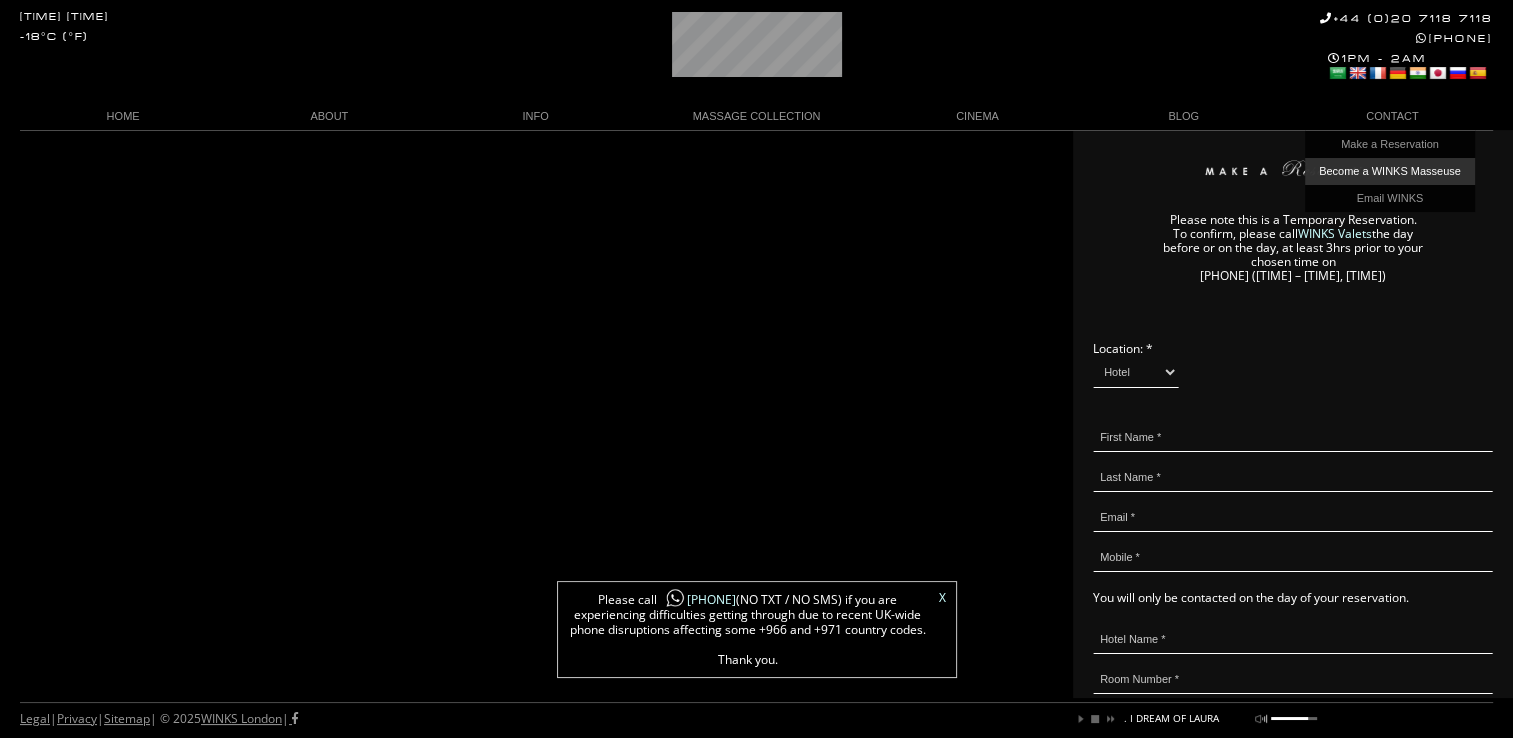 click on "Become a WINKS Masseuse" at bounding box center [1390, 171] 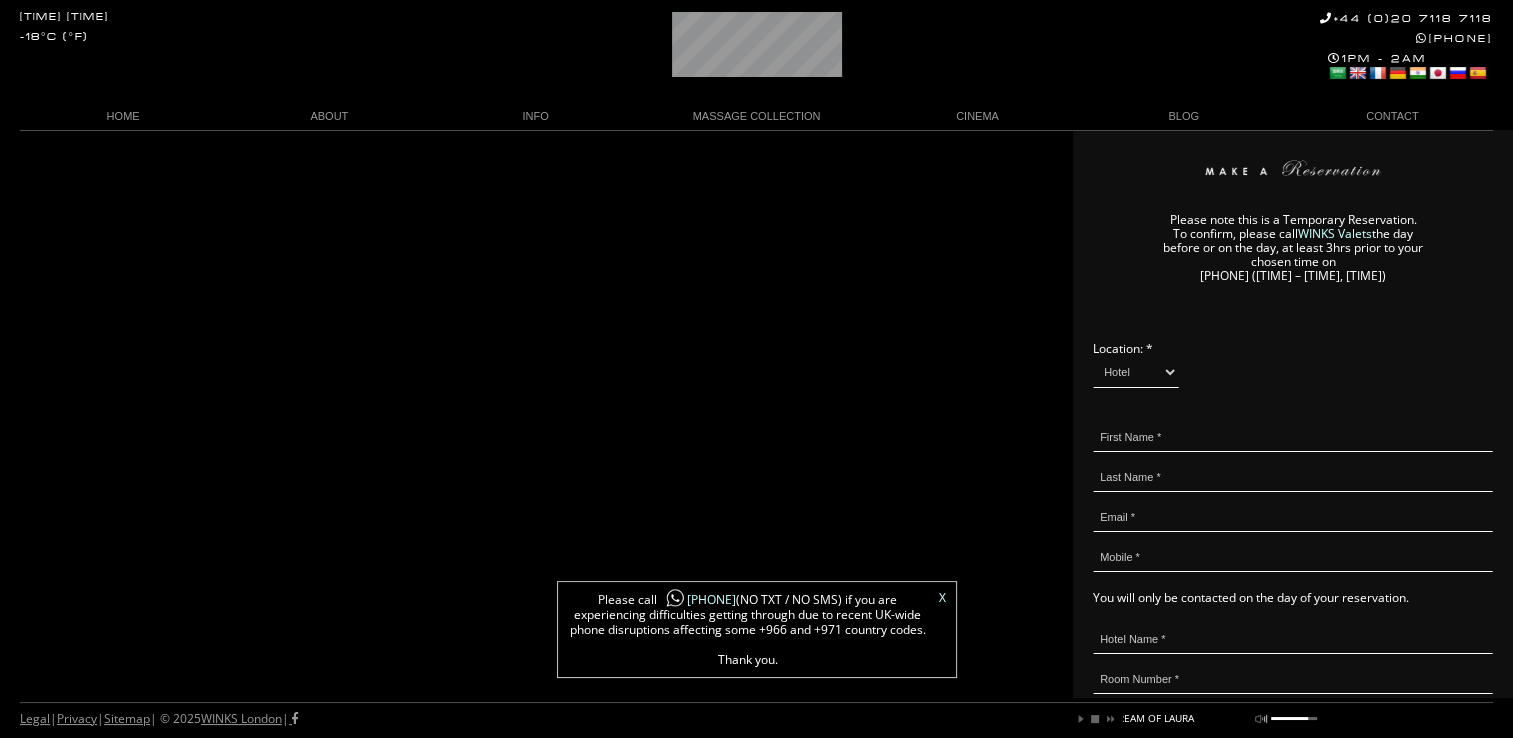 scroll, scrollTop: 0, scrollLeft: 343, axis: horizontal 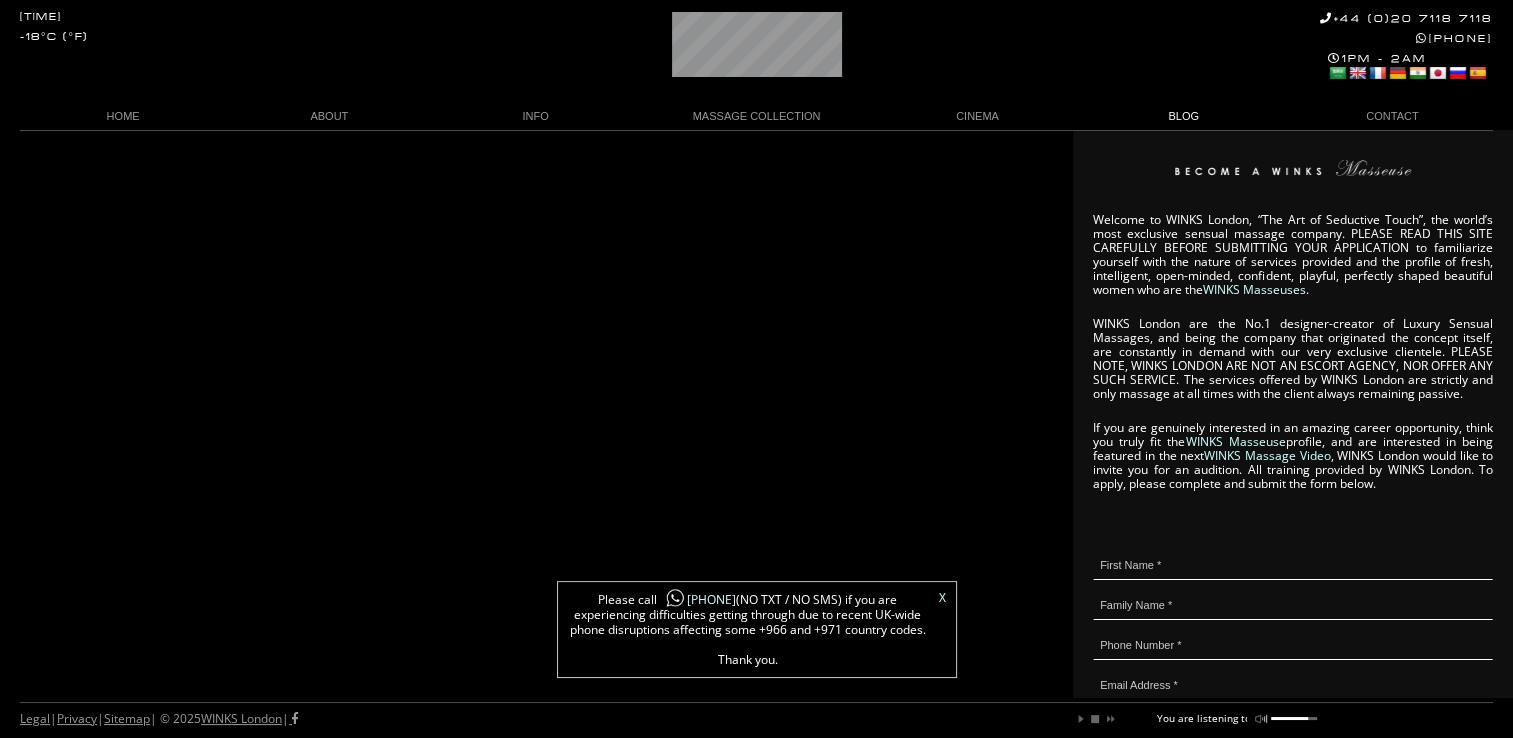 click on "BLOG" at bounding box center (1184, 116) 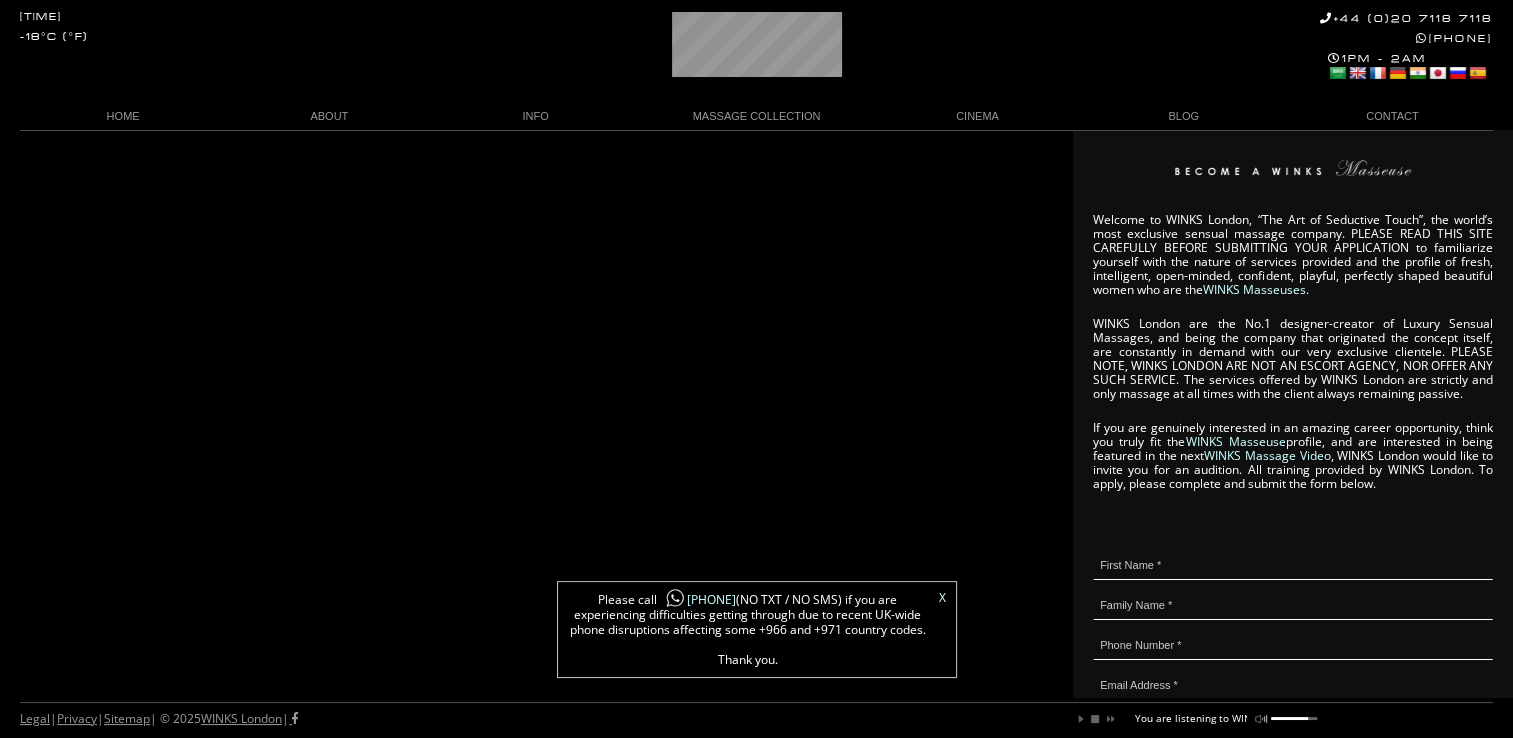 scroll, scrollTop: 0, scrollLeft: 114, axis: horizontal 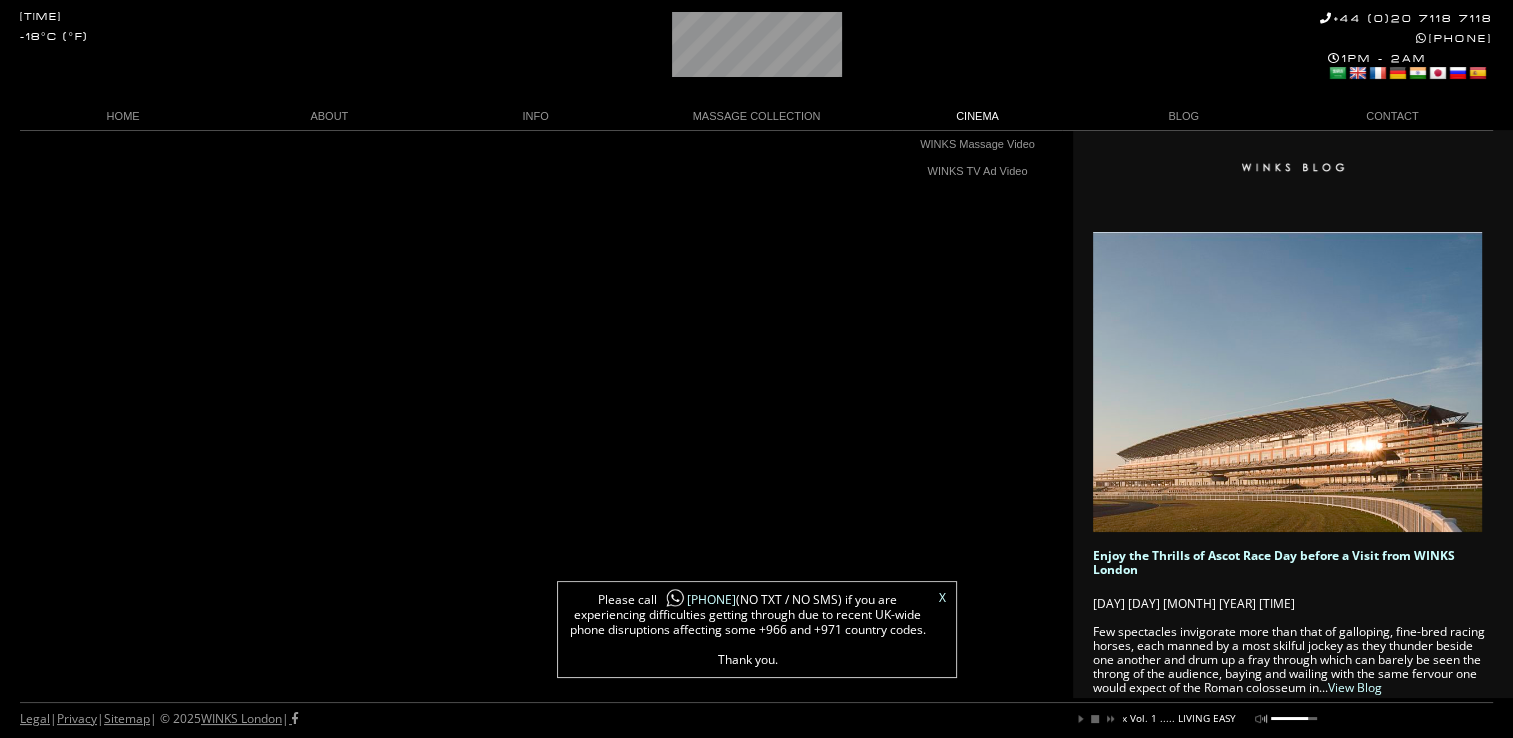 click on "CINEMA" at bounding box center [977, 116] 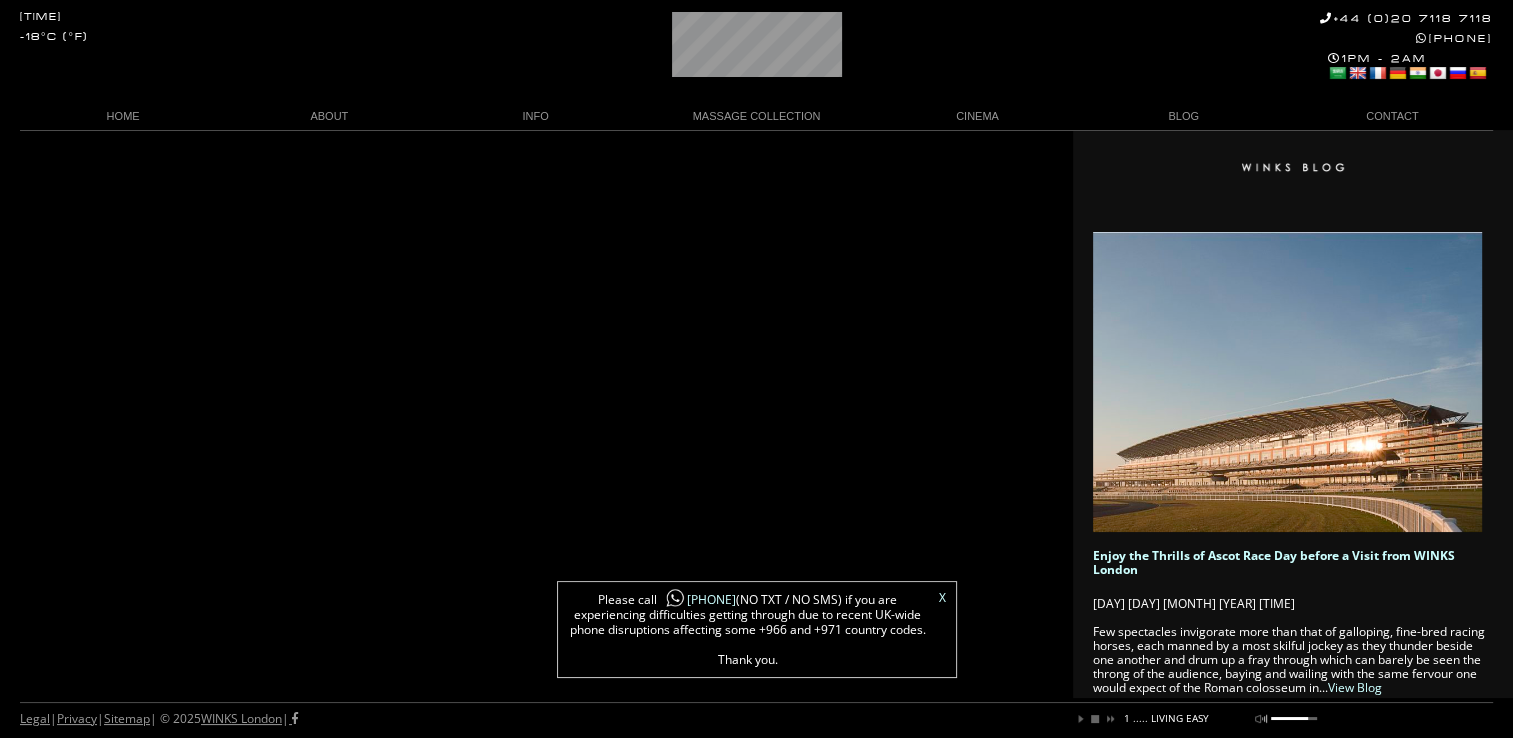 scroll, scrollTop: 0, scrollLeft: 296, axis: horizontal 